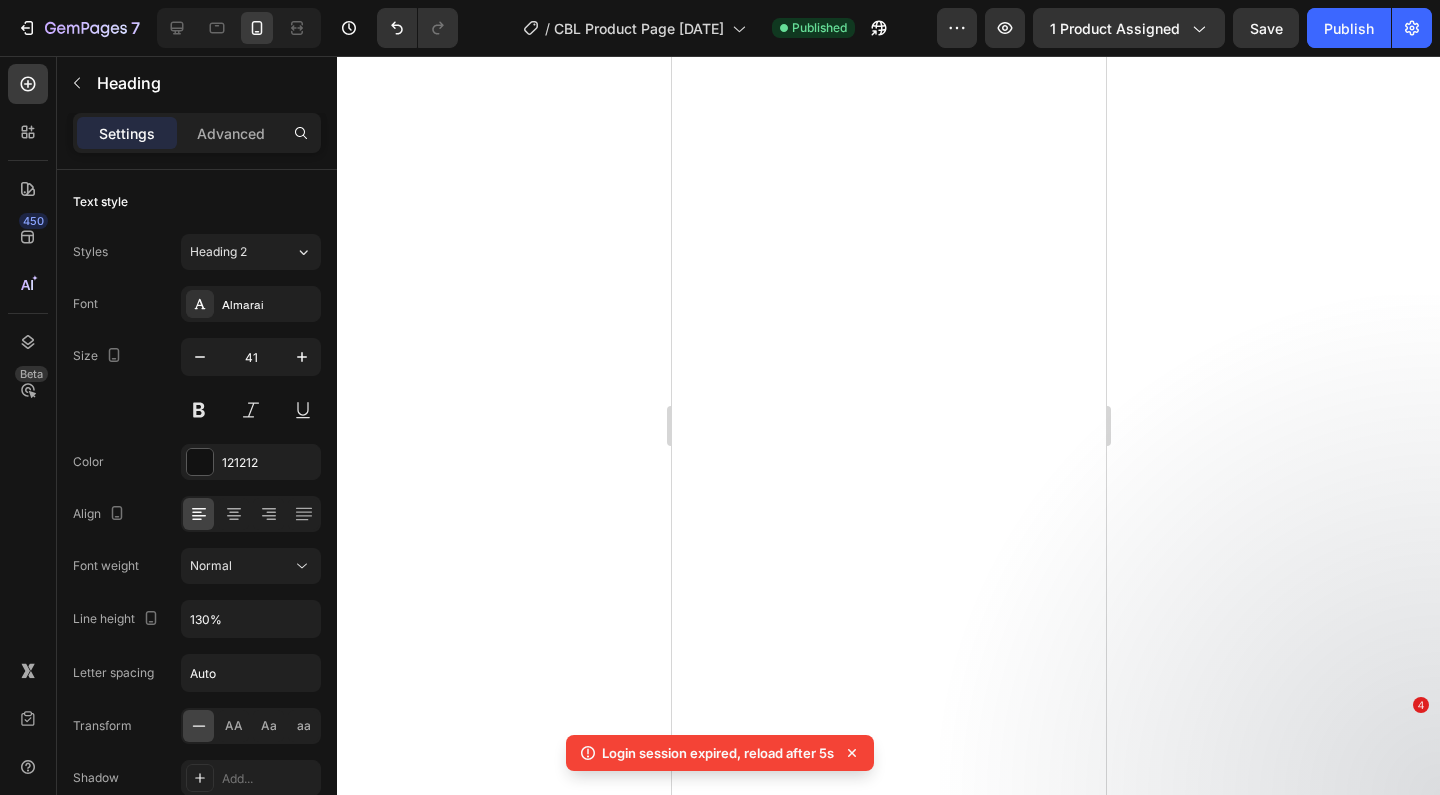scroll, scrollTop: 0, scrollLeft: 0, axis: both 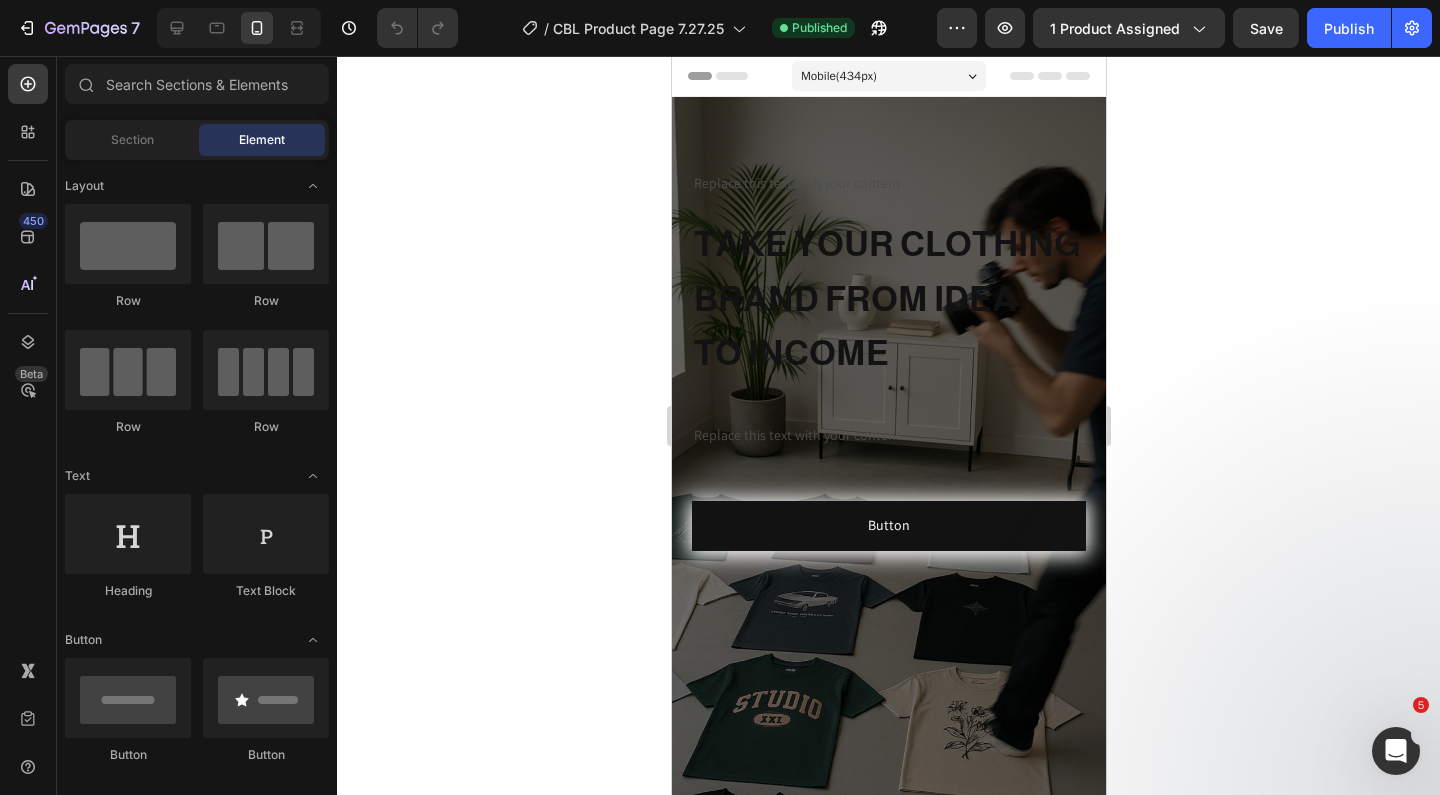 click 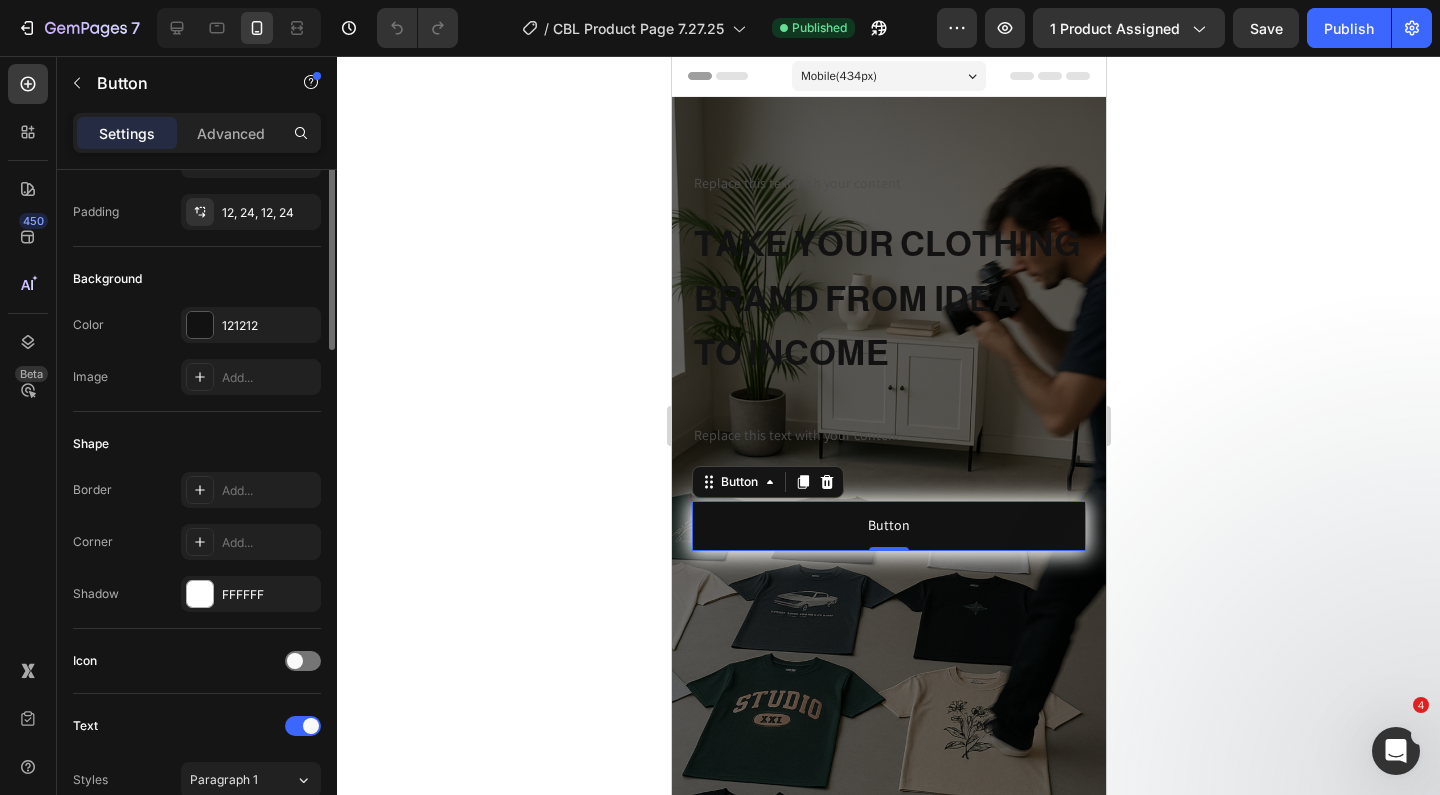 scroll, scrollTop: 0, scrollLeft: 0, axis: both 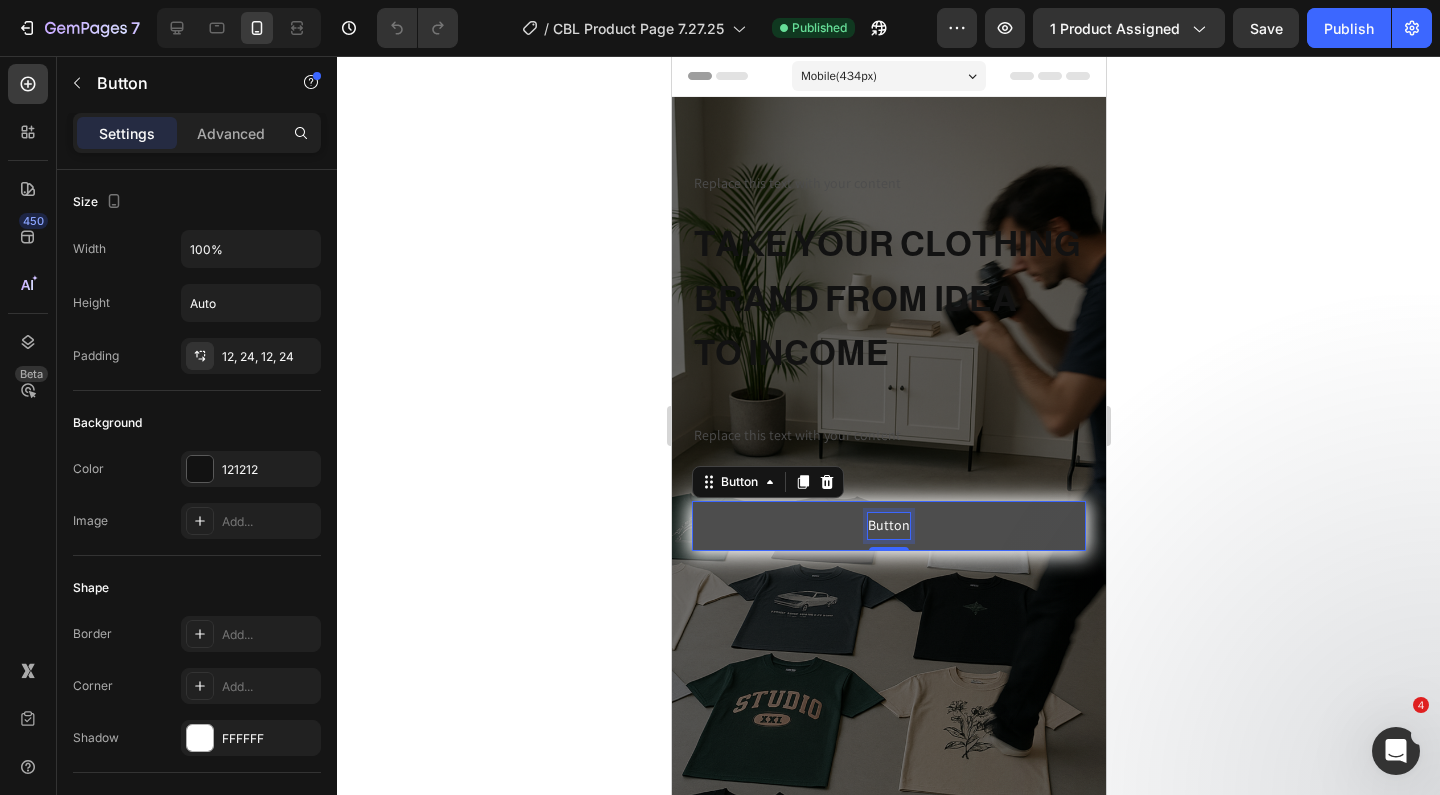 click on "Button" at bounding box center [888, 525] 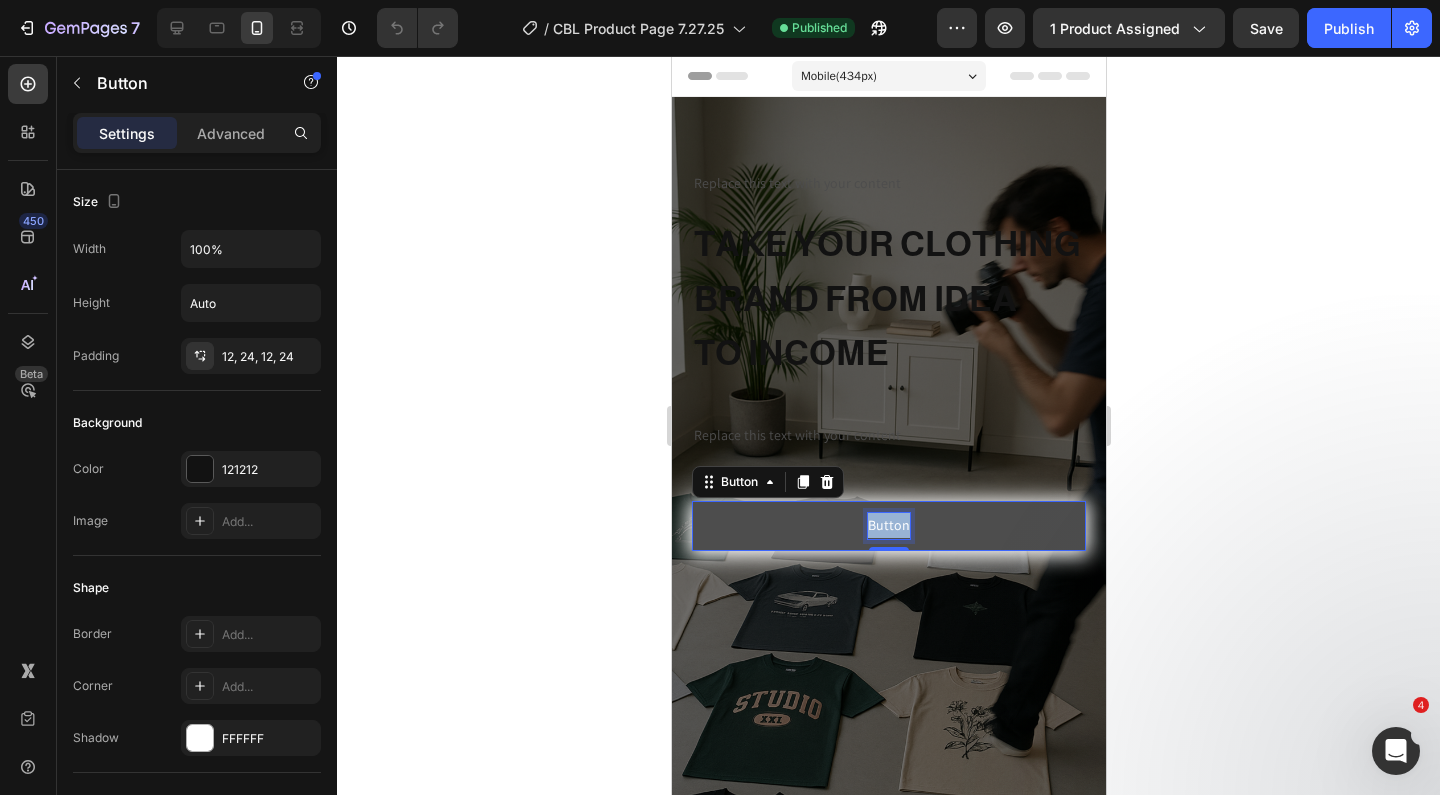click on "Button" at bounding box center (888, 525) 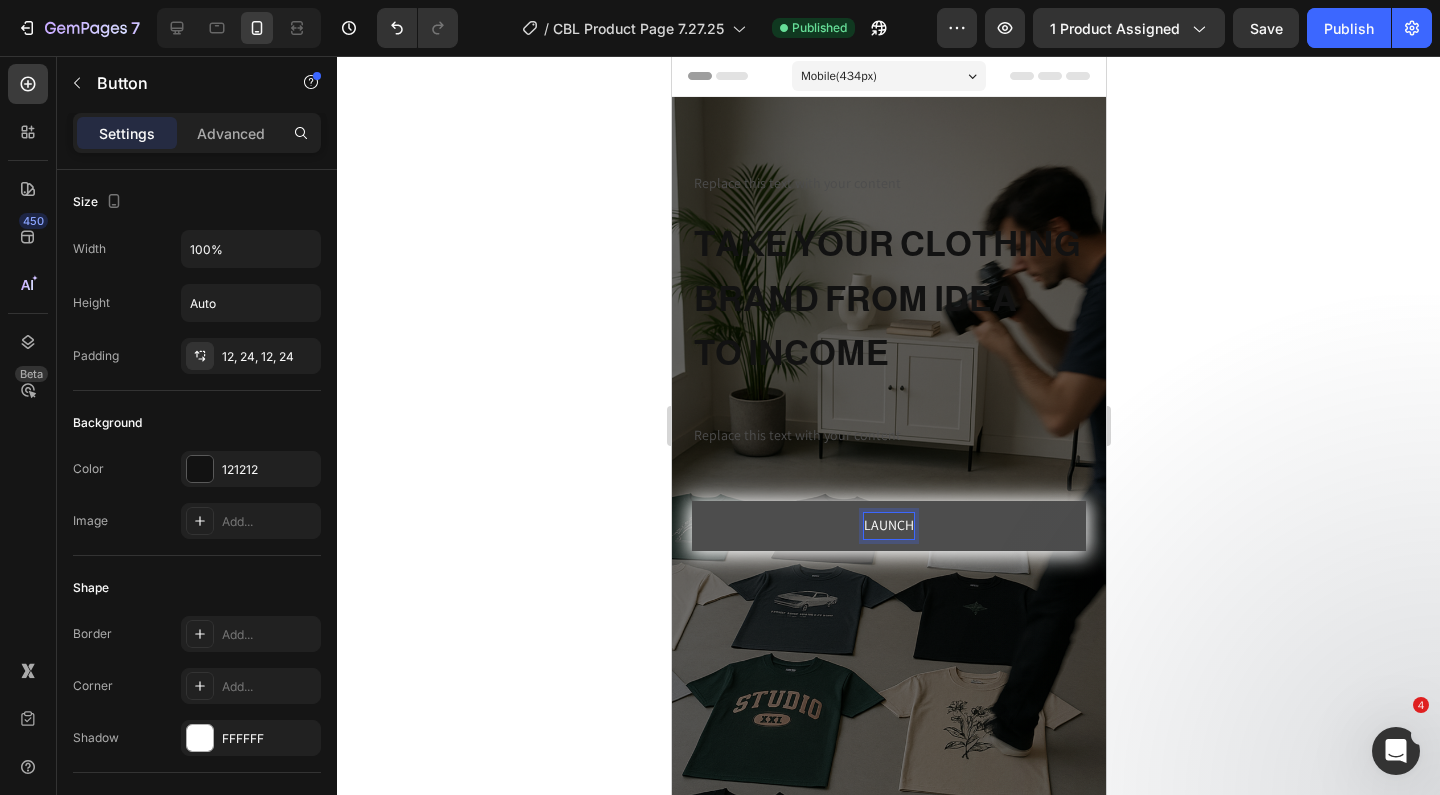 click on "LAUNCH" at bounding box center [888, 525] 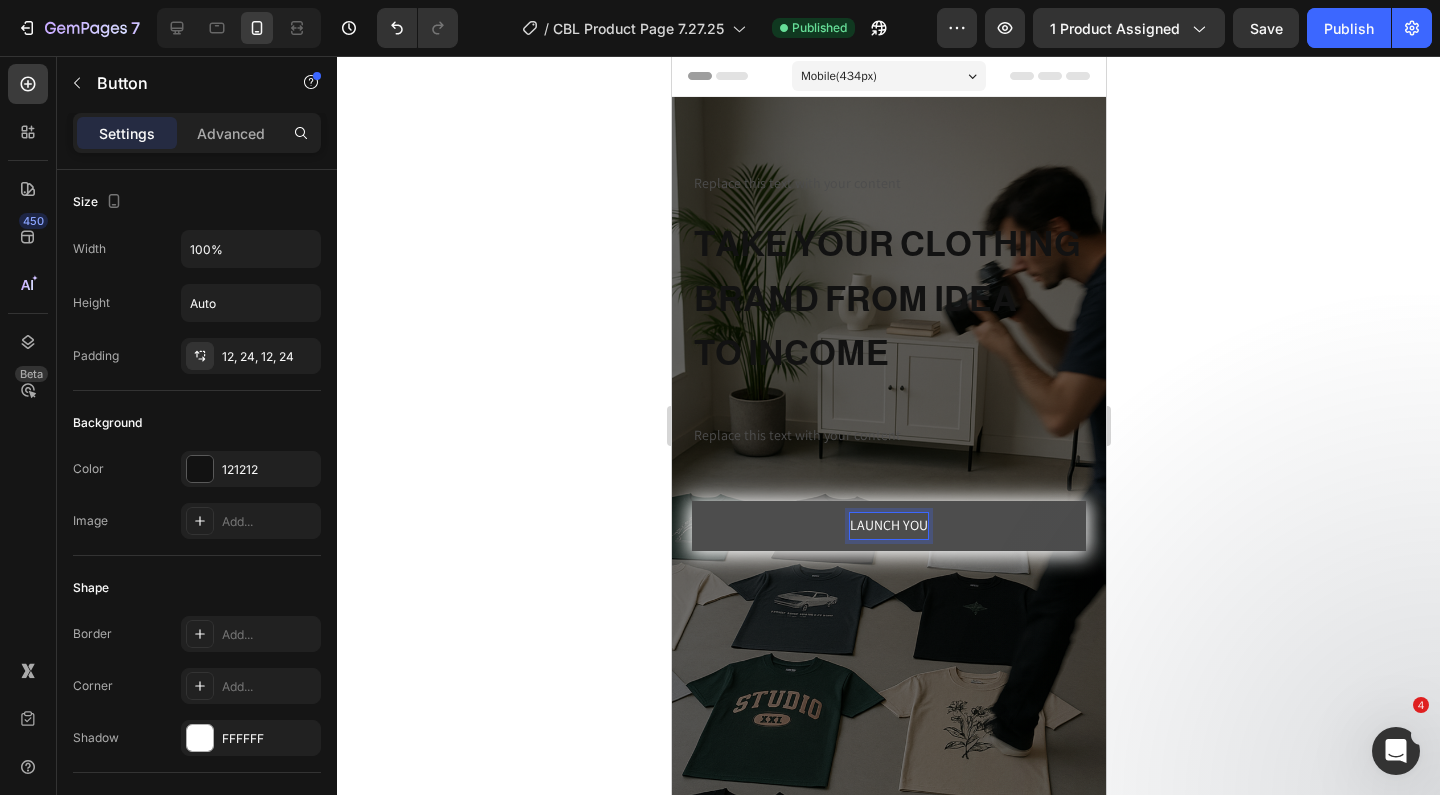 click on "LAUNCH YOU" at bounding box center (888, 525) 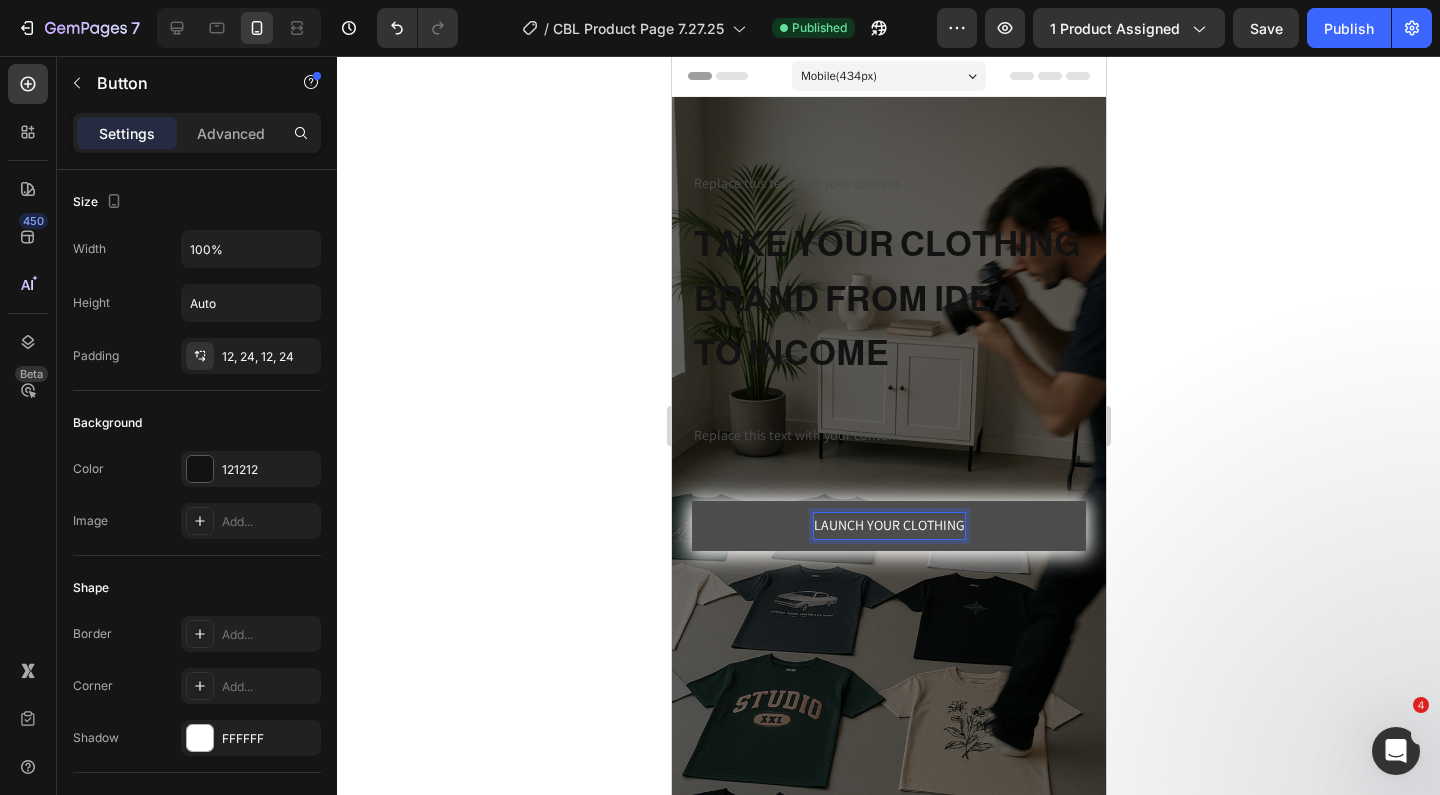 click on "LAUNCH YOUR CLOTHING" at bounding box center (888, 525) 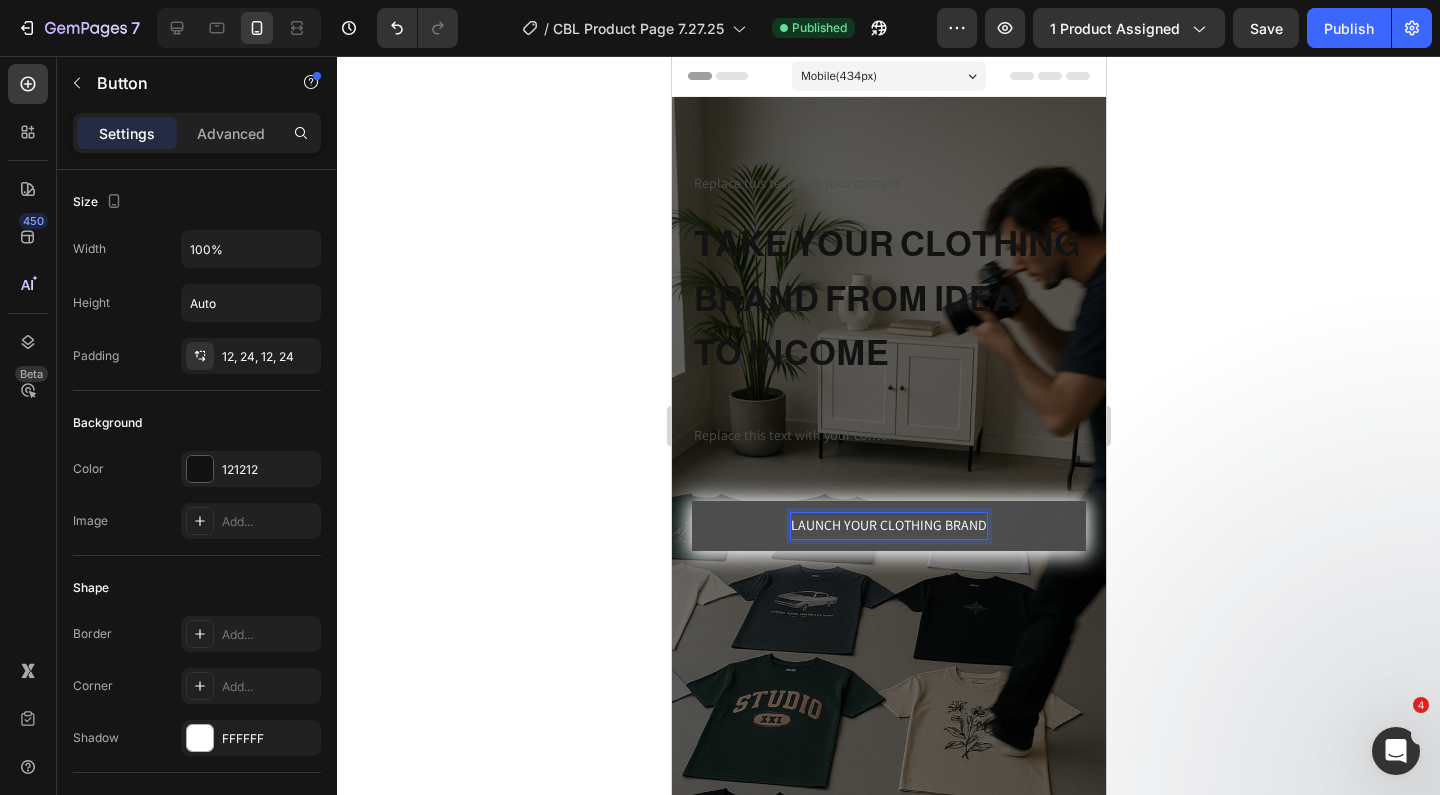 click 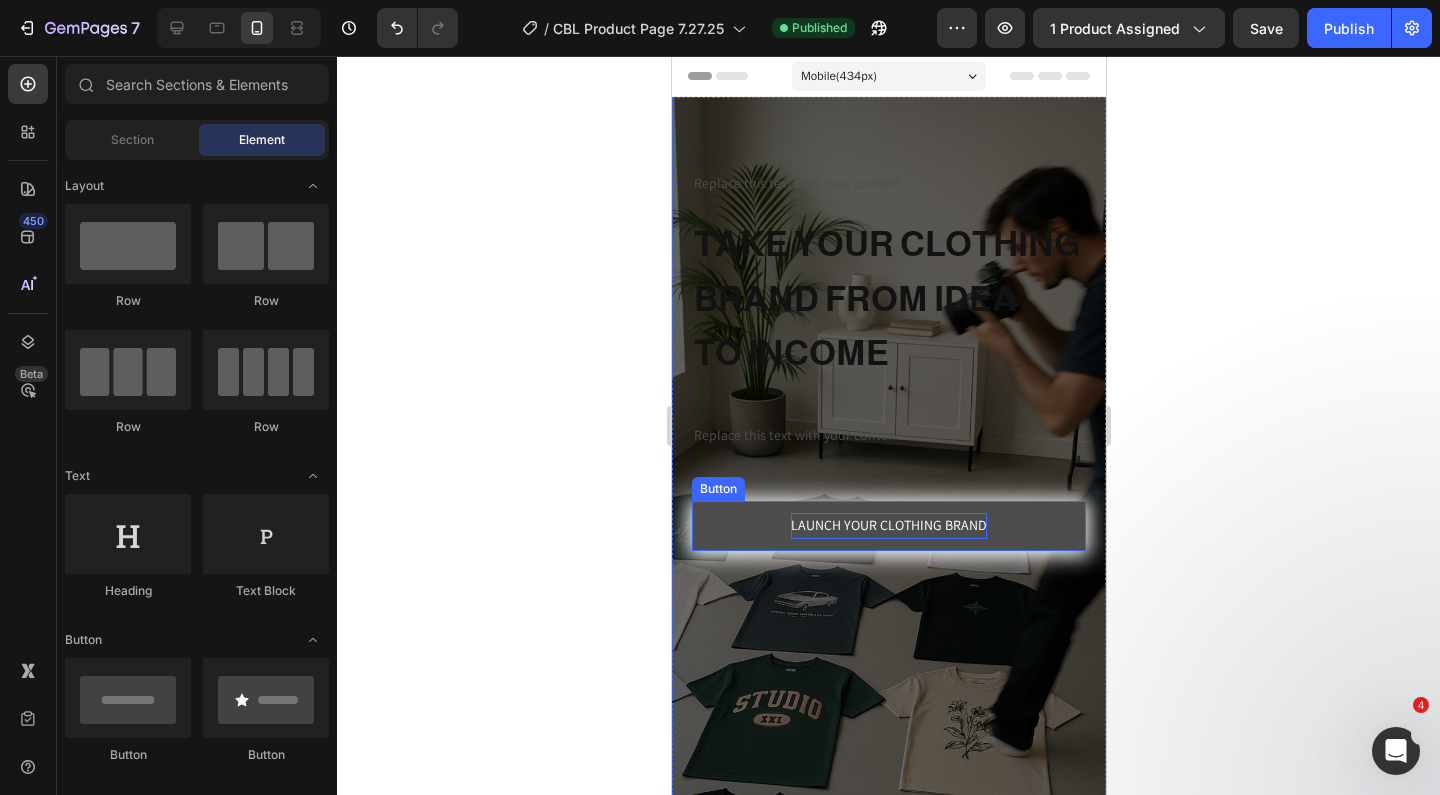 click on "LAUNCH YOUR CLOTHING BRAND" at bounding box center [888, 525] 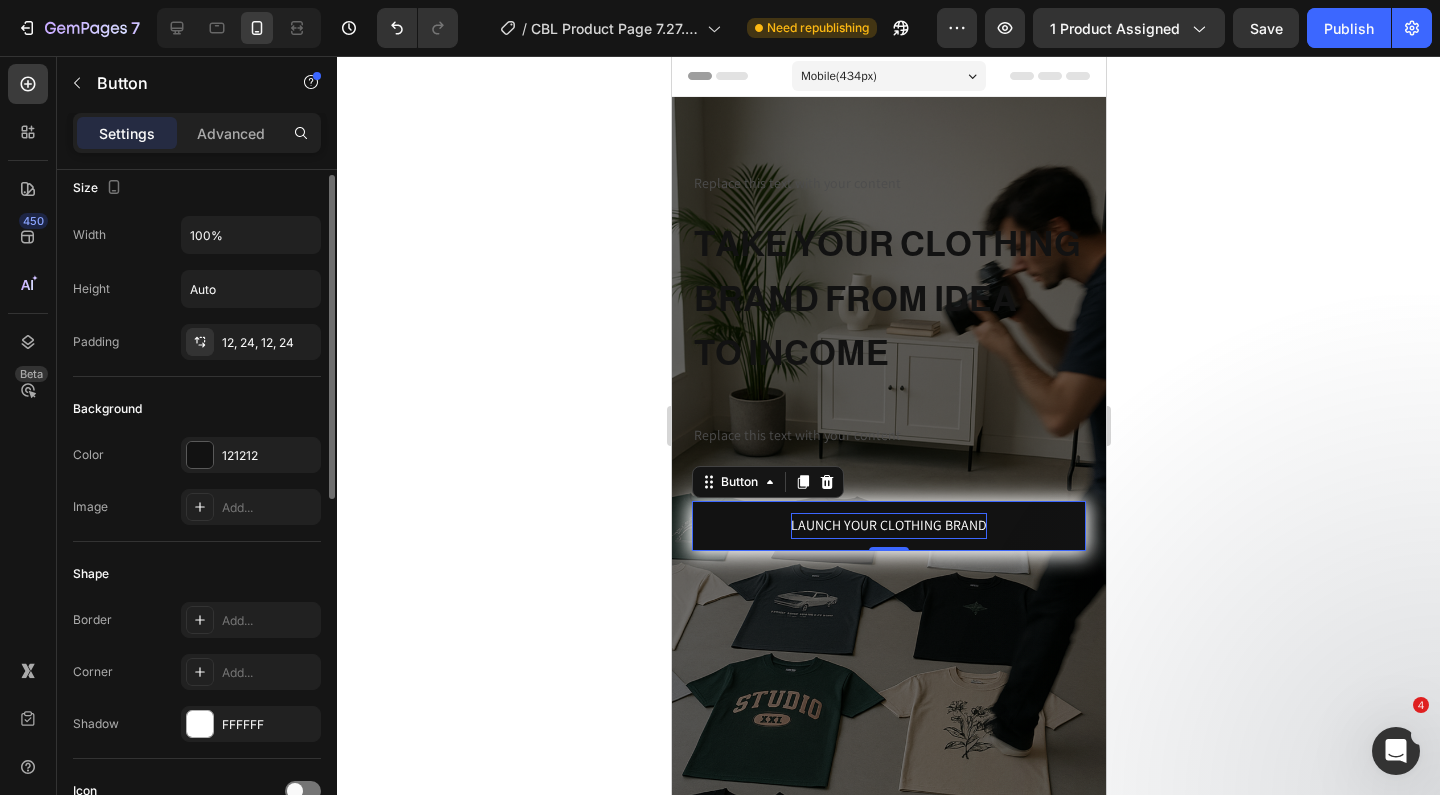 scroll, scrollTop: 0, scrollLeft: 0, axis: both 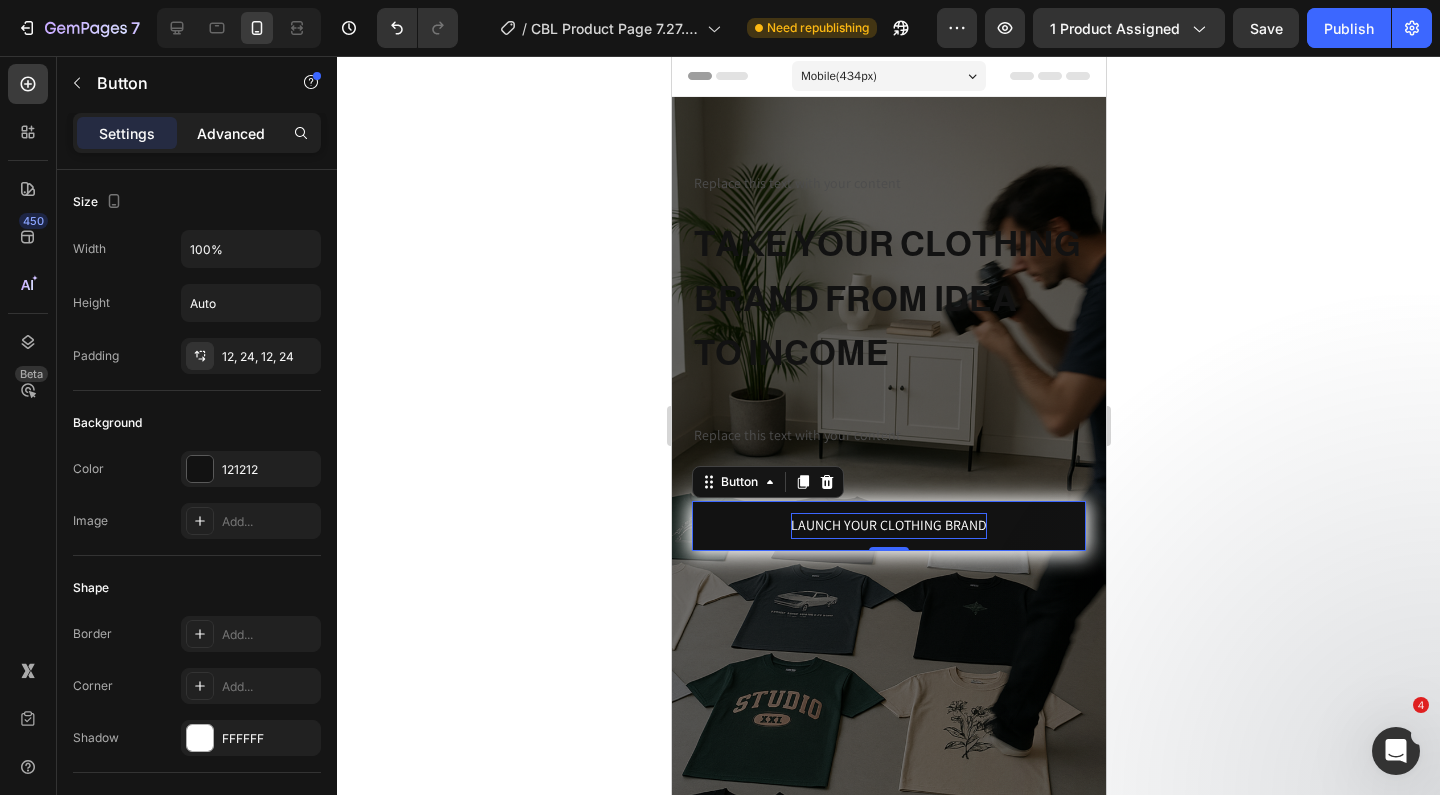 click on "Advanced" at bounding box center [231, 133] 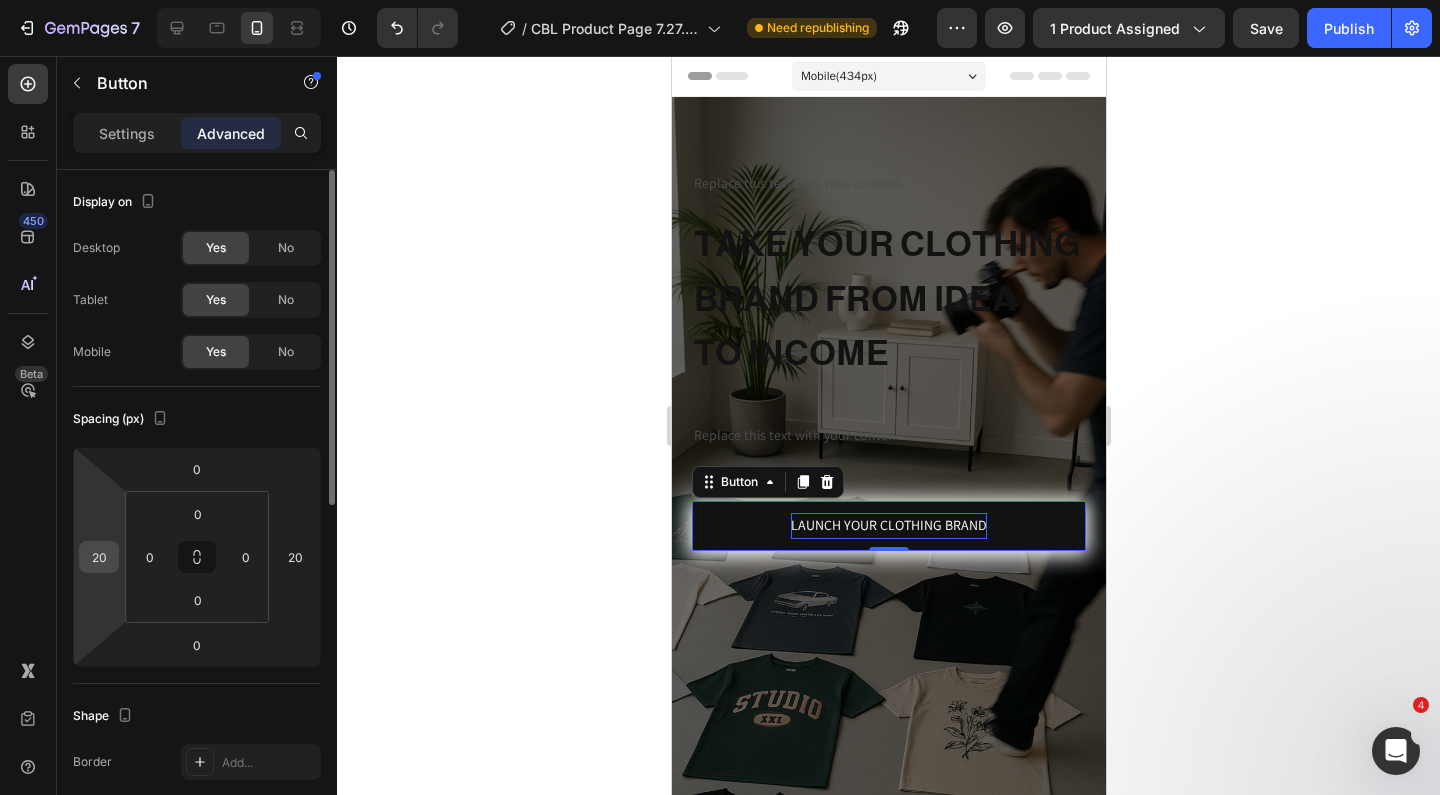 click on "20" at bounding box center (99, 557) 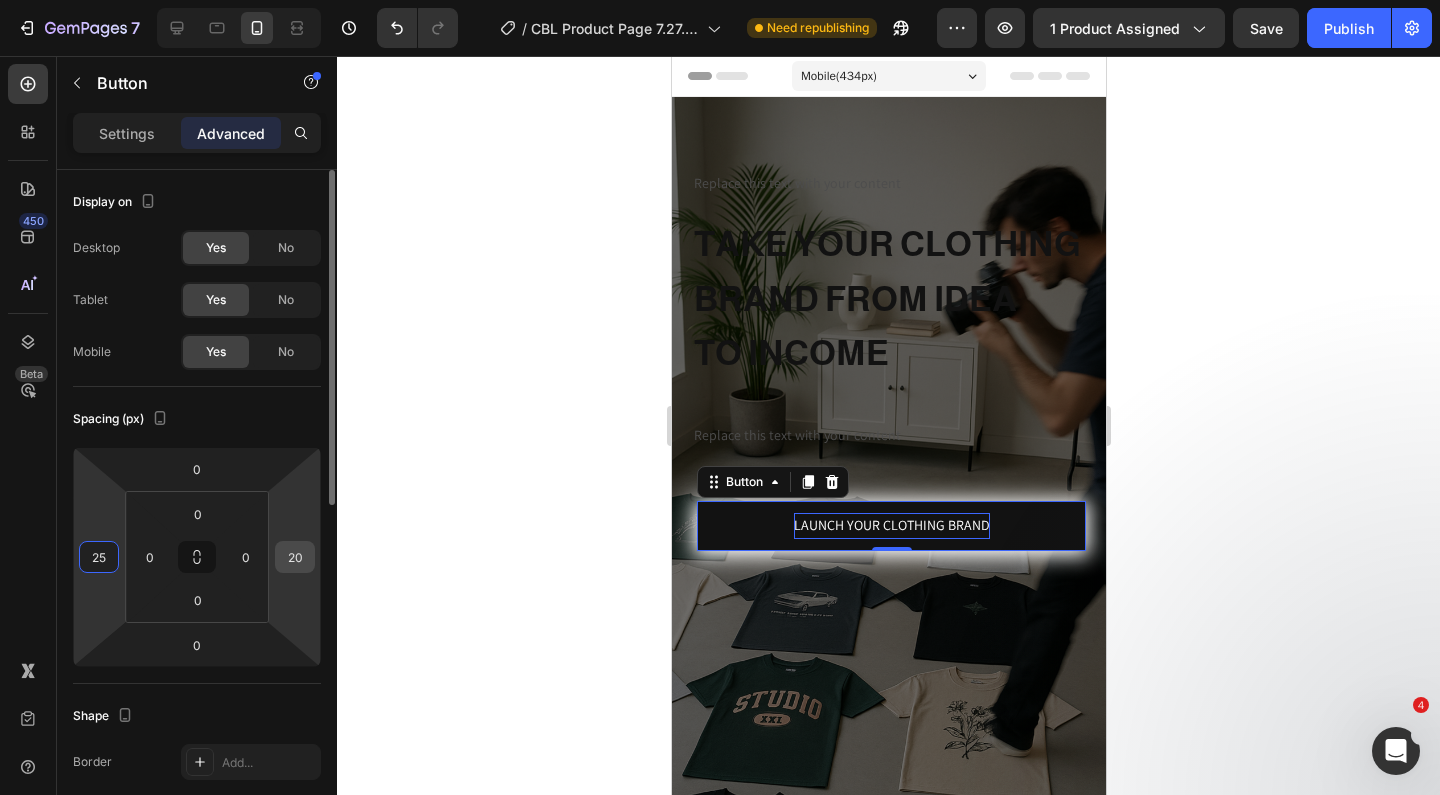 type on "25" 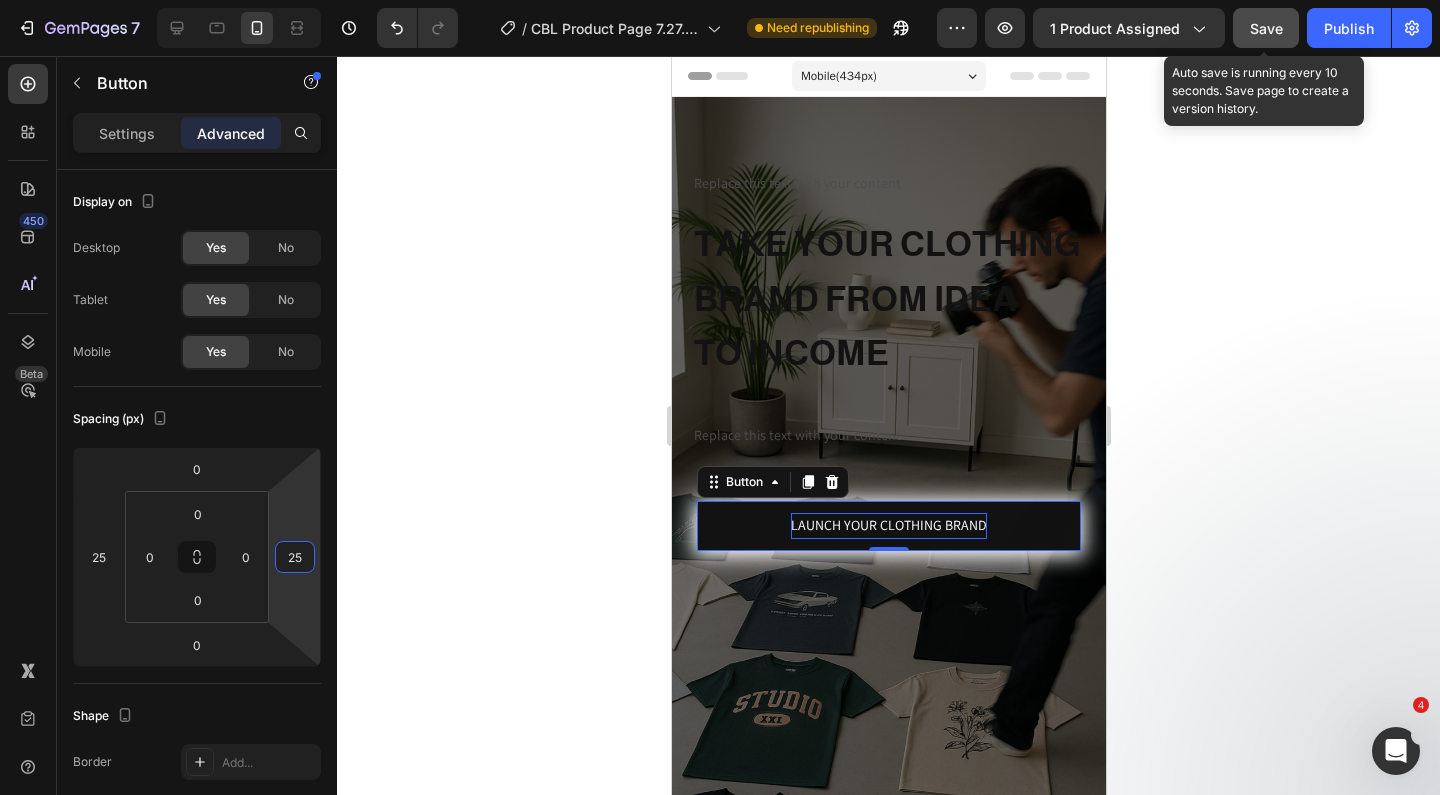 type on "25" 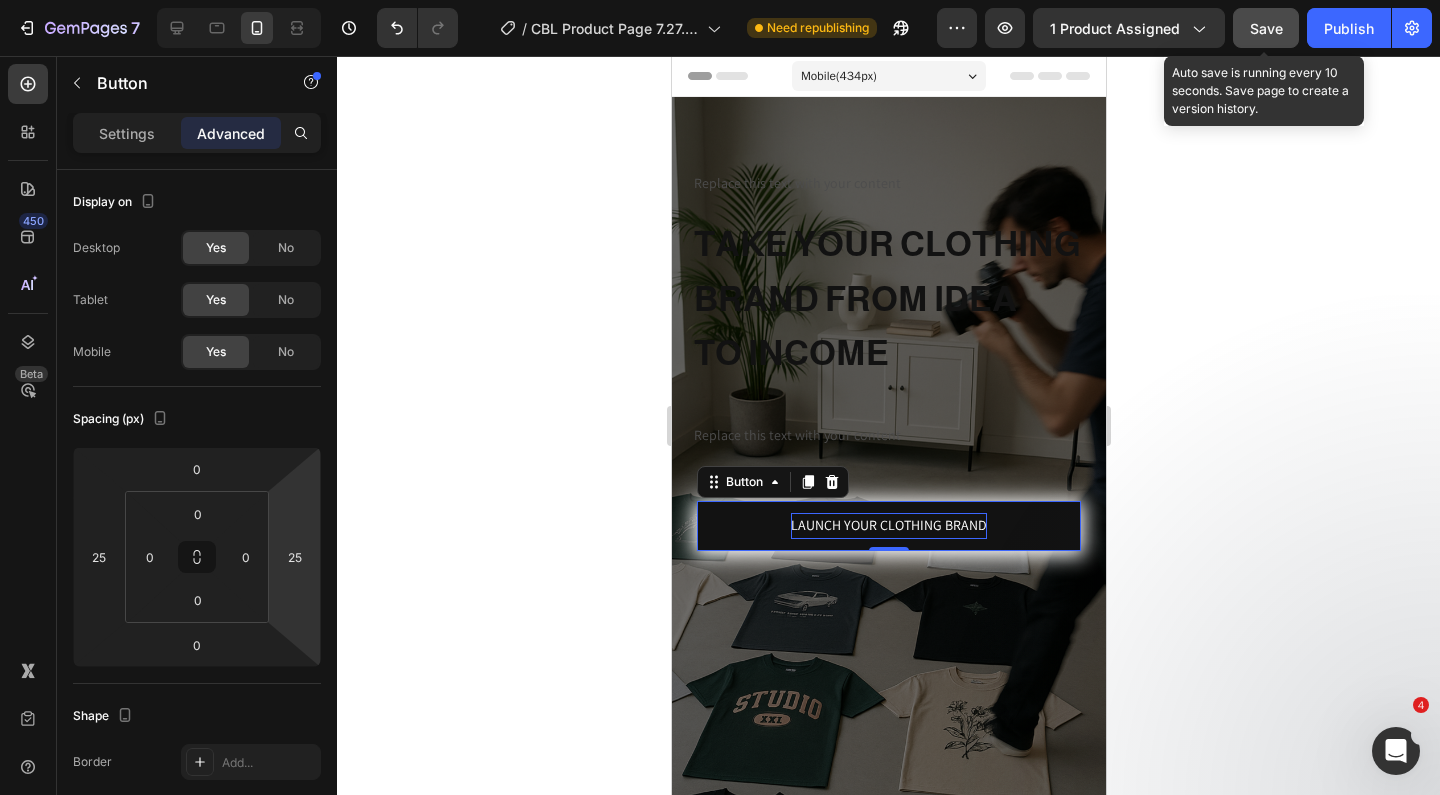 click on "Save" at bounding box center (1266, 28) 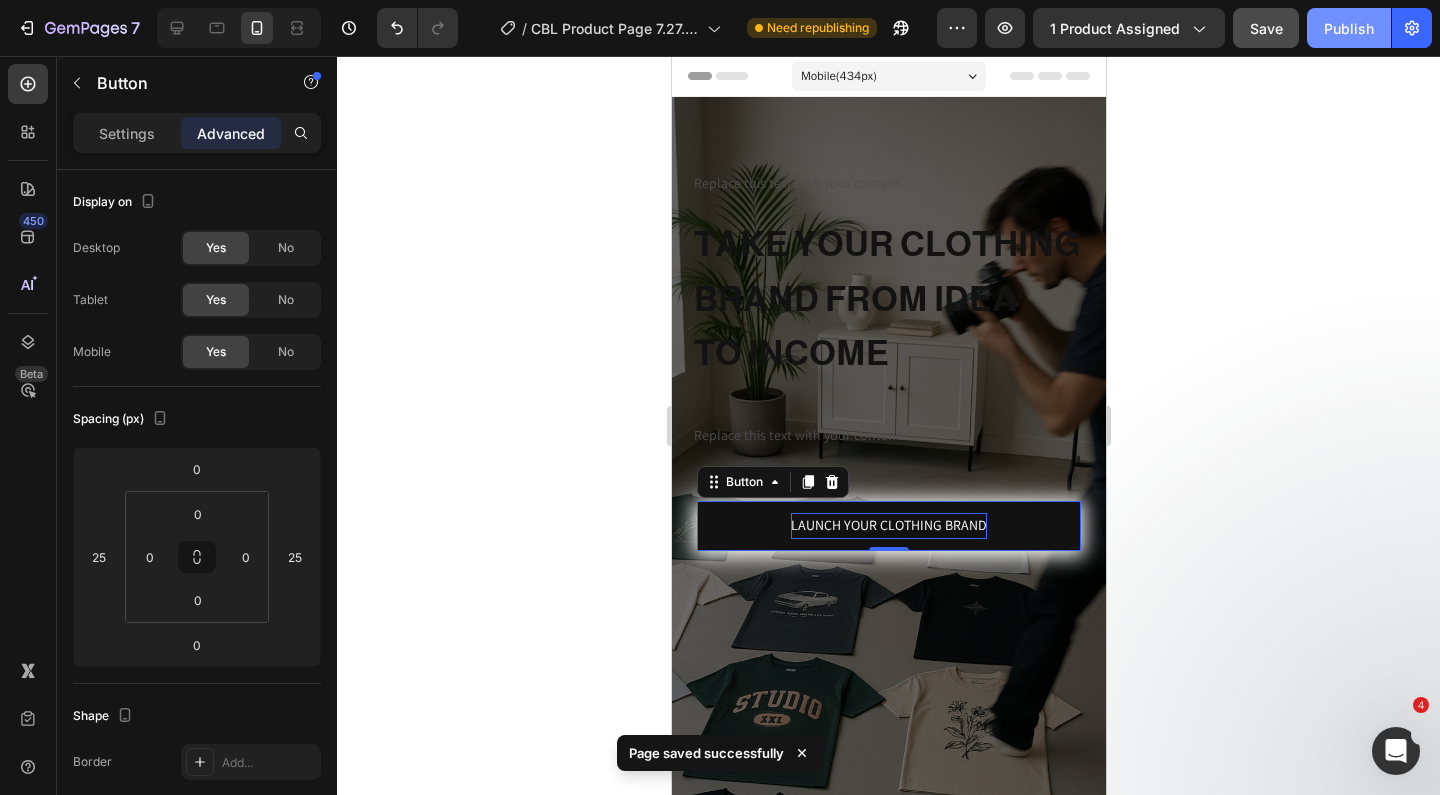 click on "Publish" at bounding box center [1349, 28] 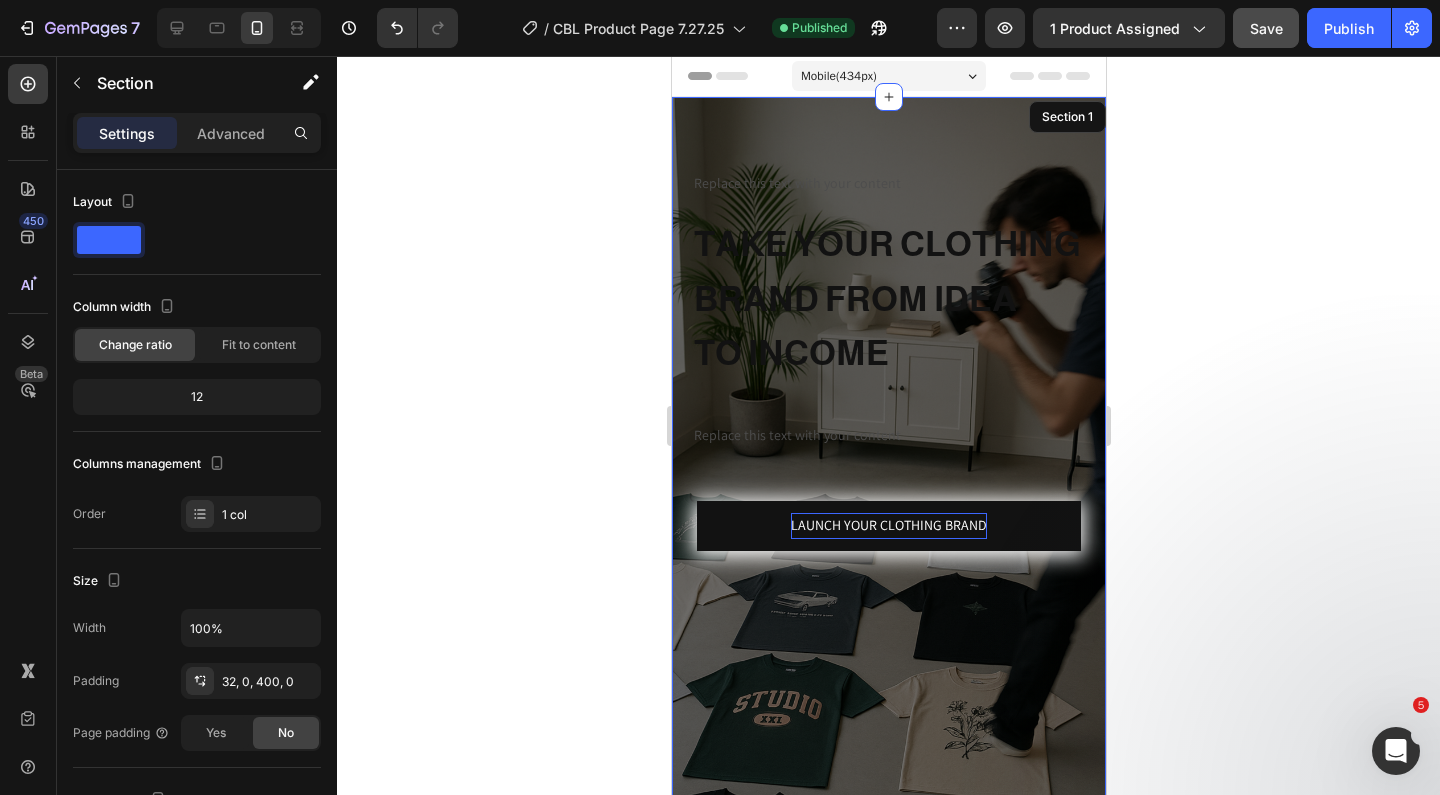 click on "Replace this text with your content Text Block TAKE YOUR CLOTHING BRAND FROM IDEA TO INCOME Heading Replace this text with your content Text Block LAUNCH YOUR CLOTHING BRAND Button   0" at bounding box center (888, 340) 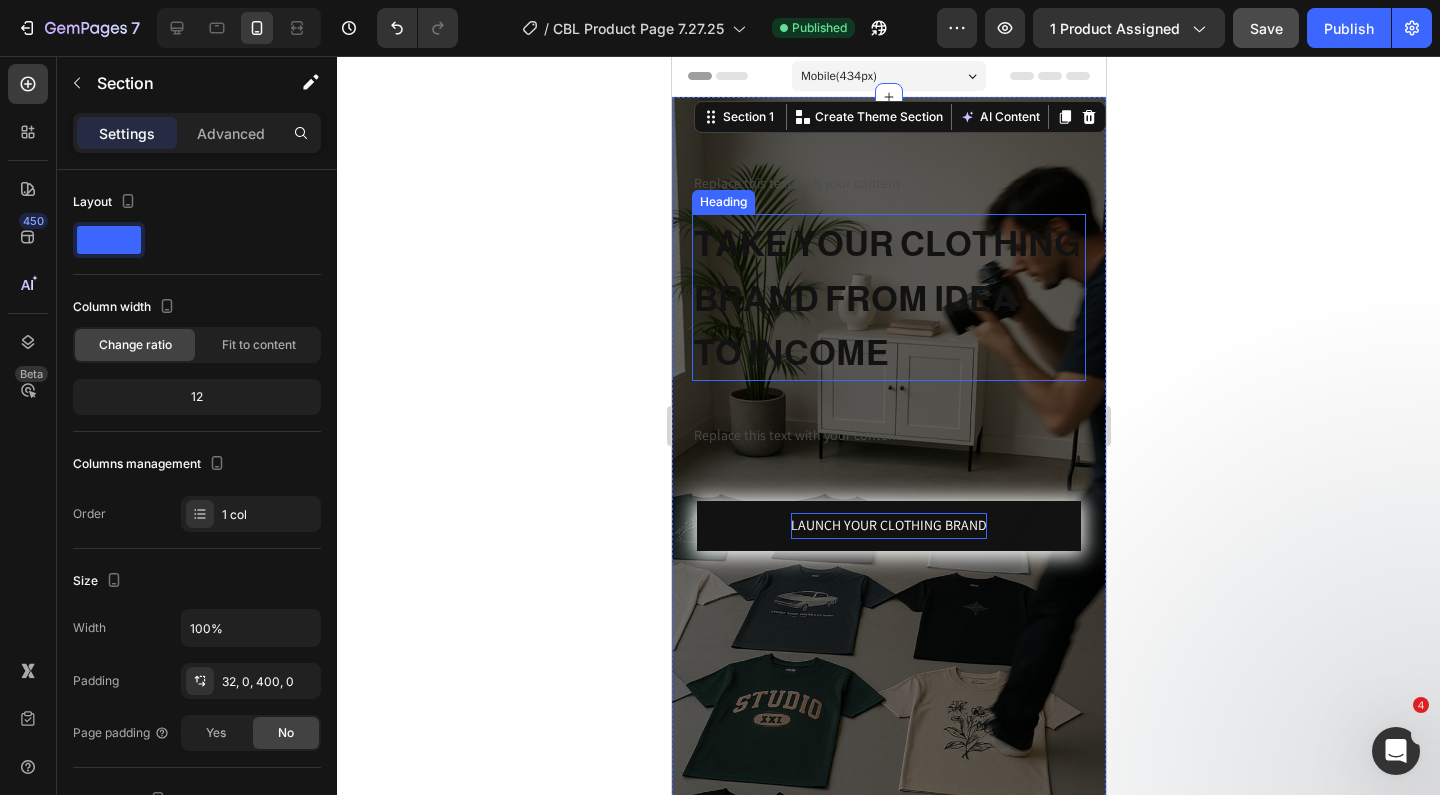 click on "TAKE YOUR CLOTHING BRAND FROM IDEA" at bounding box center (886, 270) 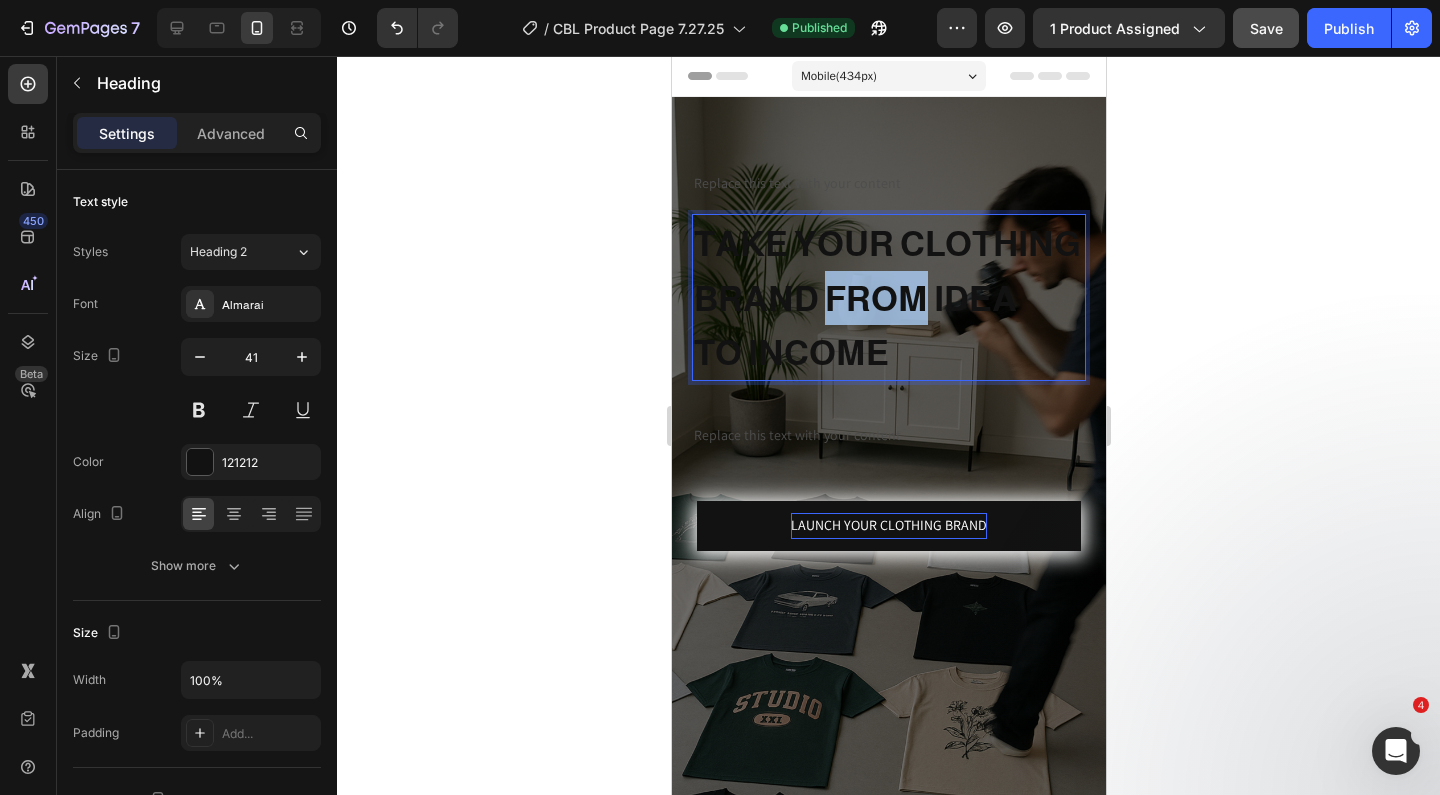 click on "TAKE YOUR CLOTHING BRAND FROM IDEA" at bounding box center (886, 270) 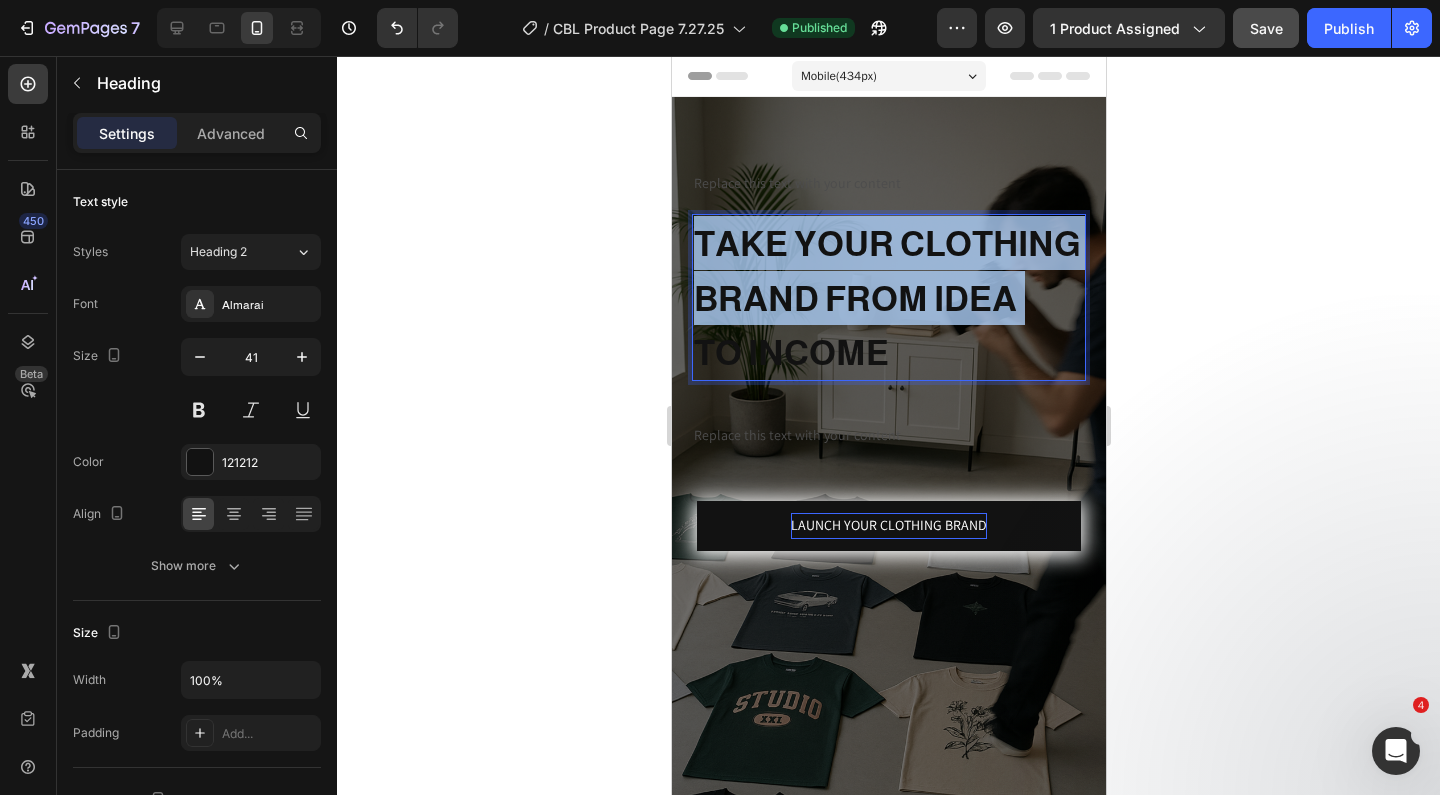 click on "TAKE YOUR CLOTHING BRAND FROM IDEA" at bounding box center (886, 270) 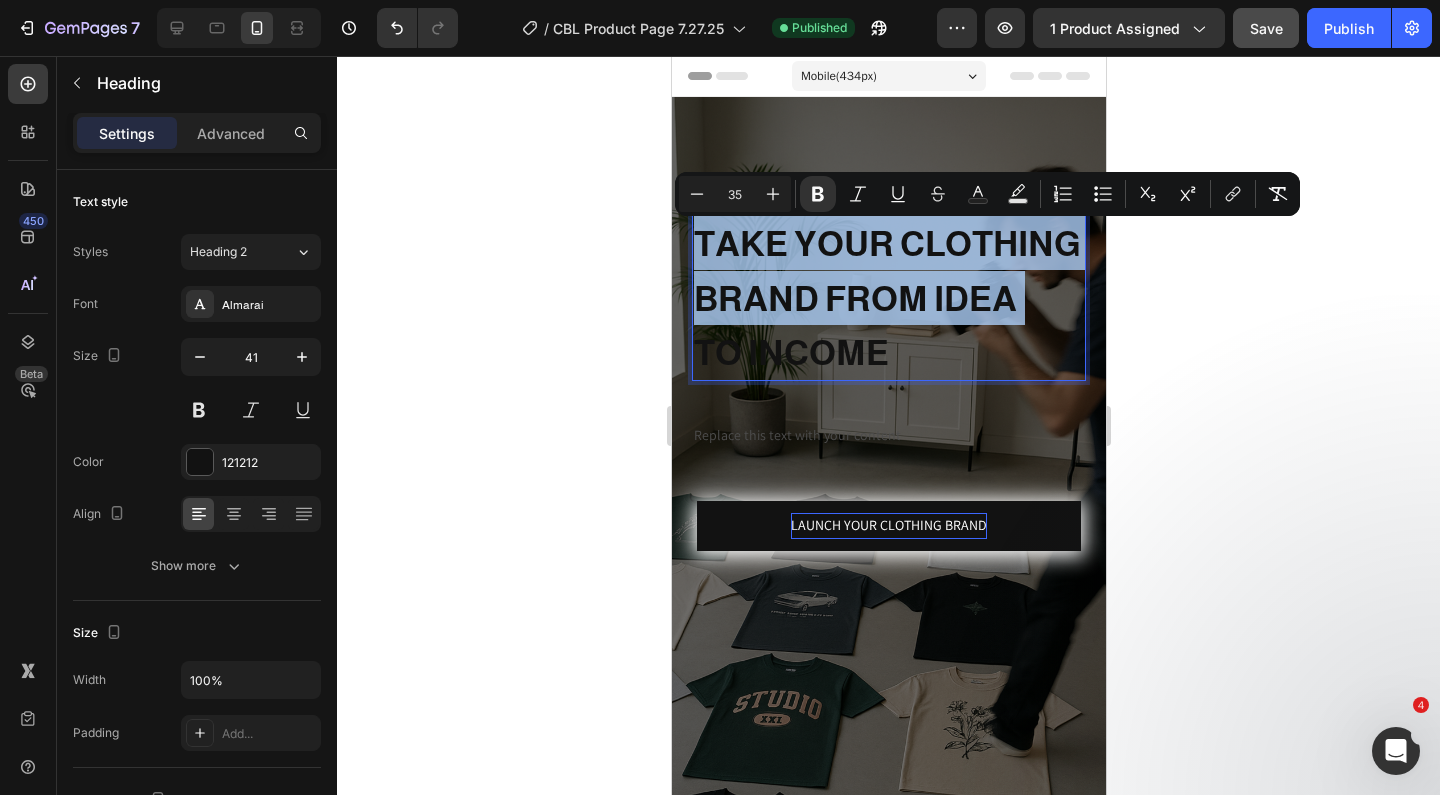 click on "TAKE YOUR CLOTHING BRAND FROM IDEA TO INCOME" at bounding box center (888, 297) 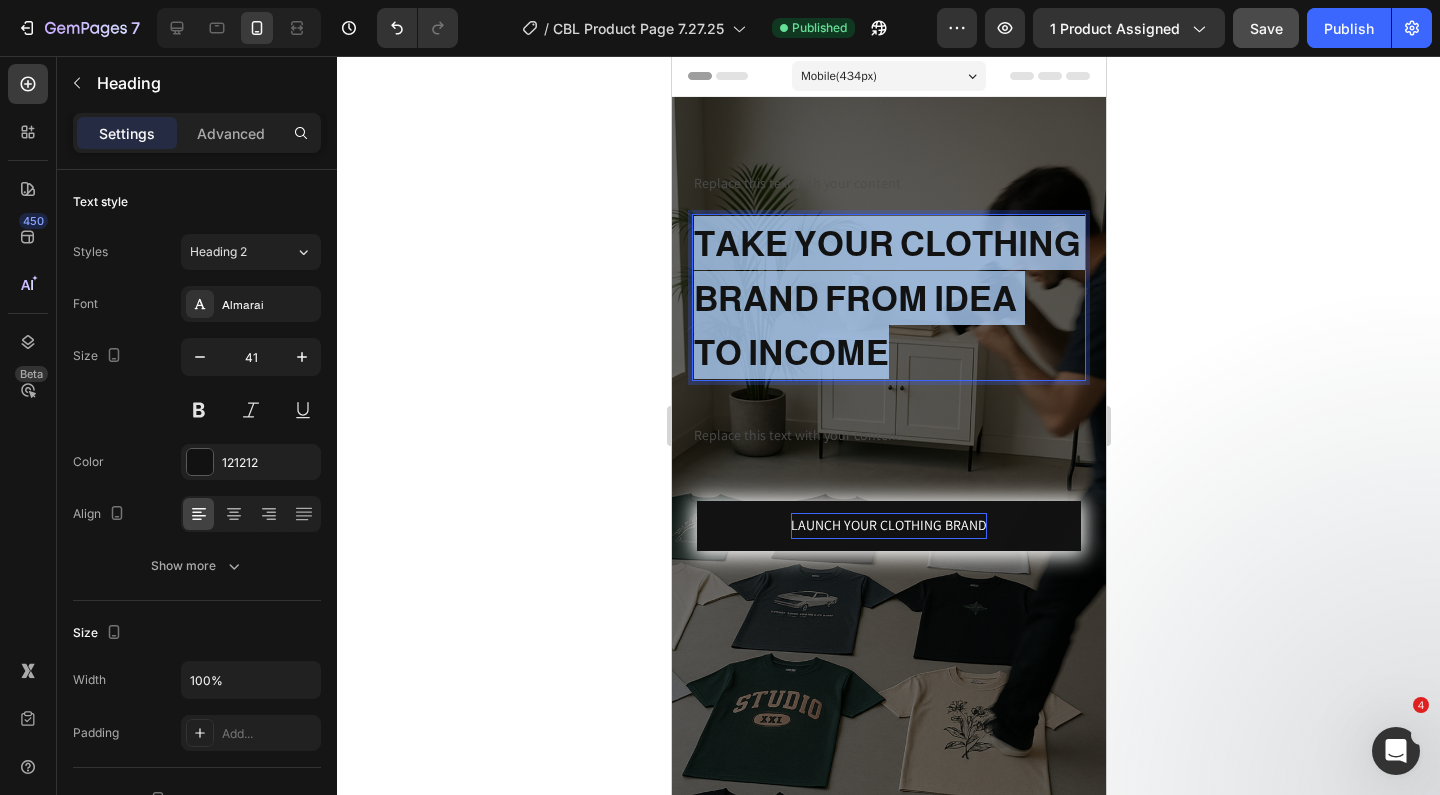 drag, startPoint x: 920, startPoint y: 360, endPoint x: 694, endPoint y: 230, distance: 260.72208 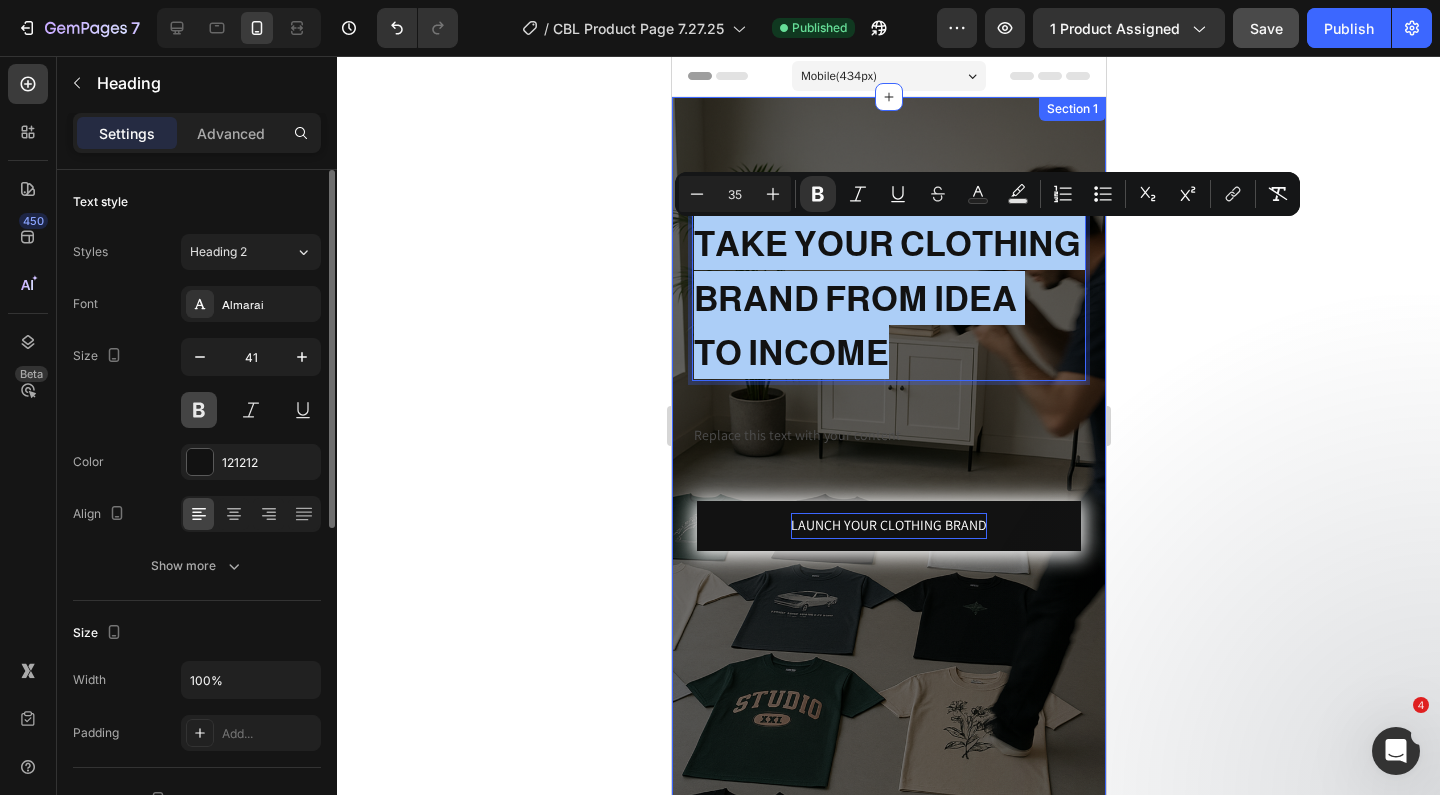 click at bounding box center (199, 410) 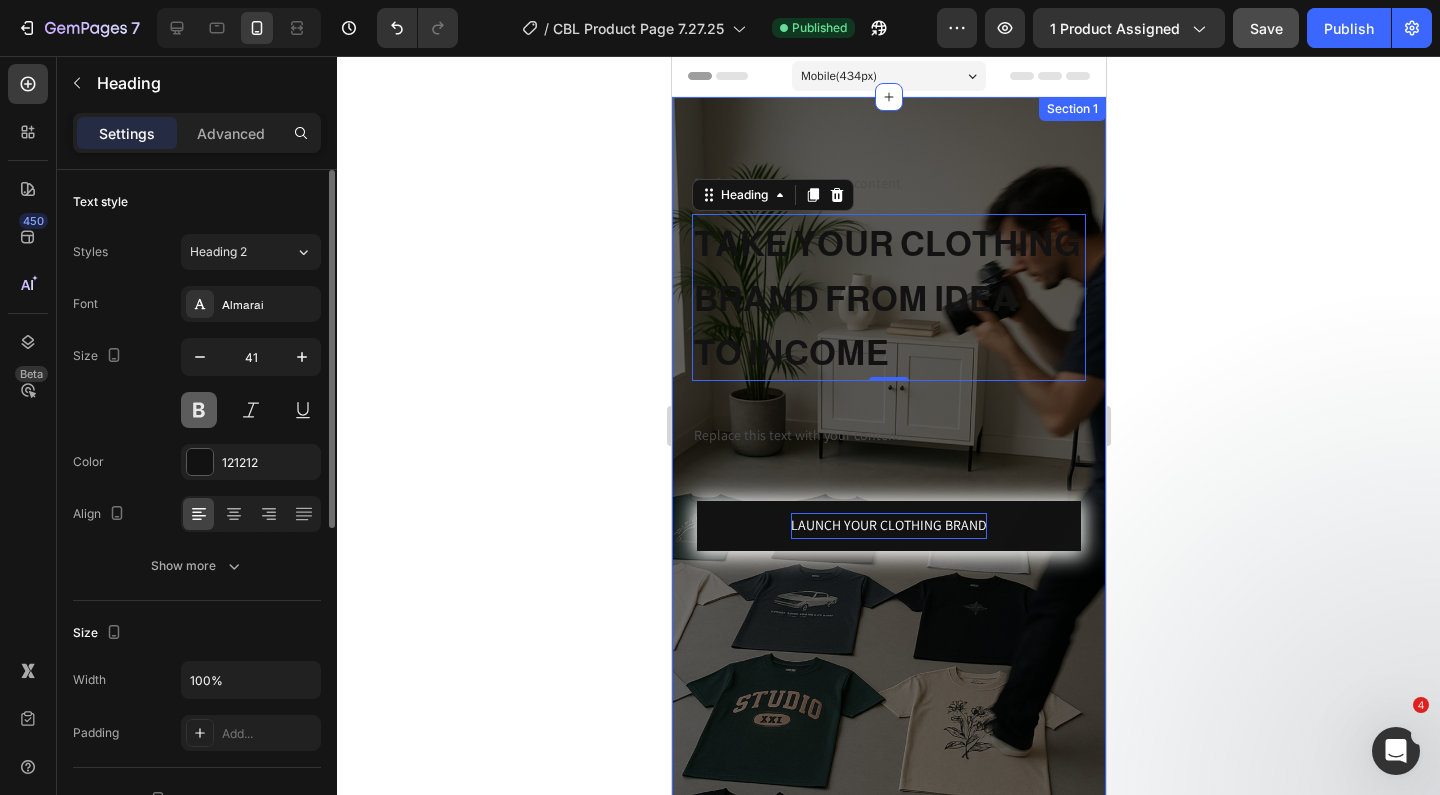click at bounding box center (199, 410) 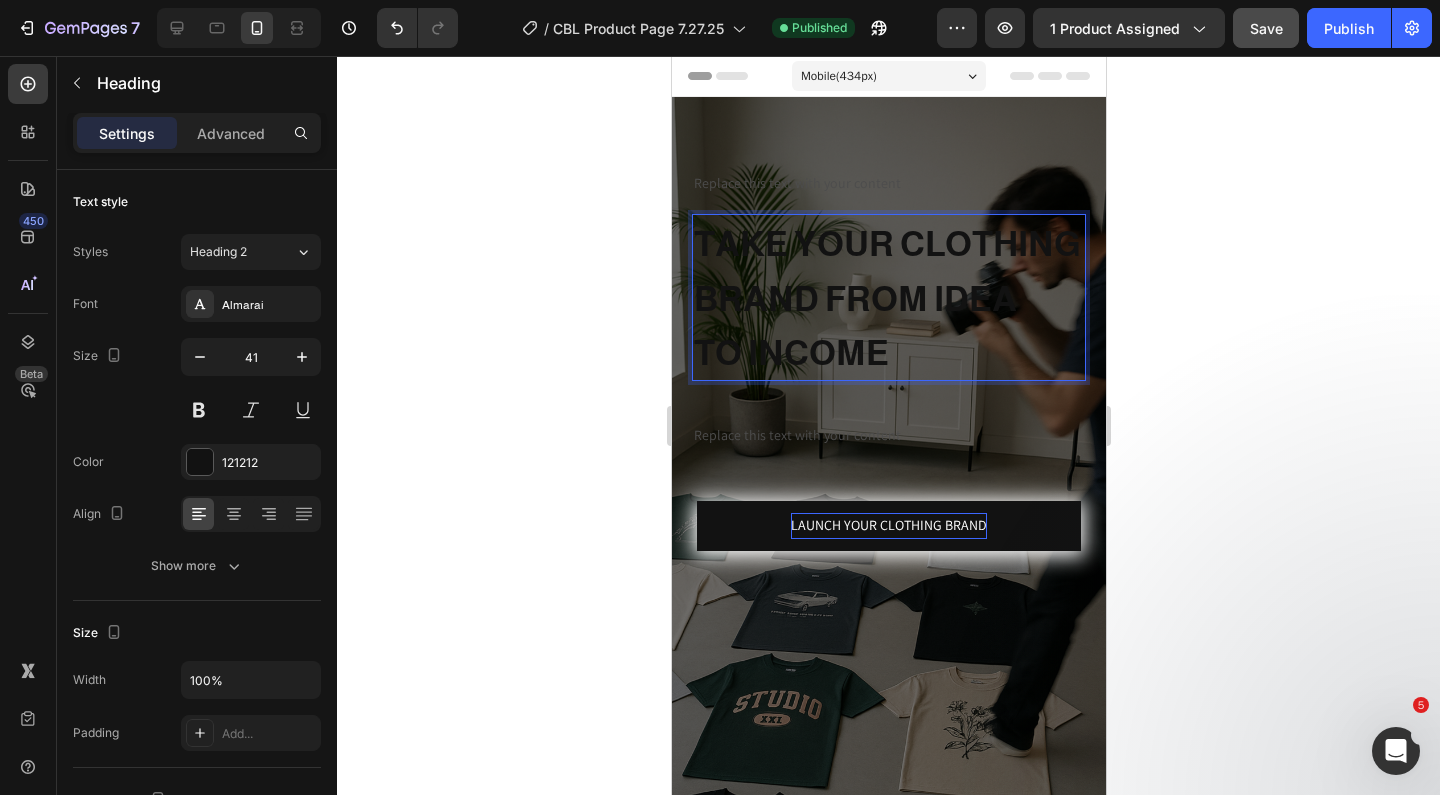 click on "TAKE YOUR CLOTHING BRAND FROM IDEA TO INCOME" at bounding box center (888, 297) 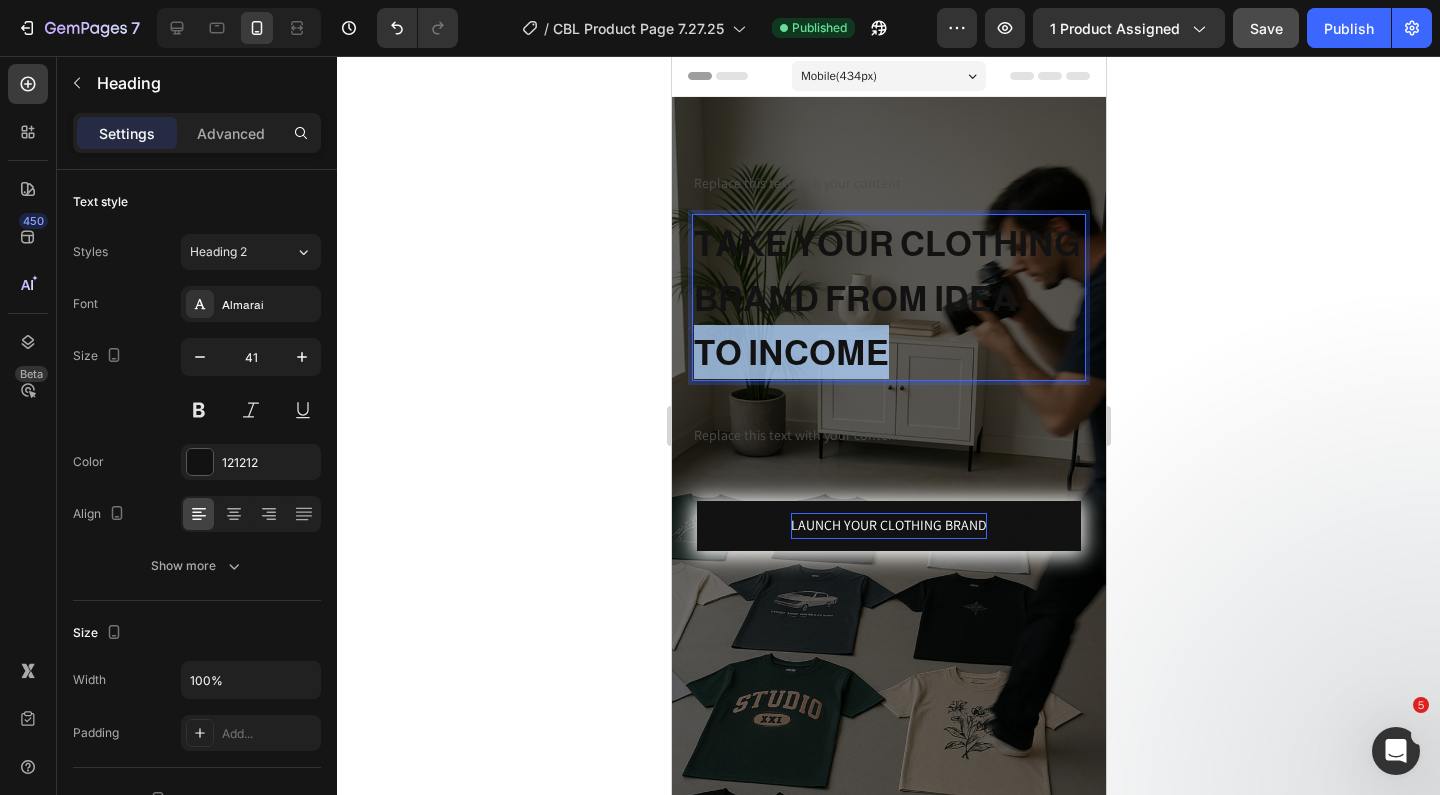 click on "TAKE YOUR CLOTHING BRAND FROM IDEA TO INCOME" at bounding box center [888, 297] 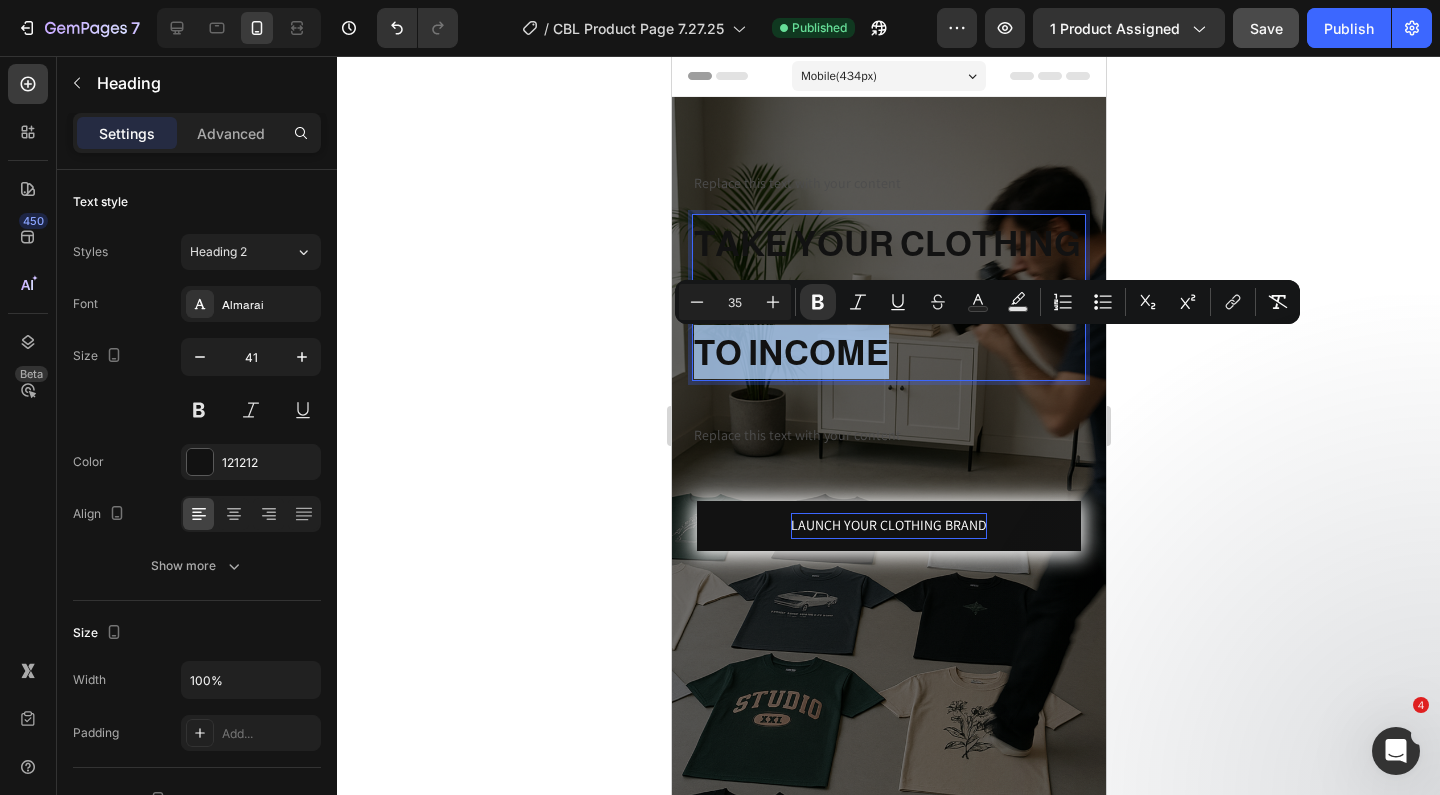 click on "TAKE YOUR CLOTHING BRAND FROM IDEA TO INCOME" at bounding box center [888, 297] 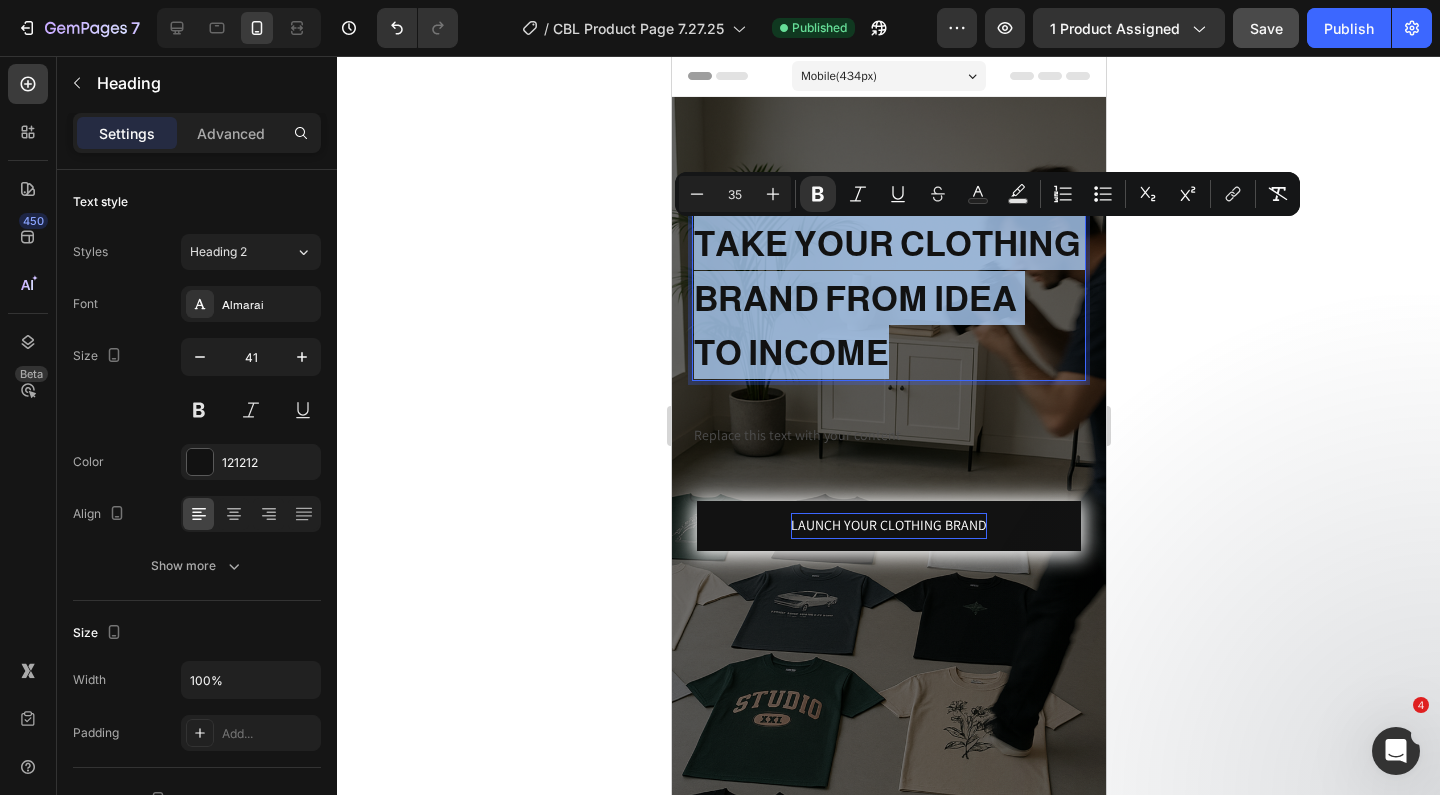 drag, startPoint x: 925, startPoint y: 359, endPoint x: 698, endPoint y: 233, distance: 259.62473 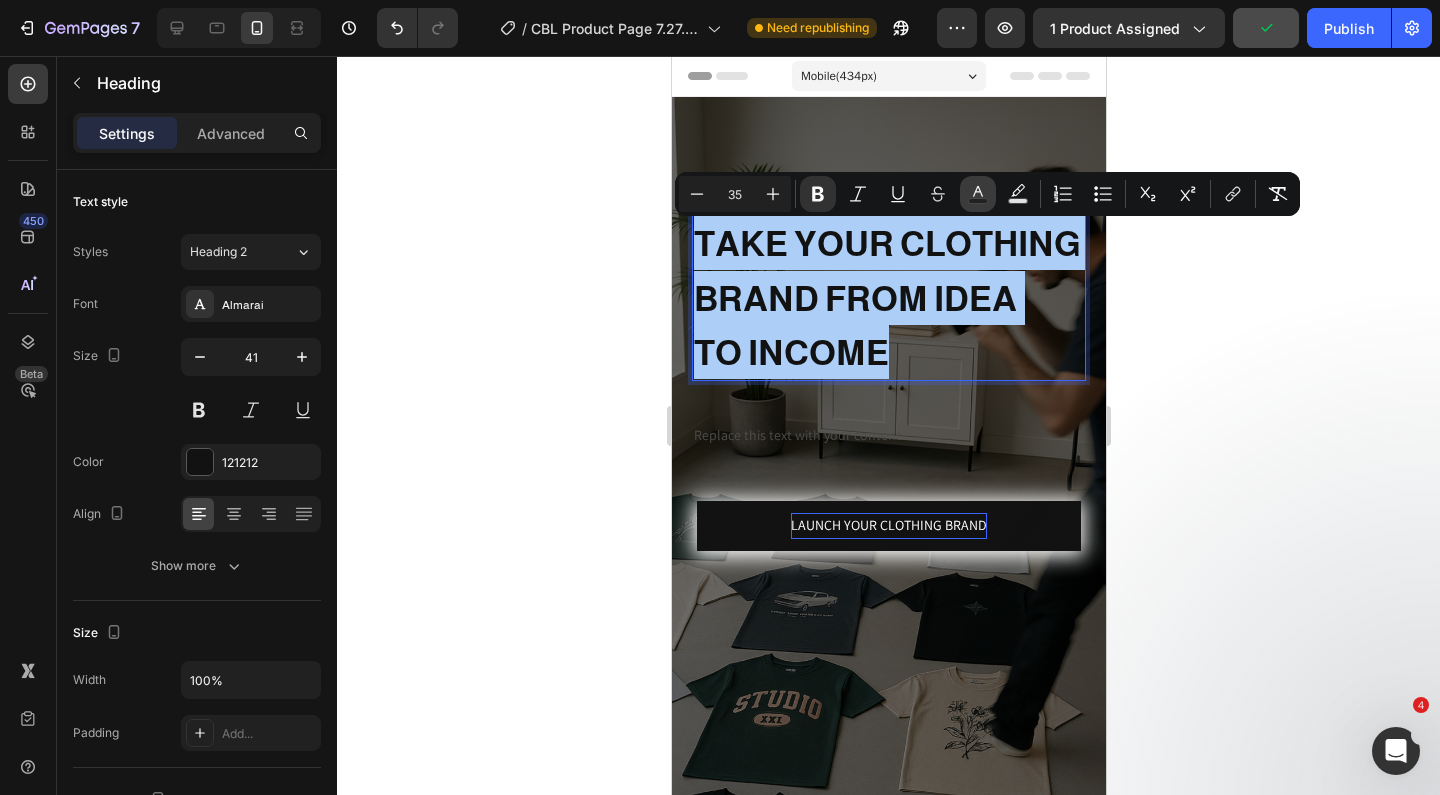 click 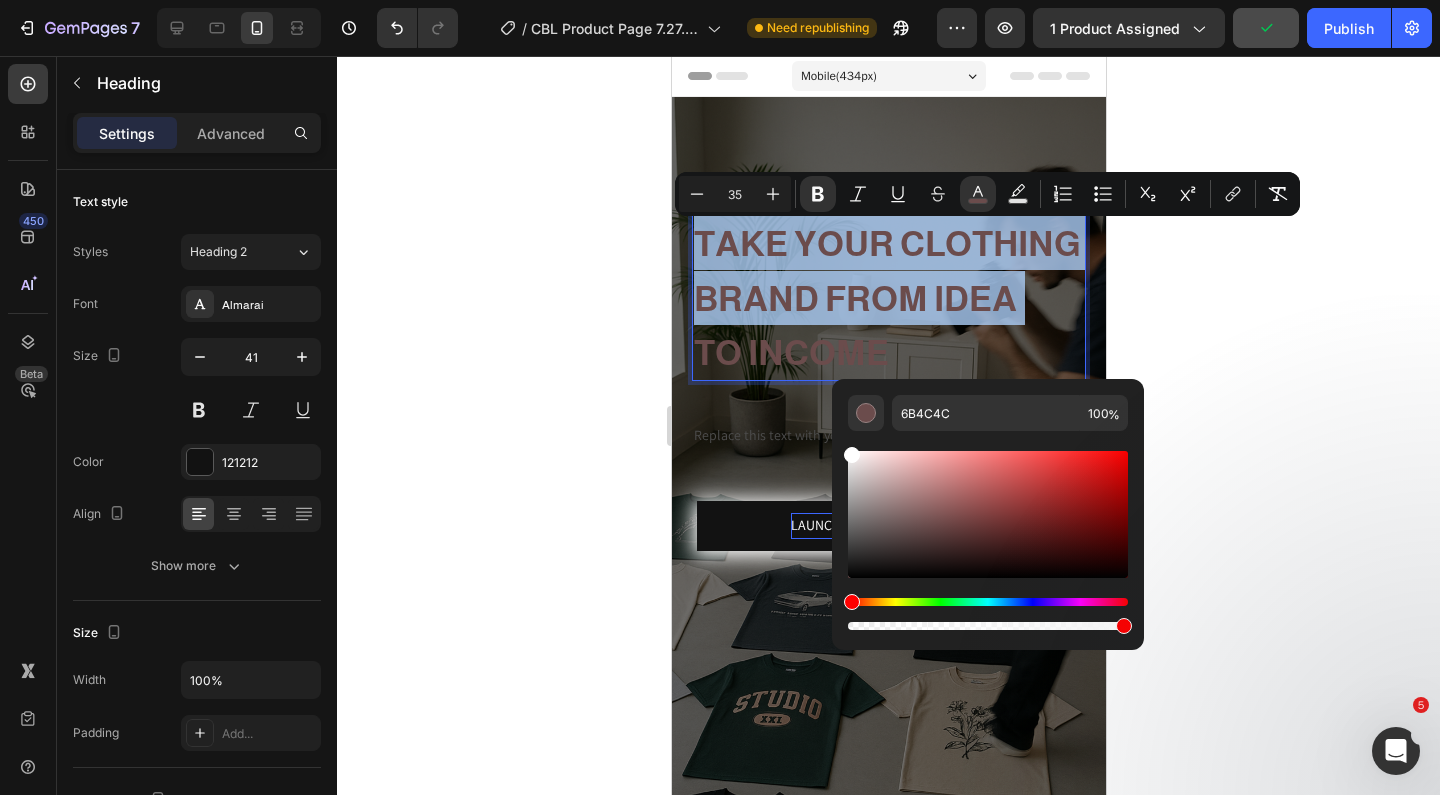 type on "FFFFFF" 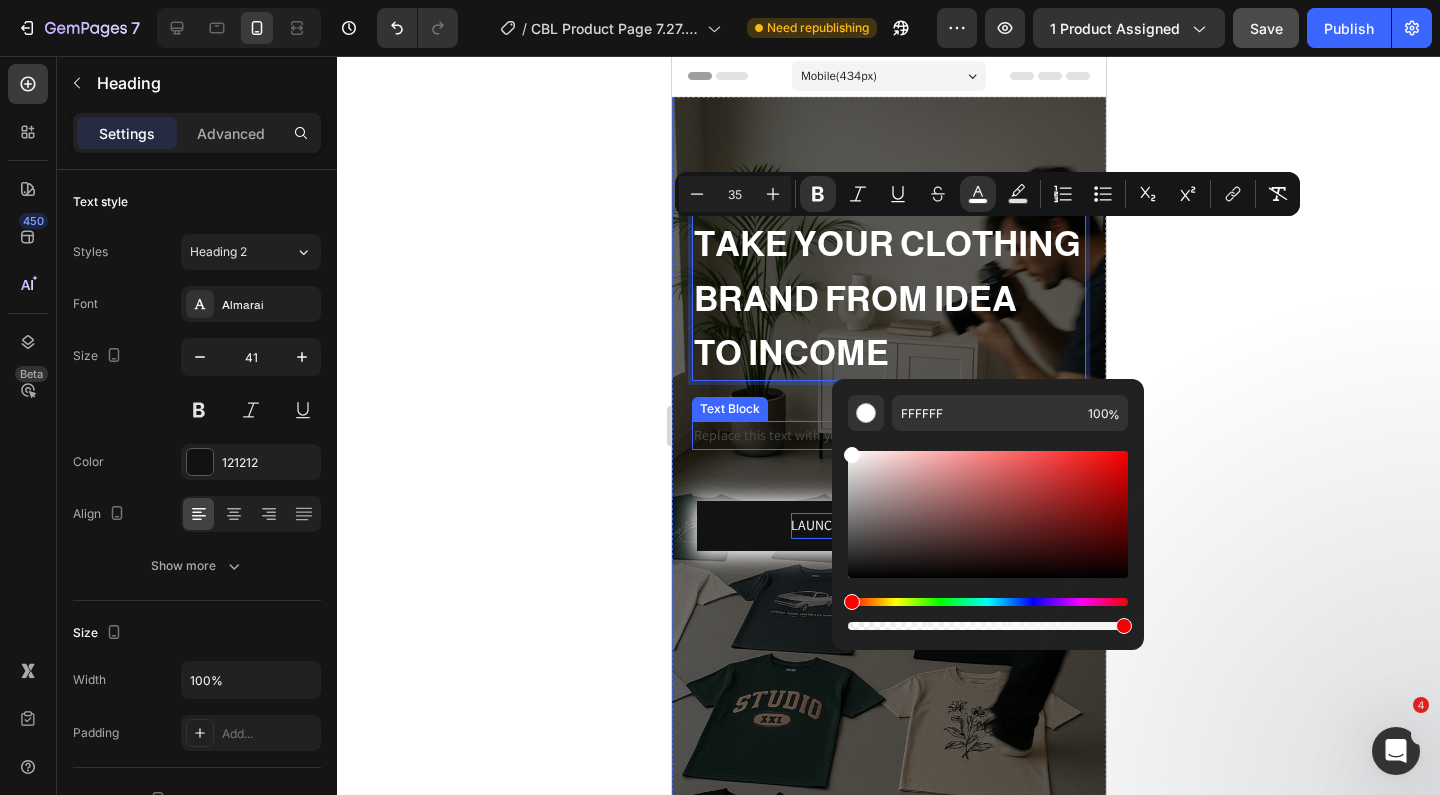 drag, startPoint x: 1602, startPoint y: 580, endPoint x: 821, endPoint y: 439, distance: 793.62585 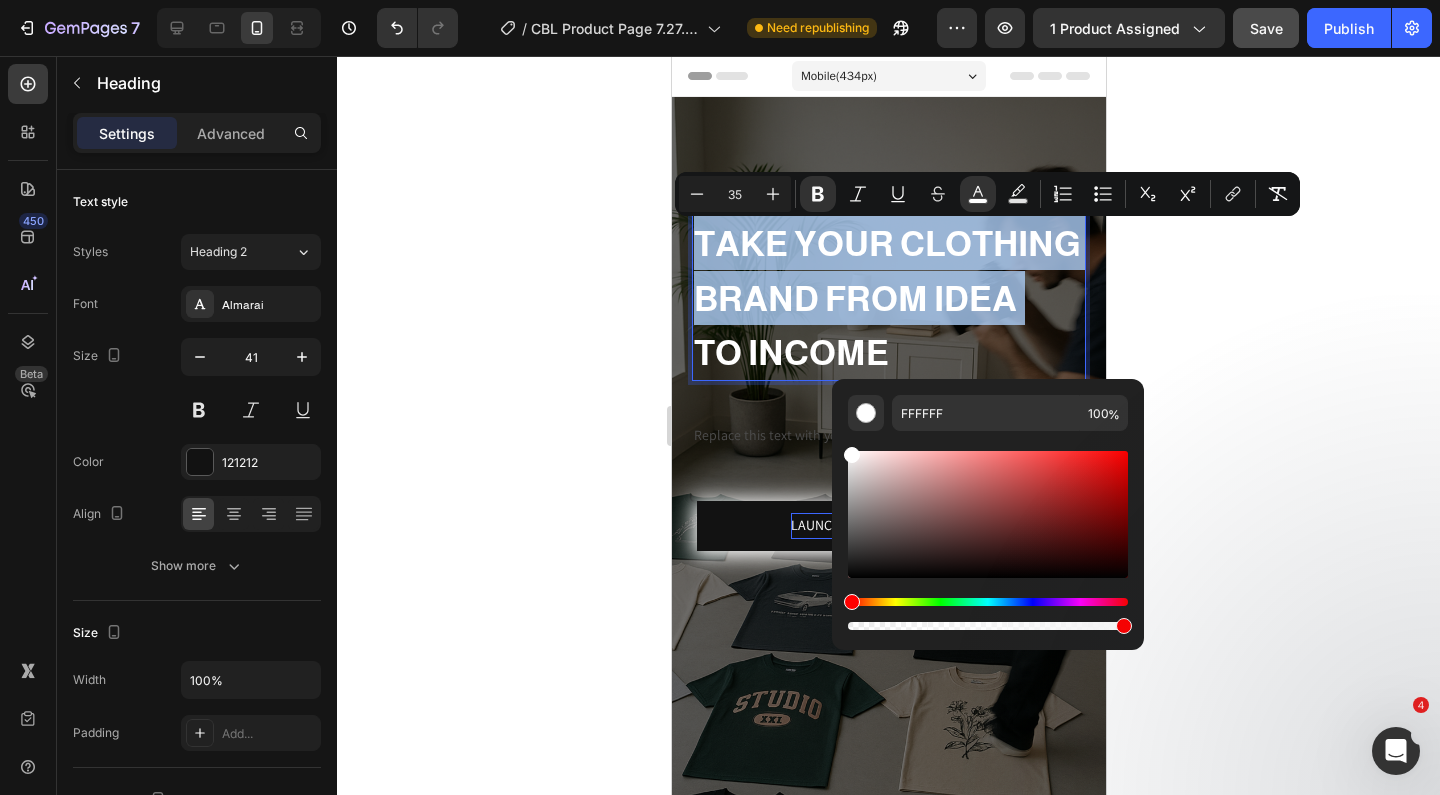 click on "TO INCOME" at bounding box center [790, 352] 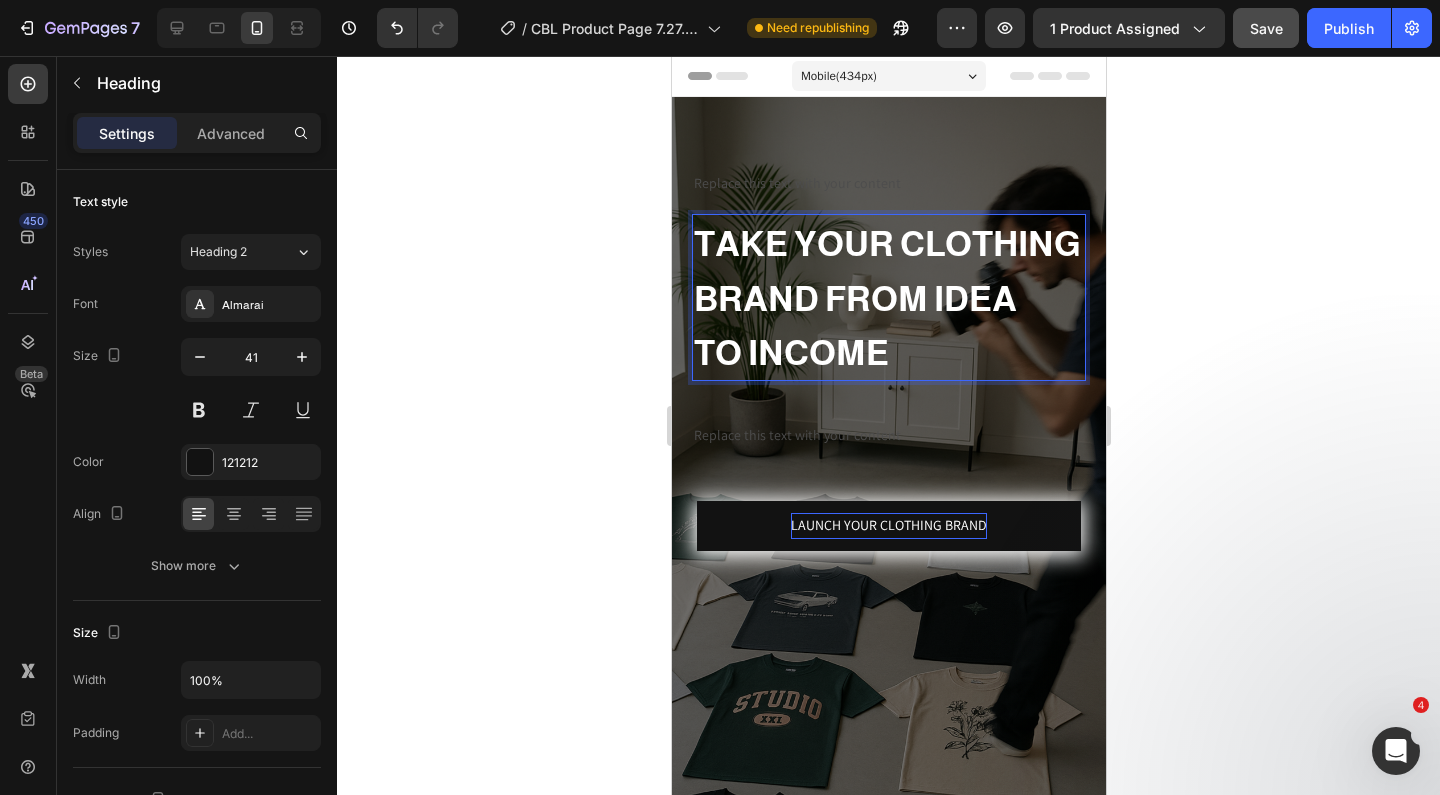 click on "TAKE YOUR CLOTHING BRAND FROM IDEA TO INCOME" at bounding box center (888, 297) 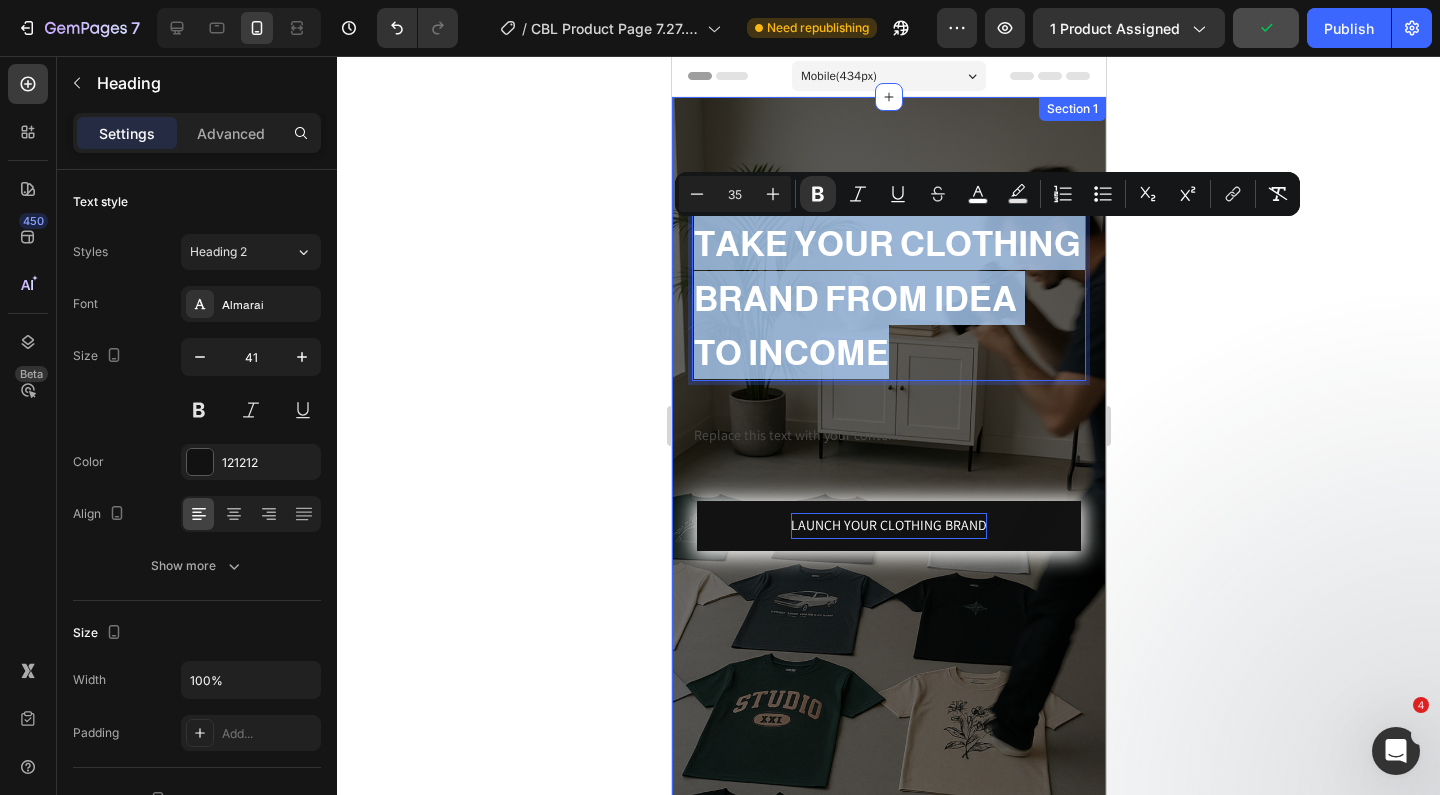 drag, startPoint x: 912, startPoint y: 346, endPoint x: 679, endPoint y: 227, distance: 261.62952 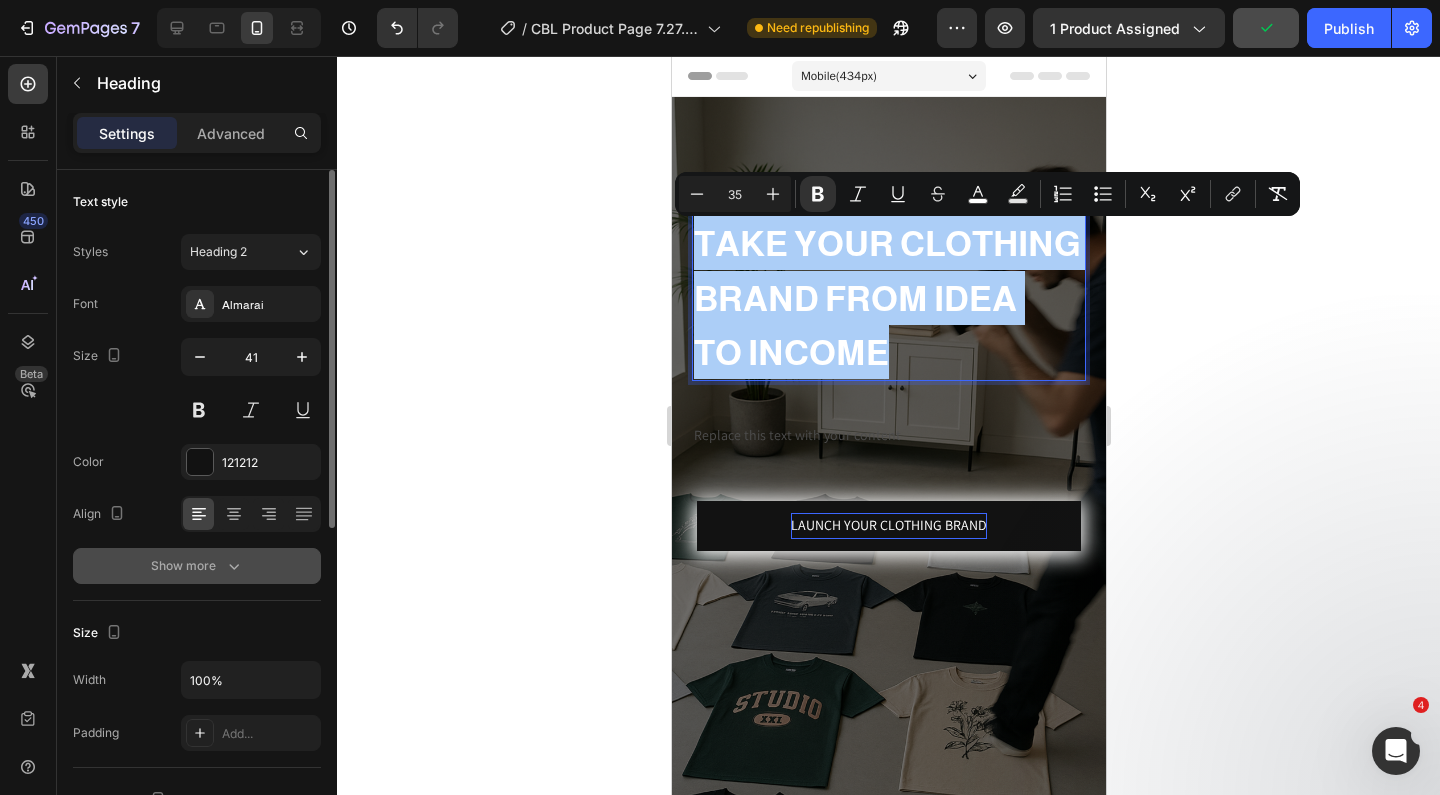 click 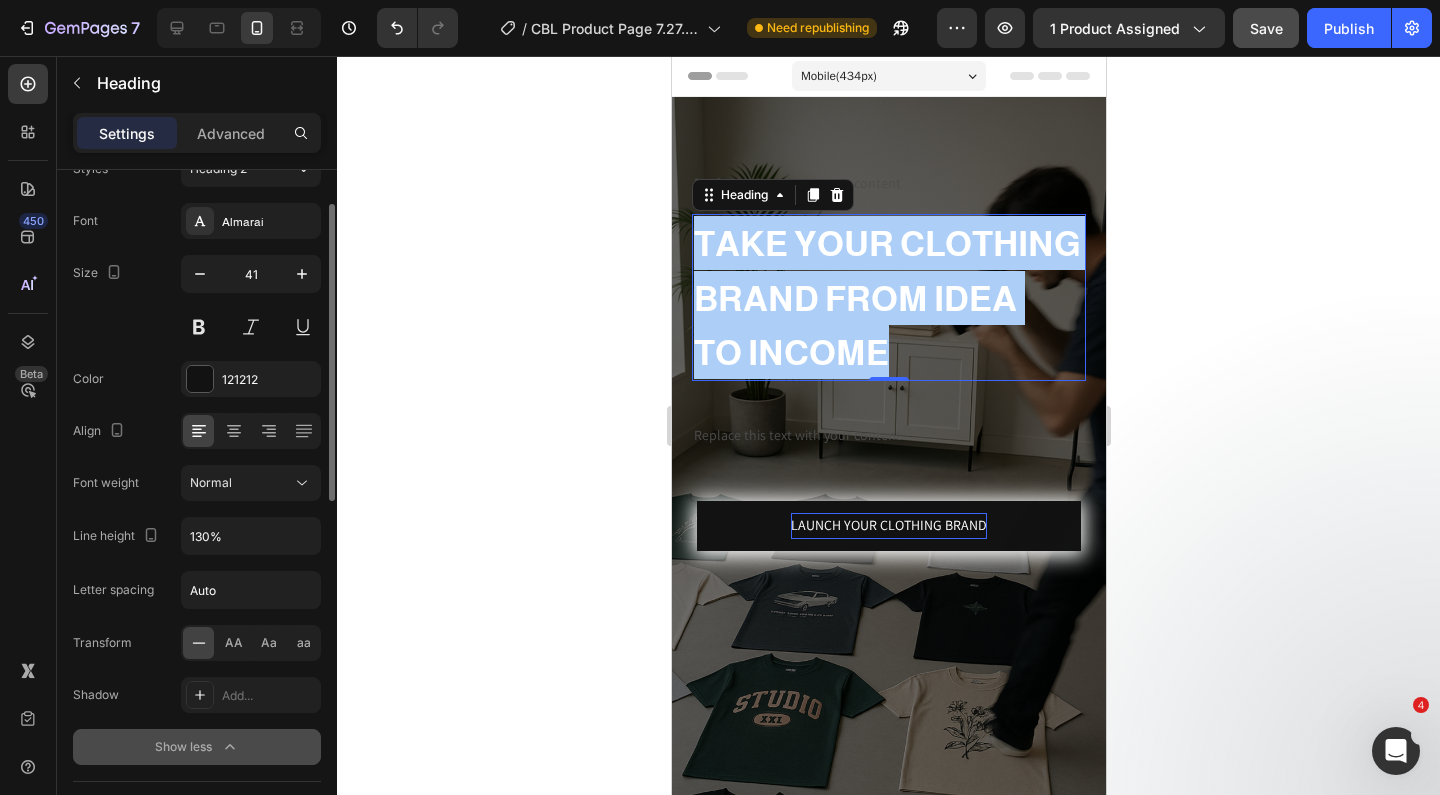 scroll, scrollTop: 82, scrollLeft: 0, axis: vertical 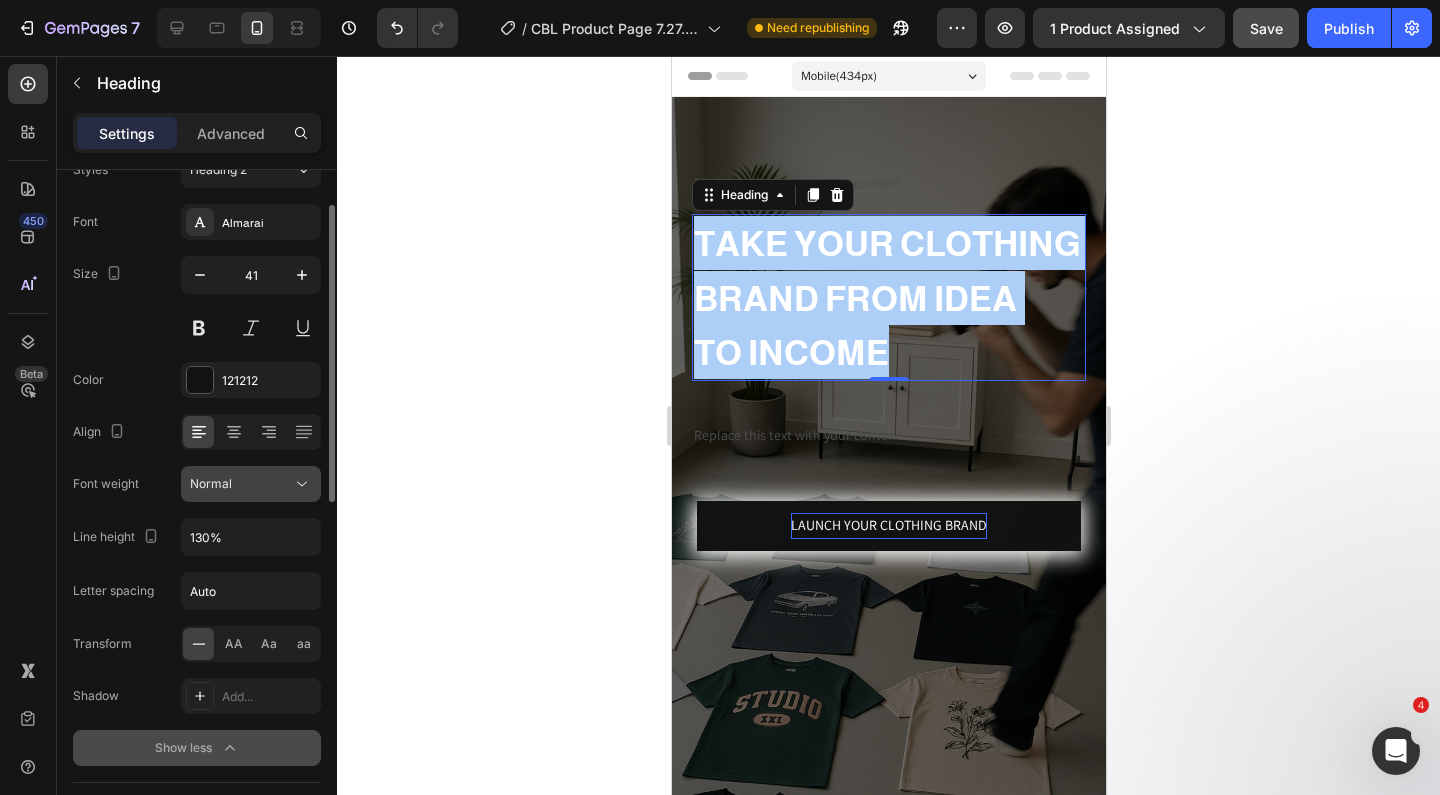 click on "Normal" at bounding box center [241, 484] 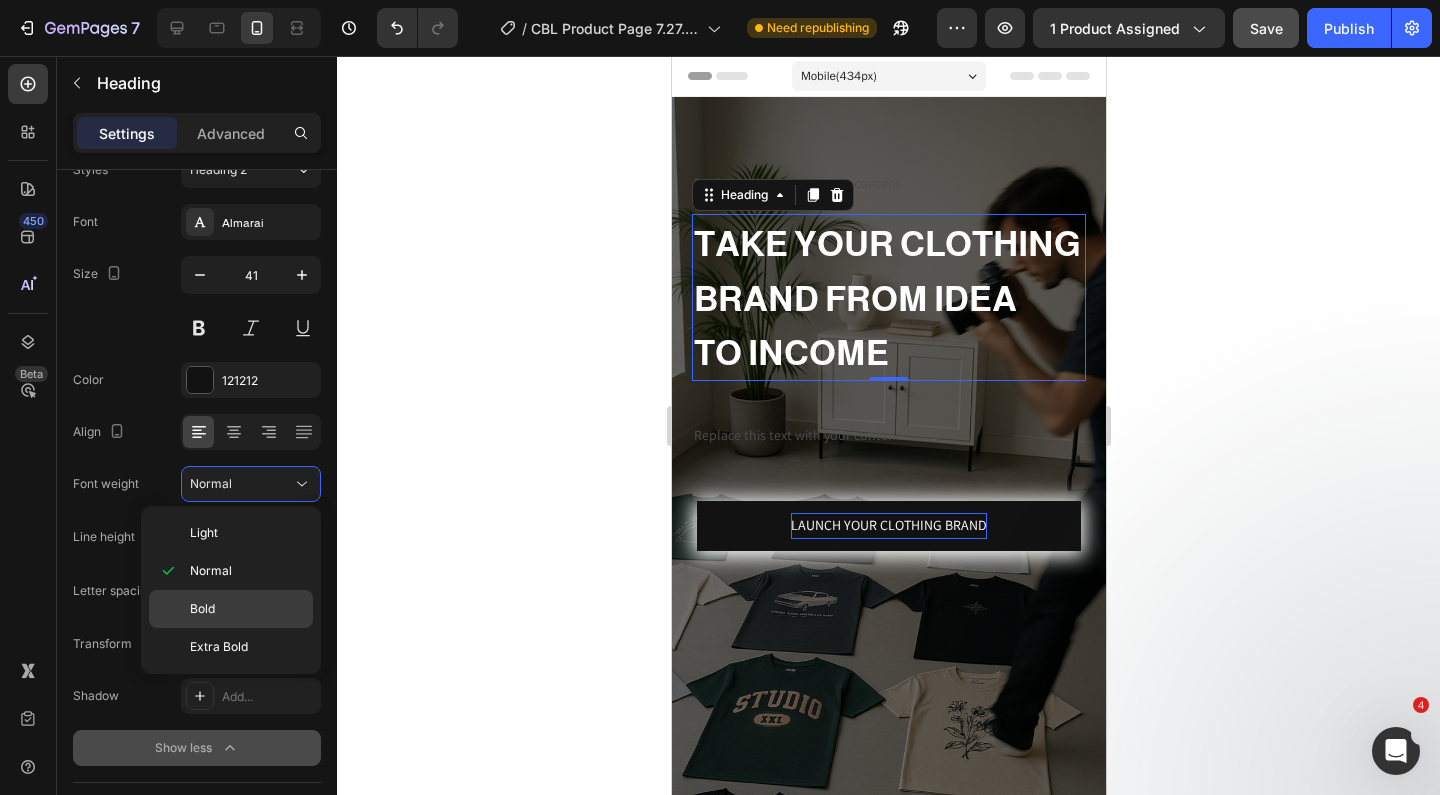 click on "Bold" at bounding box center [247, 609] 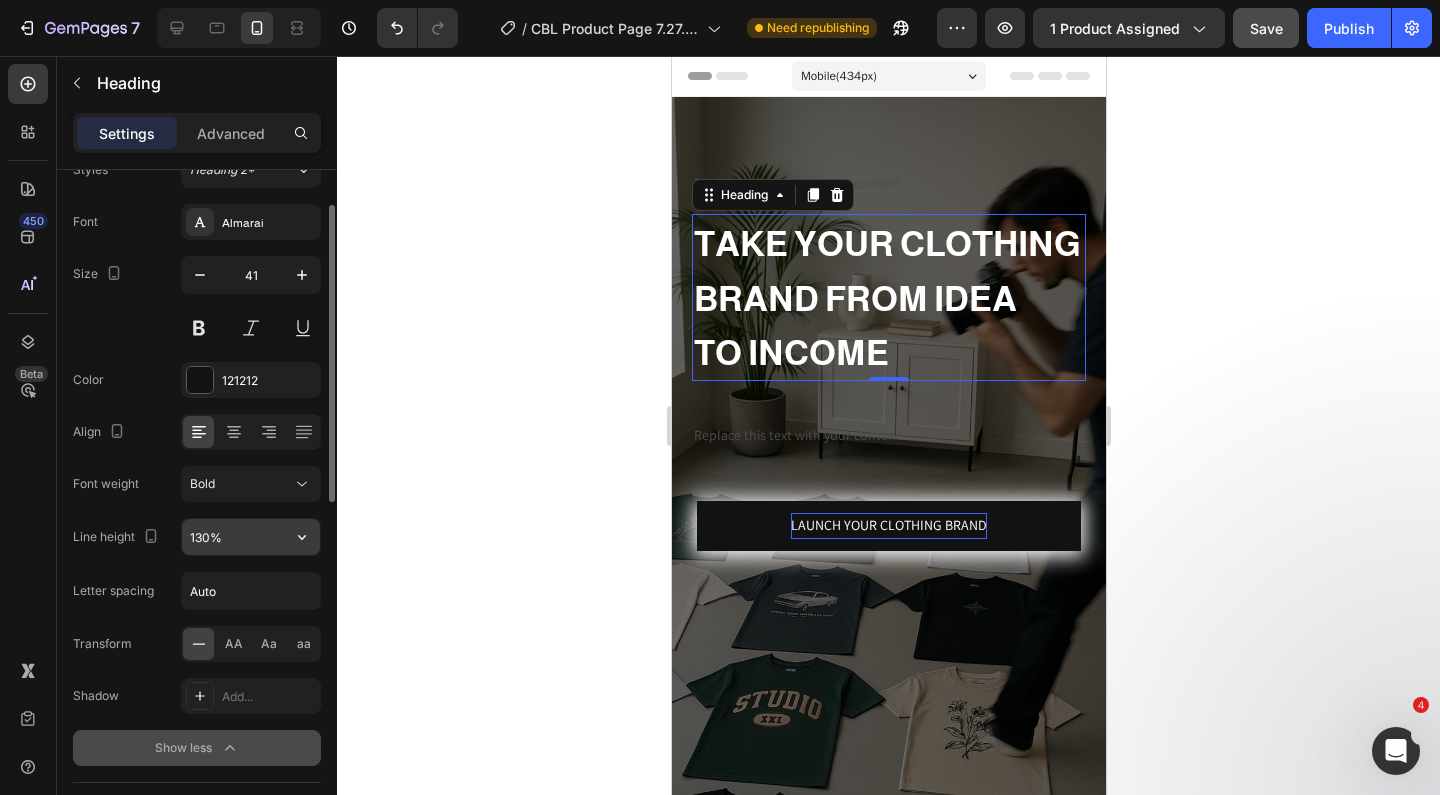 click on "130%" at bounding box center (251, 537) 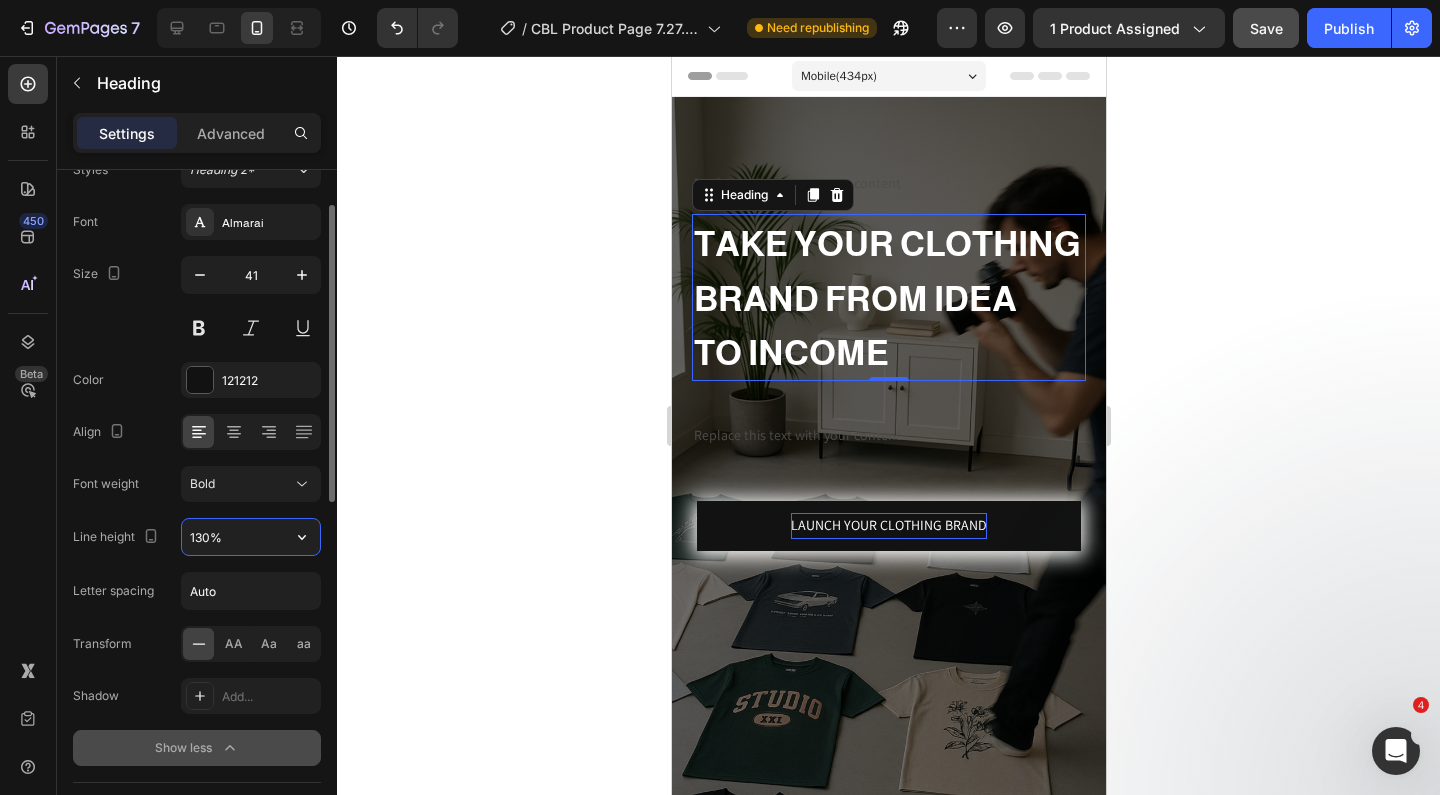 click on "130%" at bounding box center (251, 537) 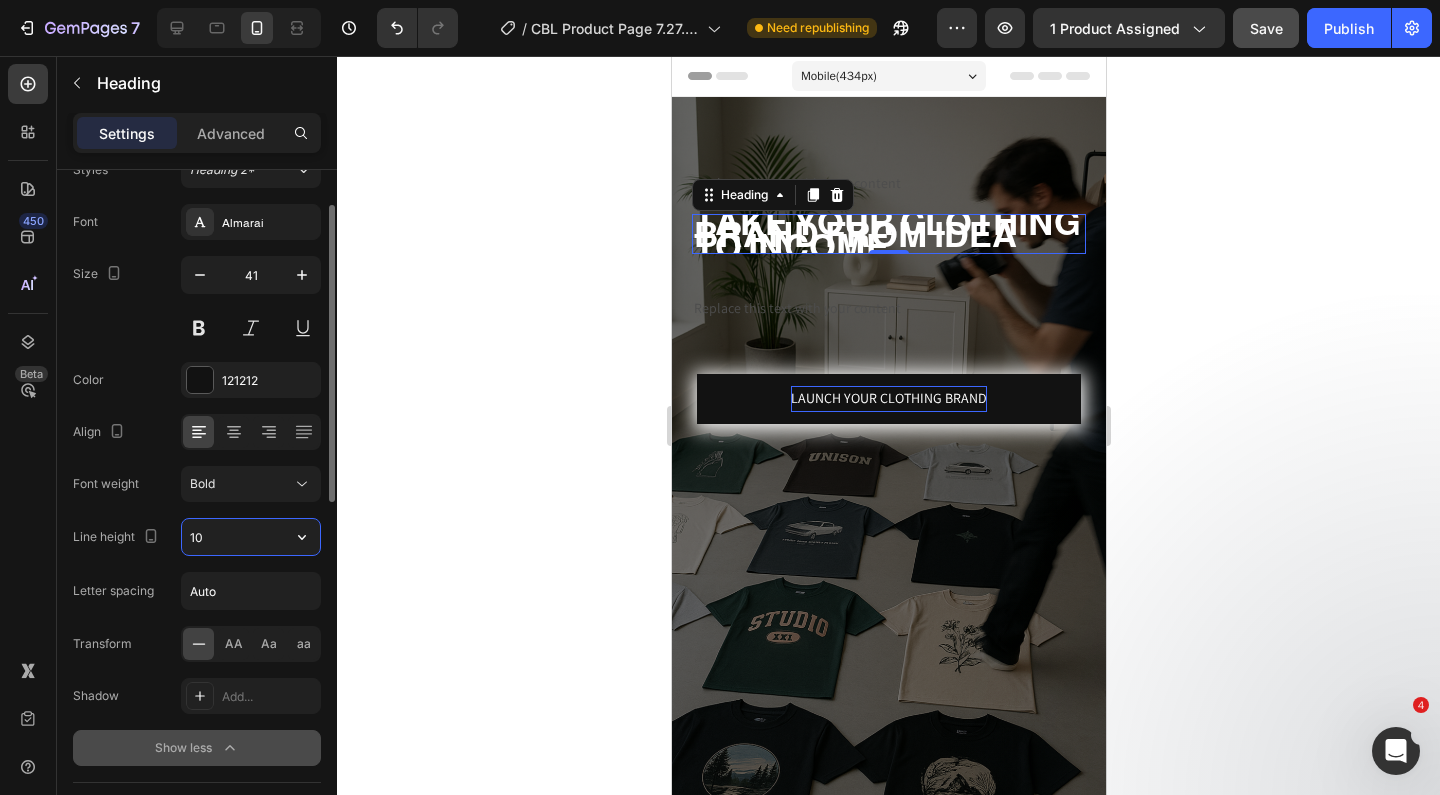 type on "1" 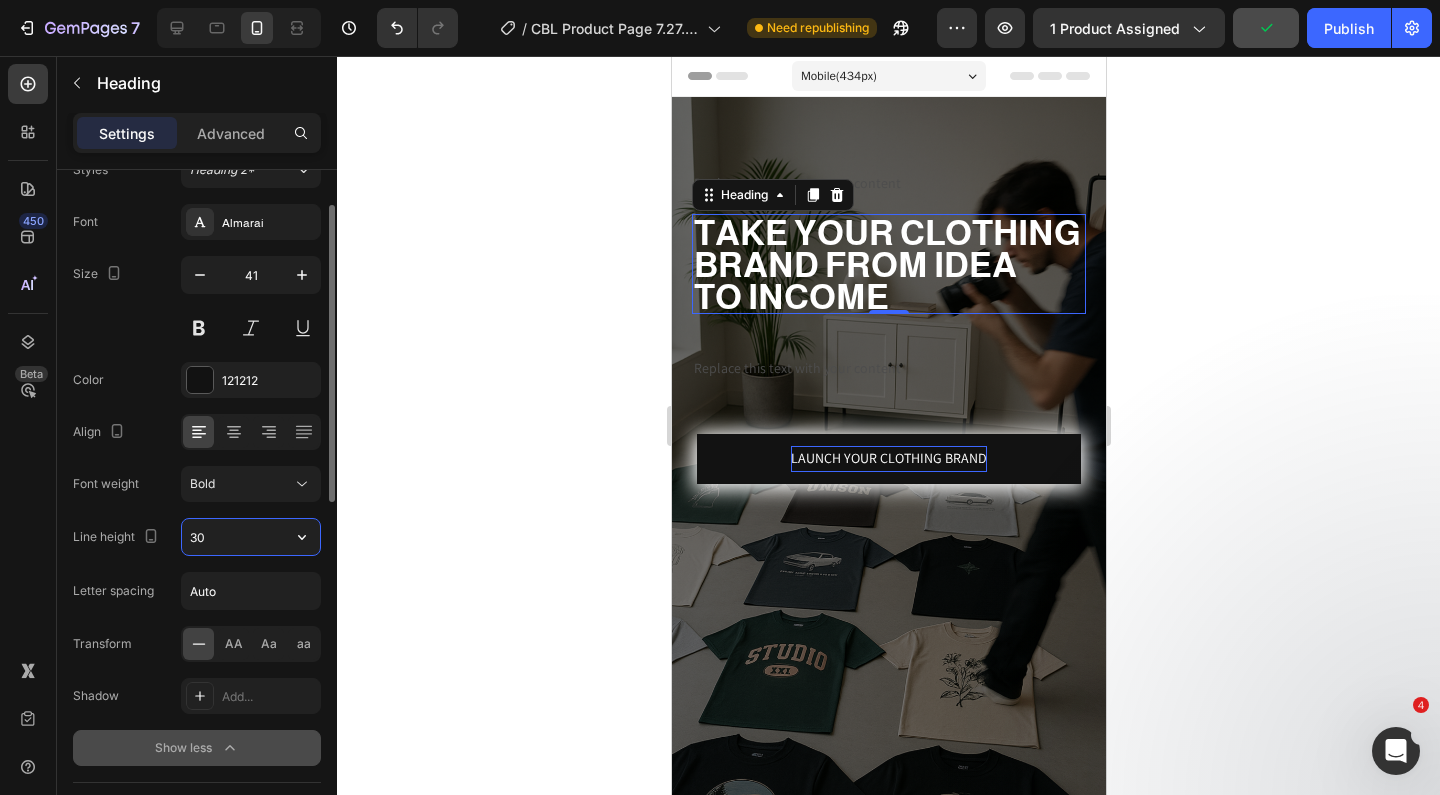 type on "3" 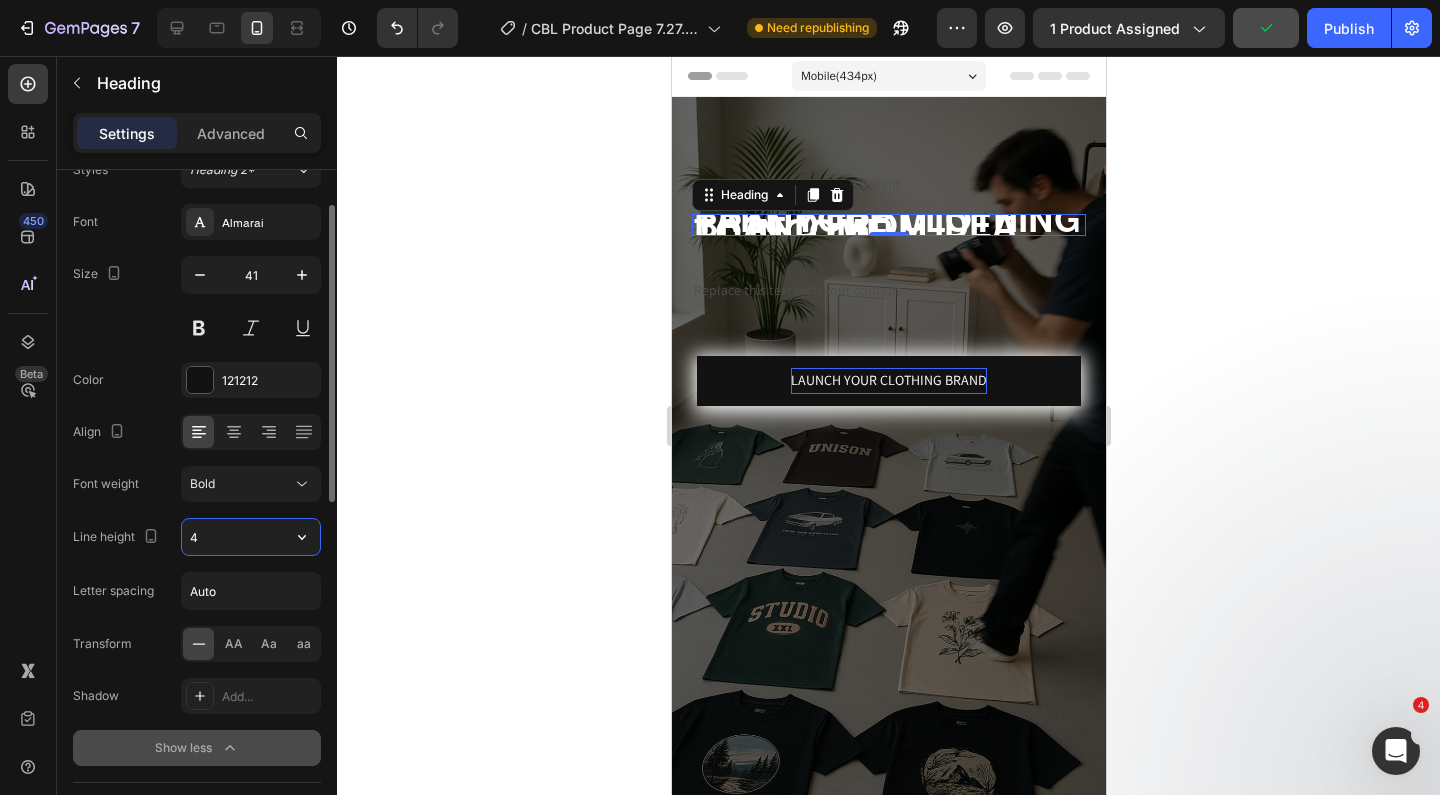 type on "40" 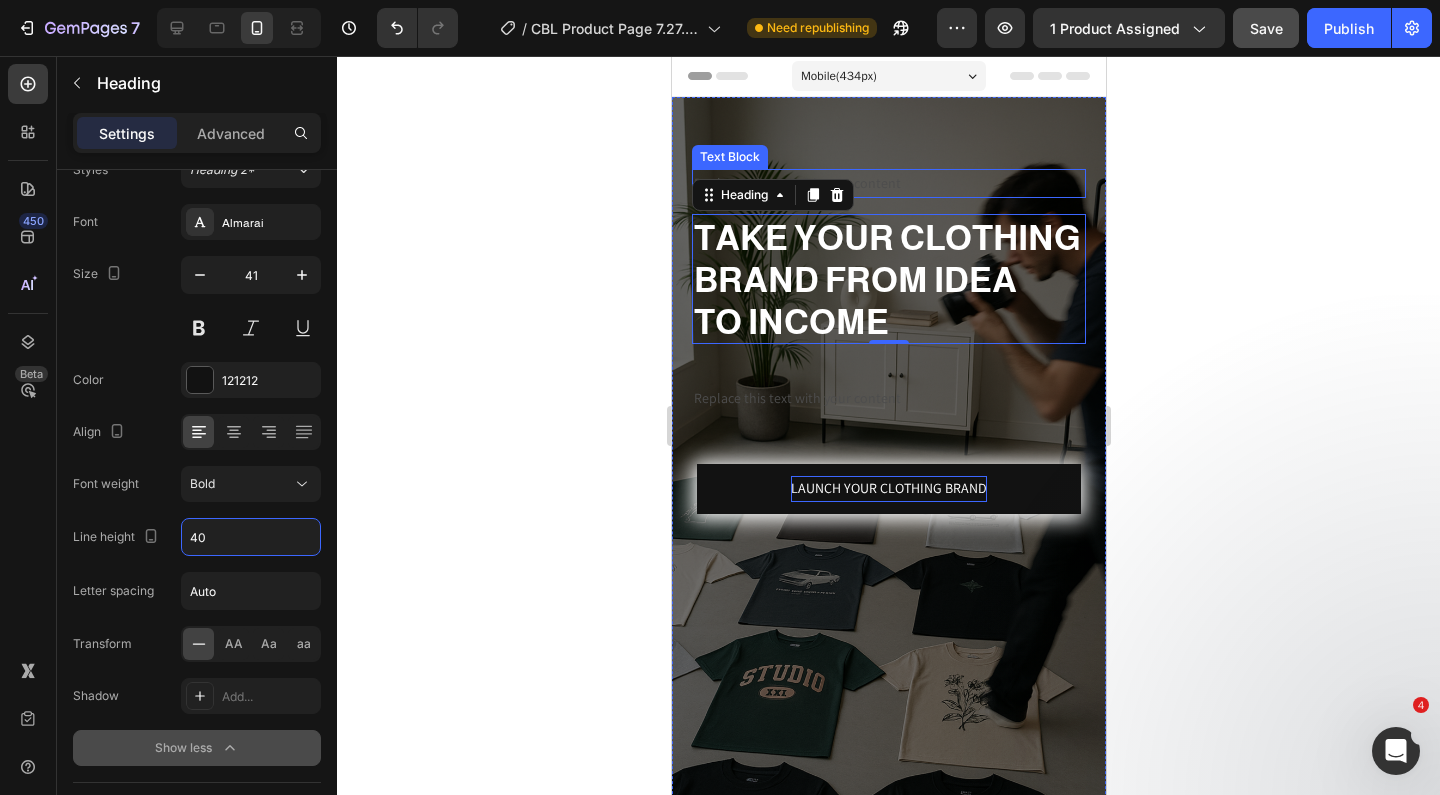 click on "Replace this text with your content" at bounding box center [888, 183] 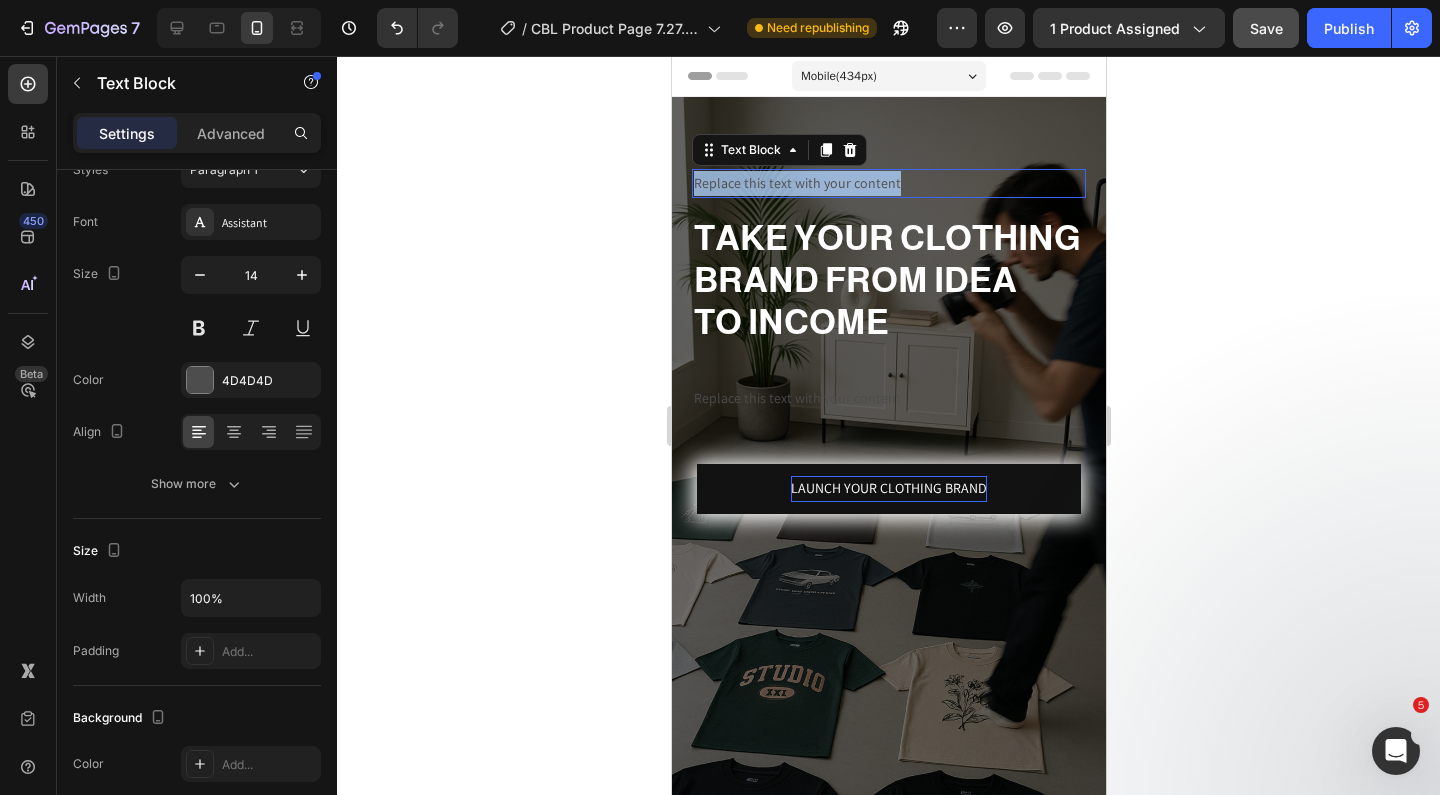 click on "Replace this text with your content" at bounding box center [888, 183] 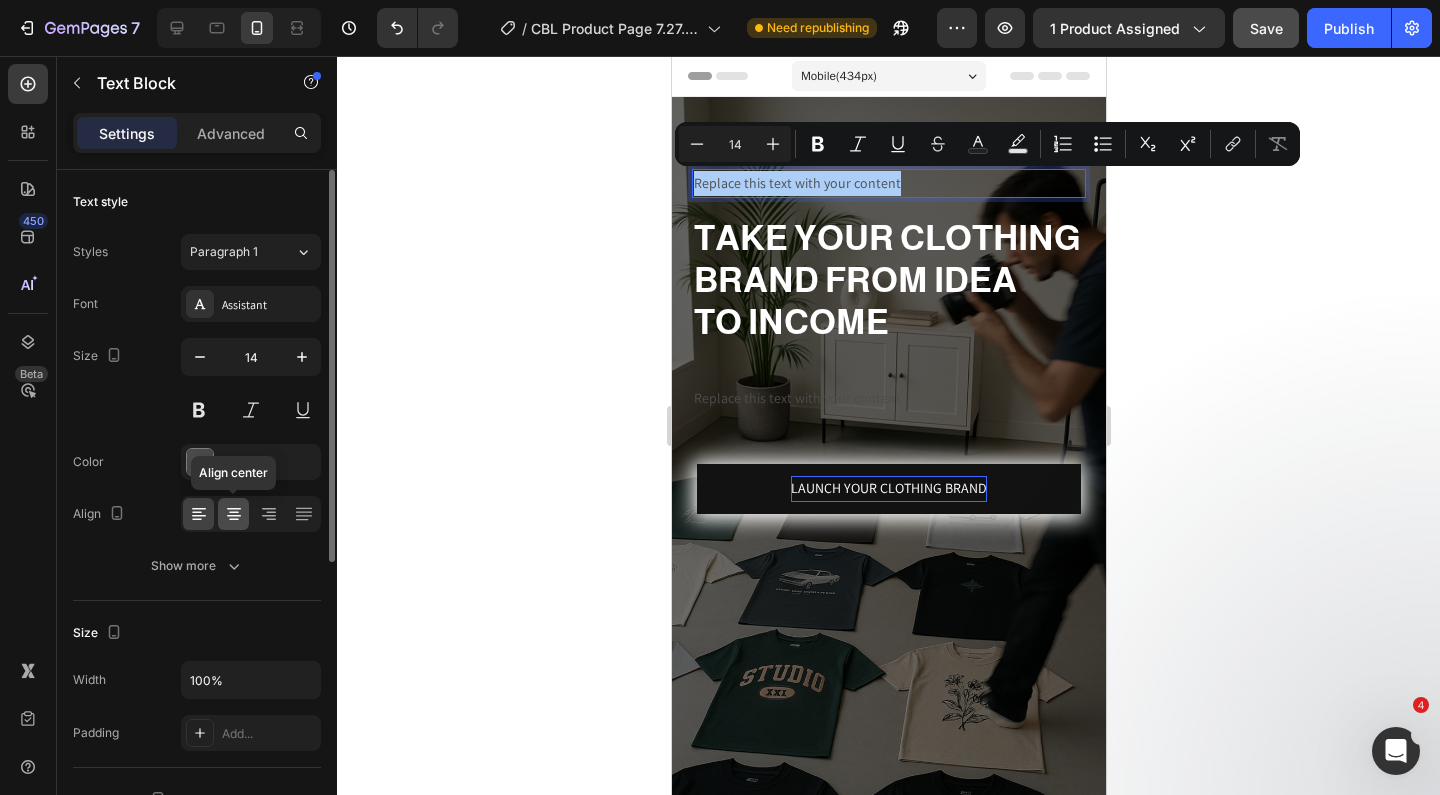click 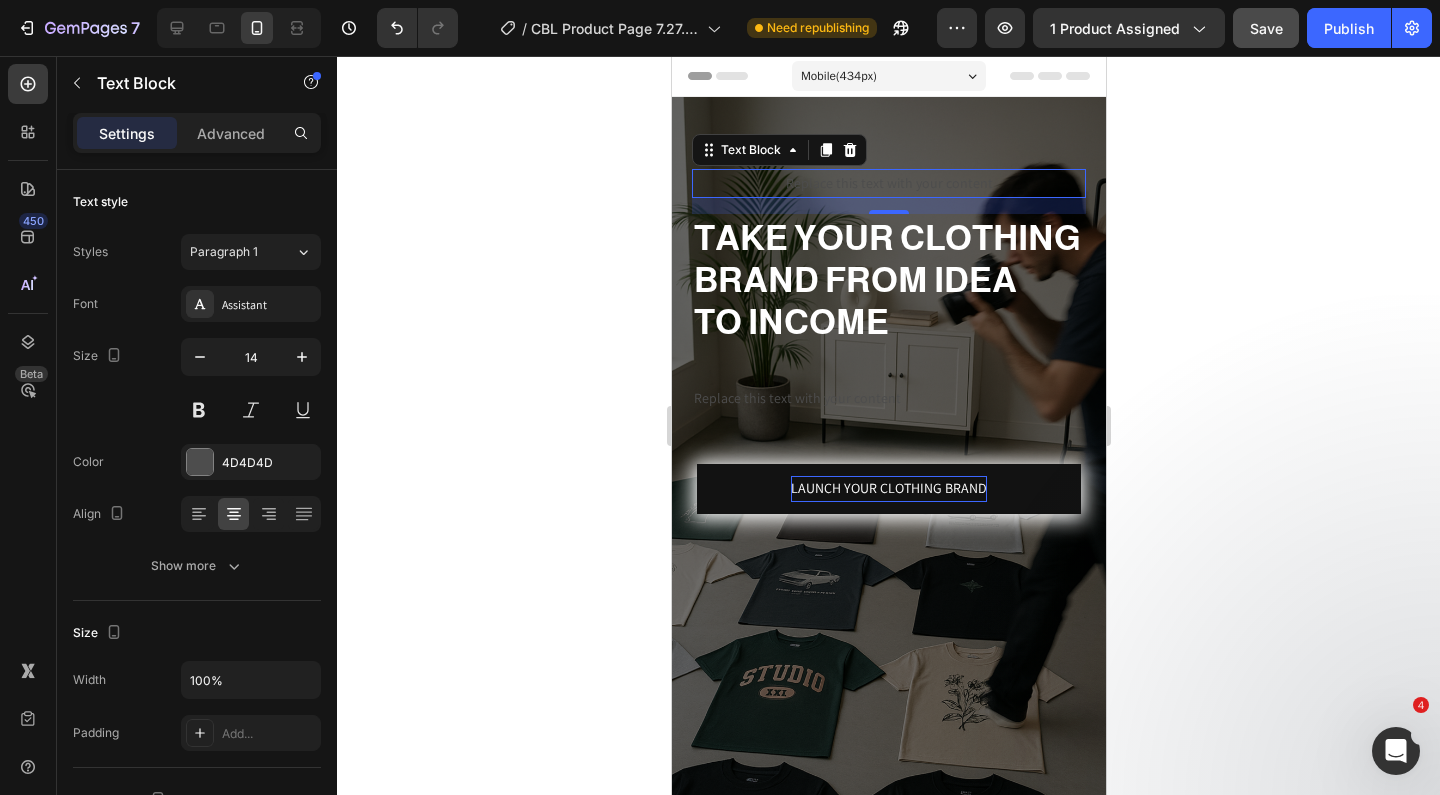 click on "Replace this text with your content" at bounding box center [888, 183] 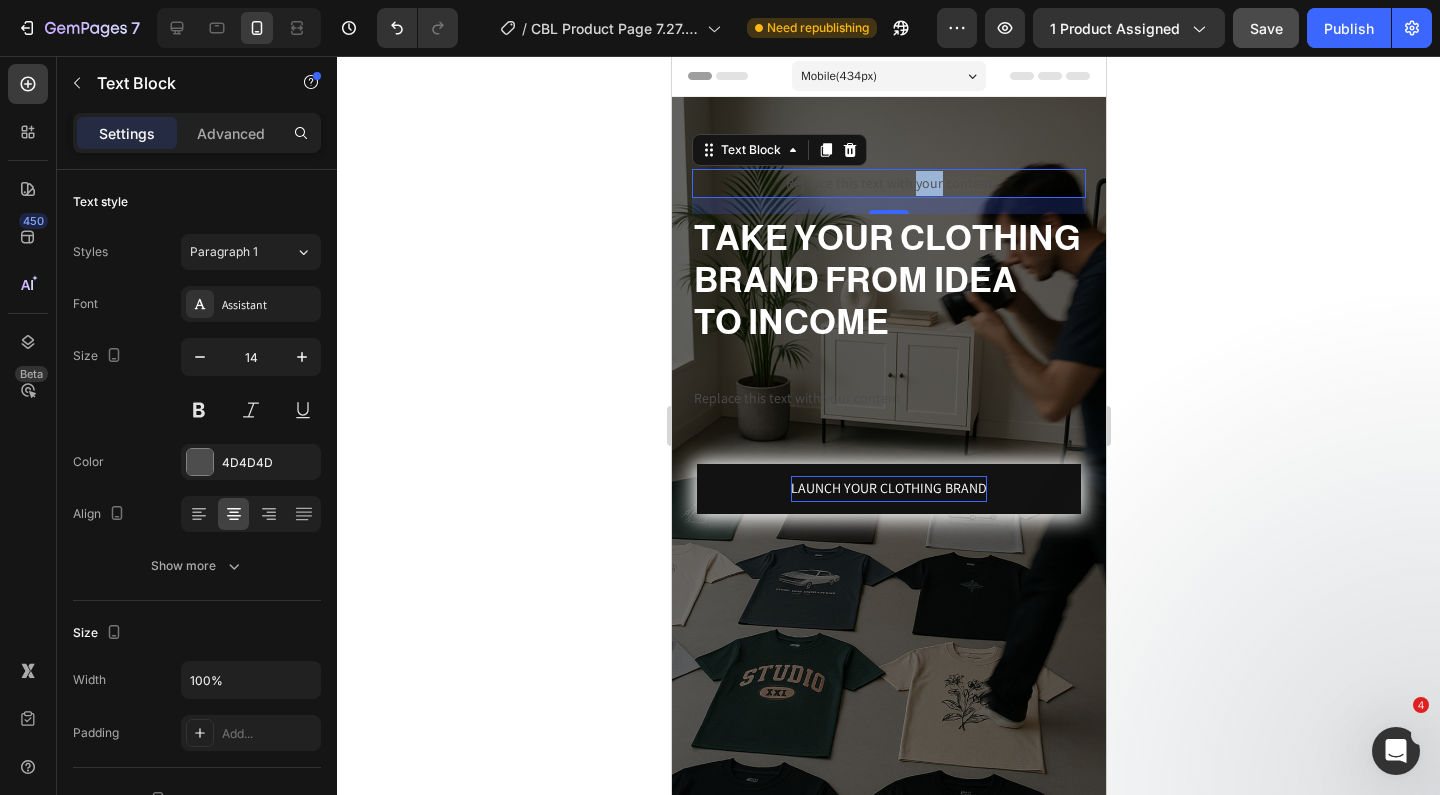 click on "Replace this text with your content" at bounding box center (888, 183) 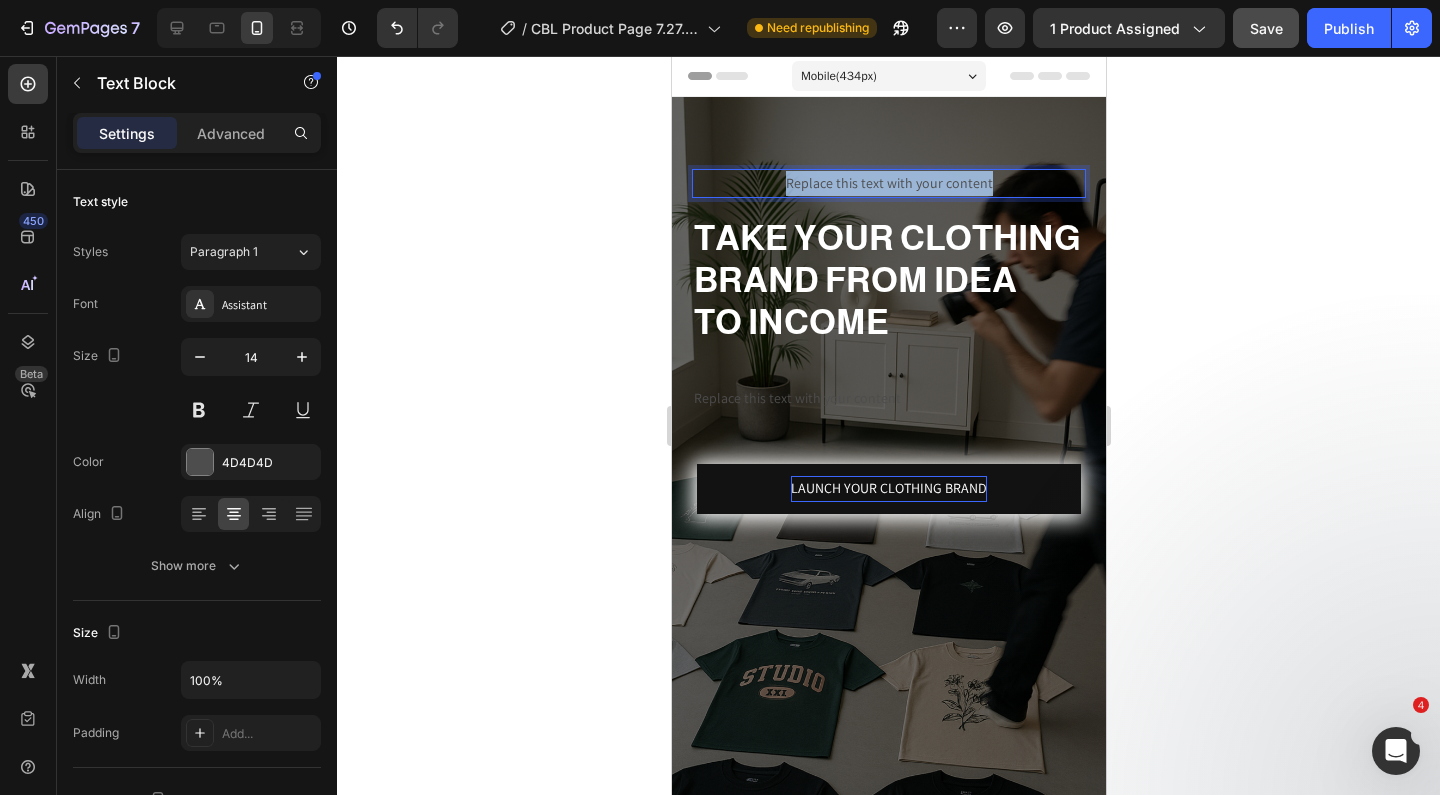 click on "Replace this text with your content" at bounding box center (888, 183) 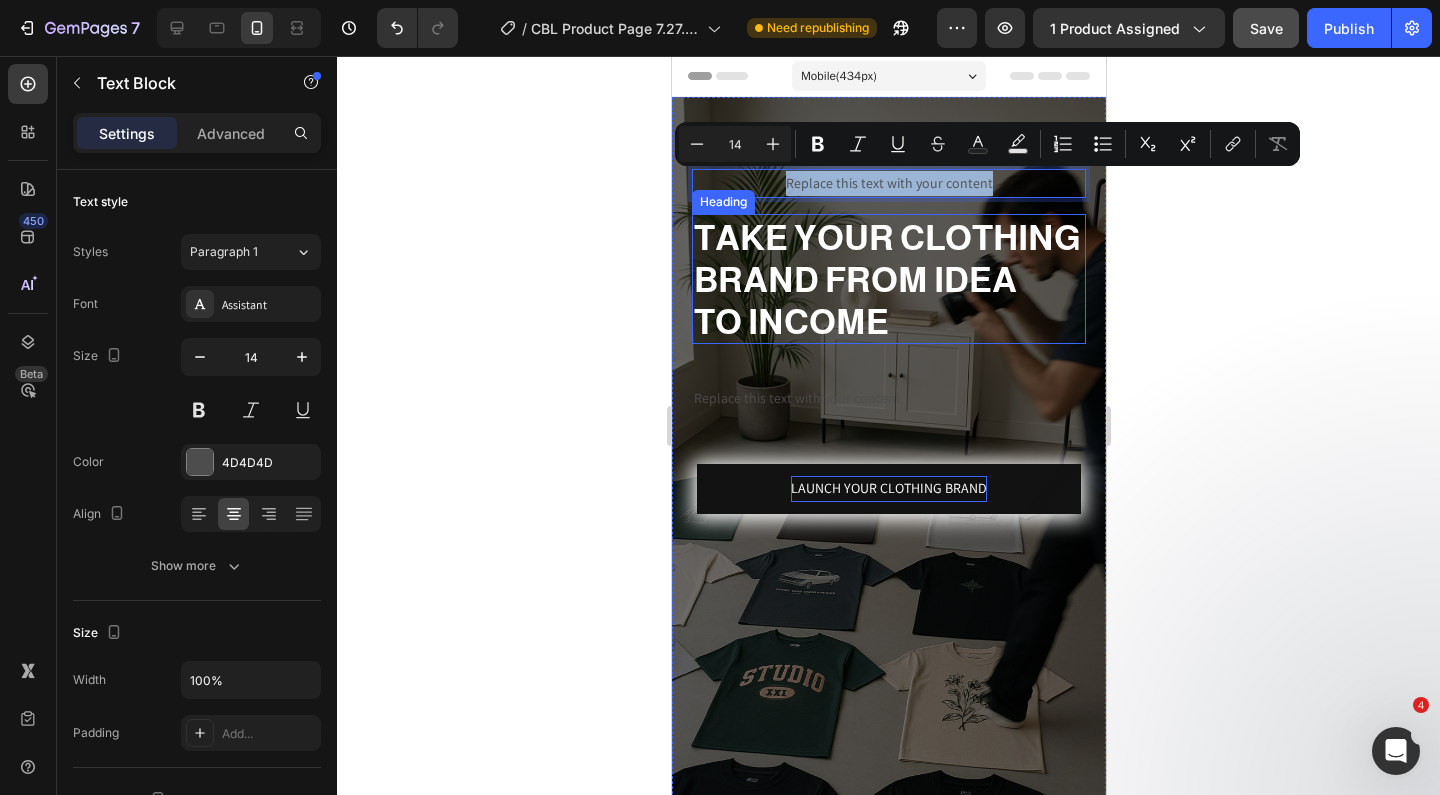 click on "TAKE YOUR CLOTHING BRAND FROM IDEA" at bounding box center (886, 258) 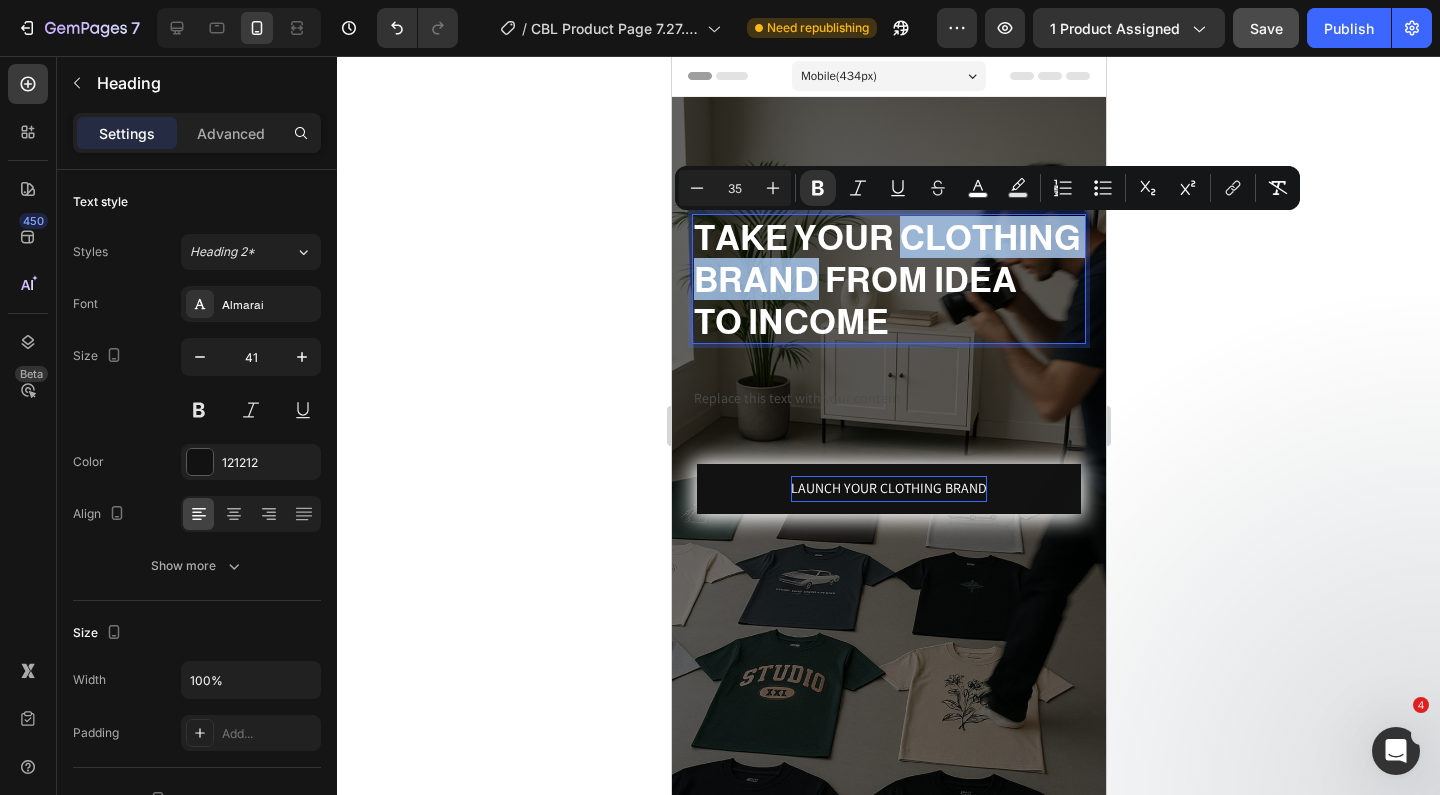 drag, startPoint x: 815, startPoint y: 280, endPoint x: 897, endPoint y: 249, distance: 87.66413 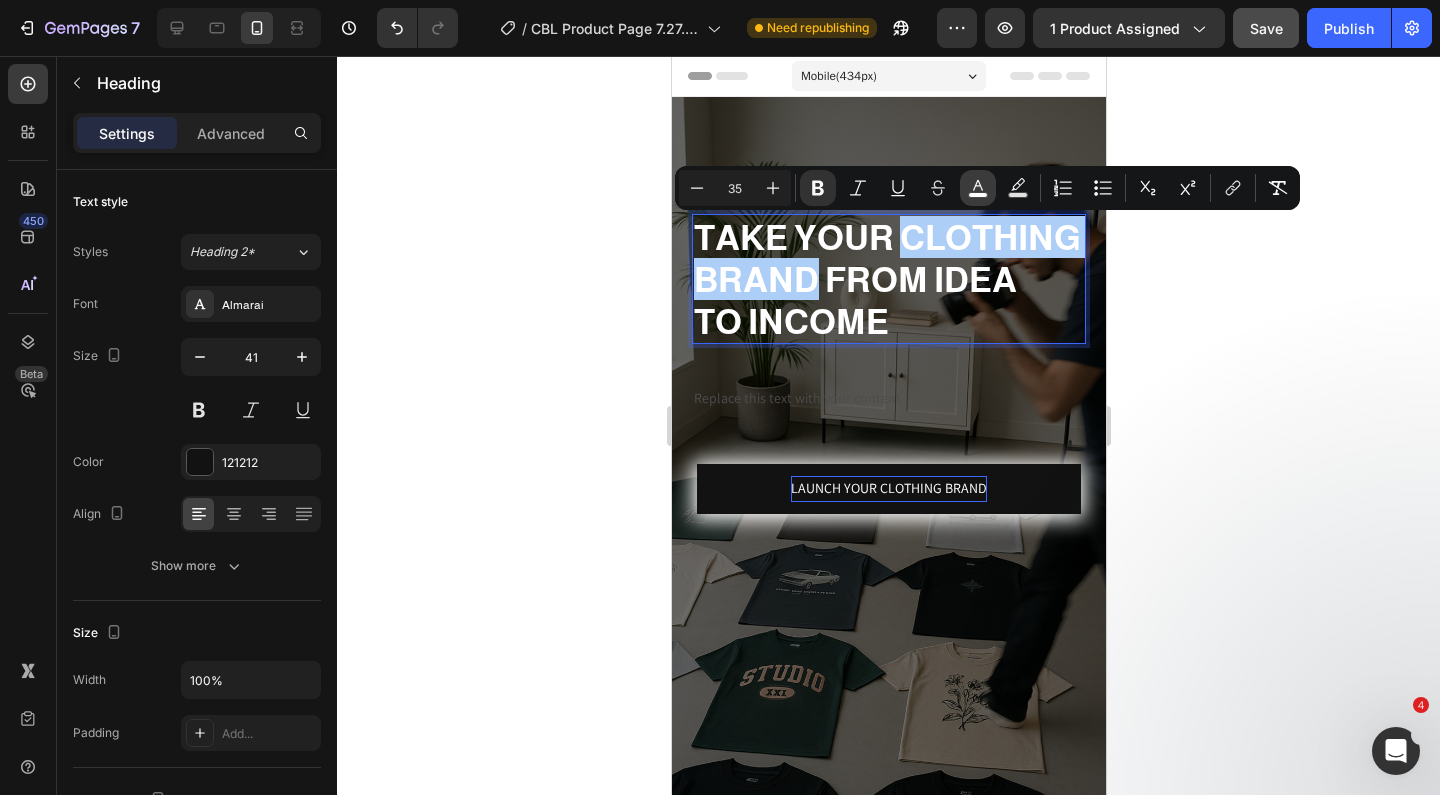 click 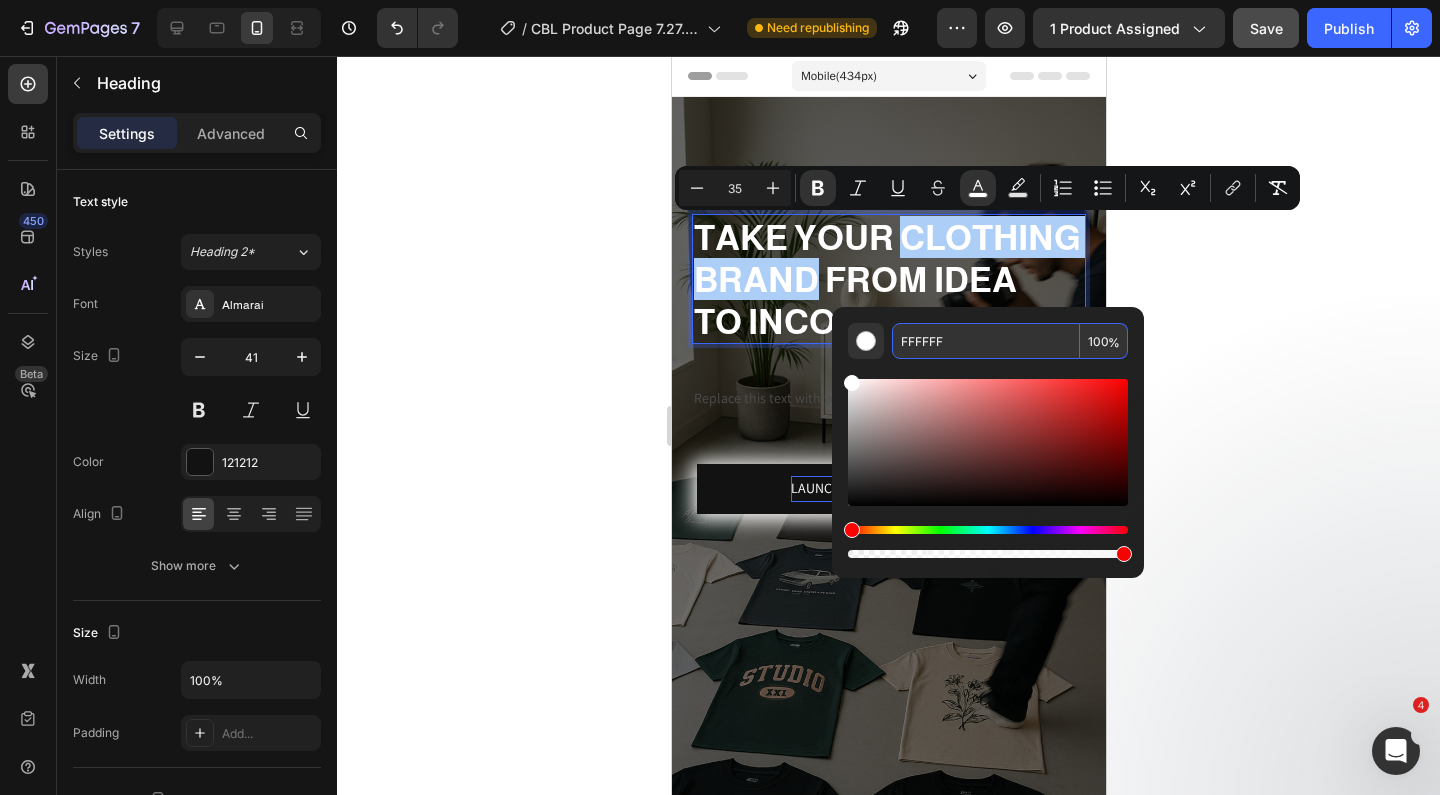 click on "FFFFFF" at bounding box center (986, 341) 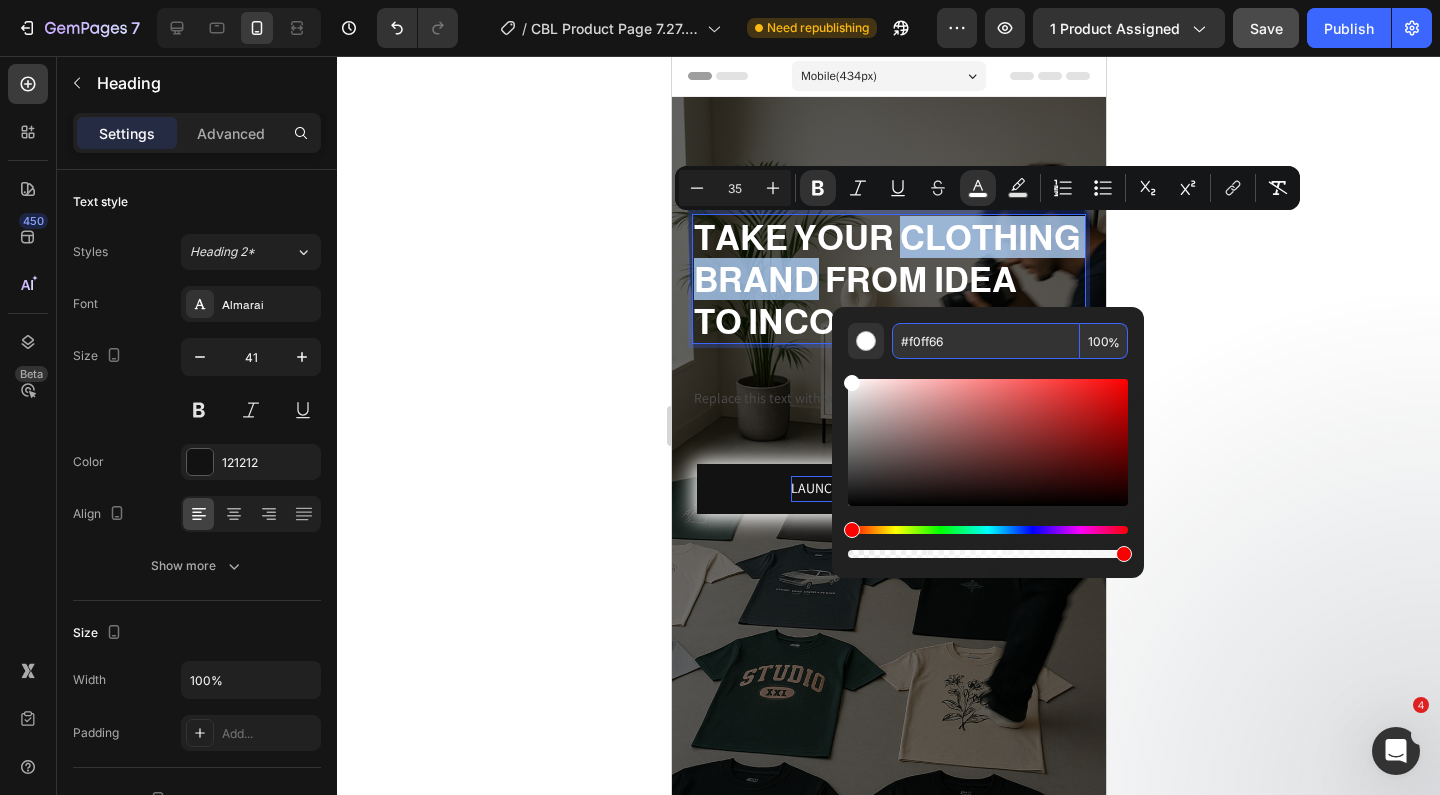 type on "F0FF66" 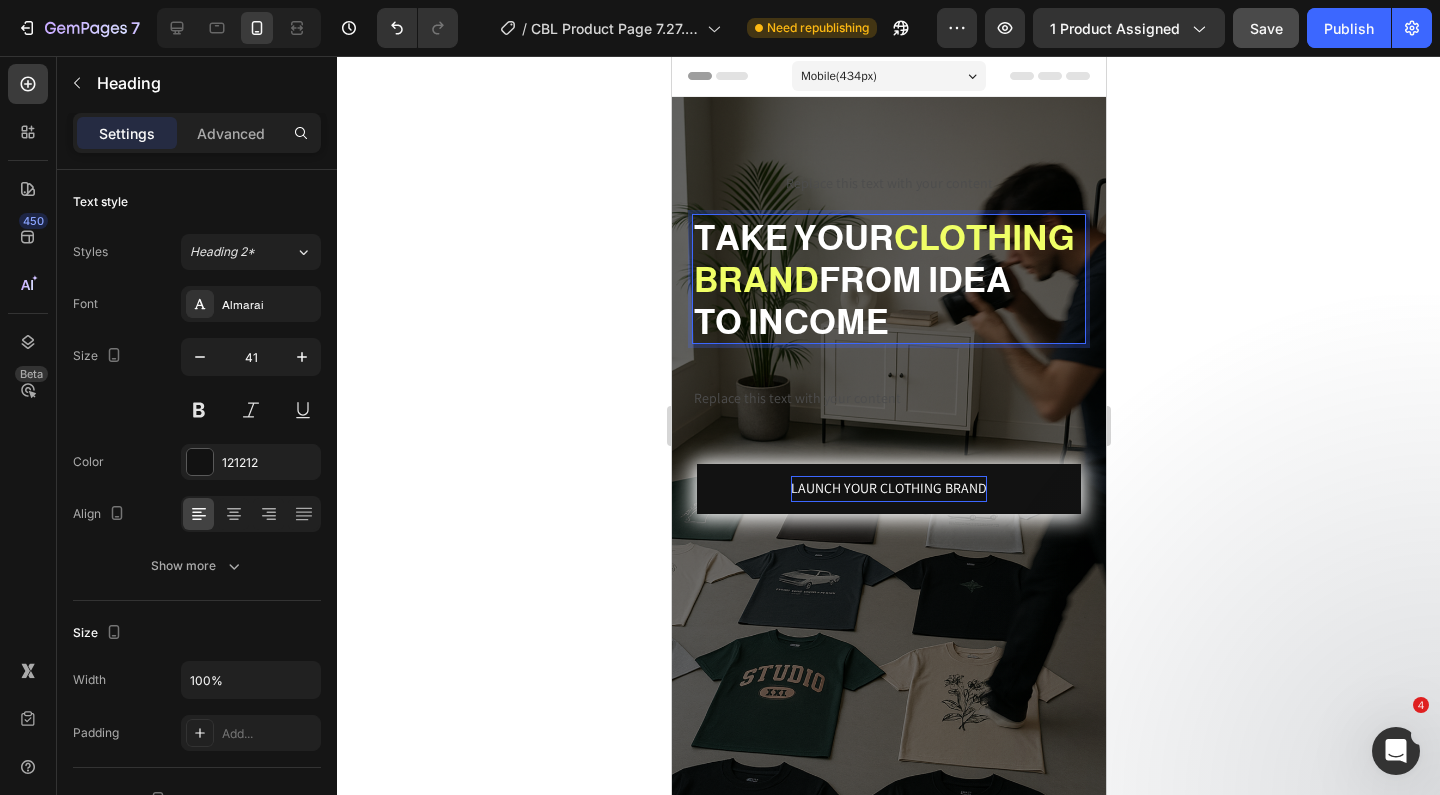 click on "FROM IDEA" at bounding box center [914, 279] 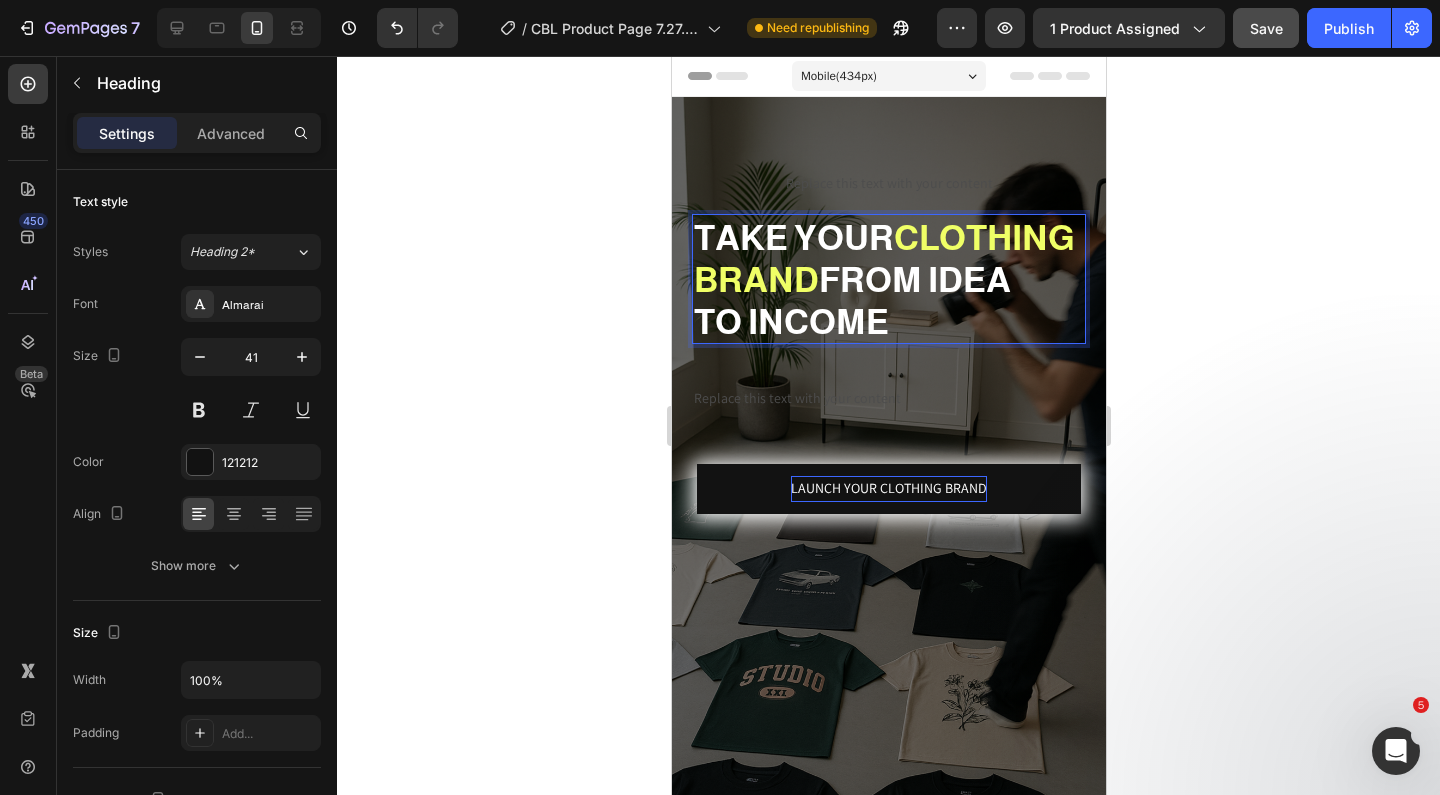 click on "TAKE YOUR  CLOTHING BRAND  FROM IDEA TO INCOME" at bounding box center (888, 279) 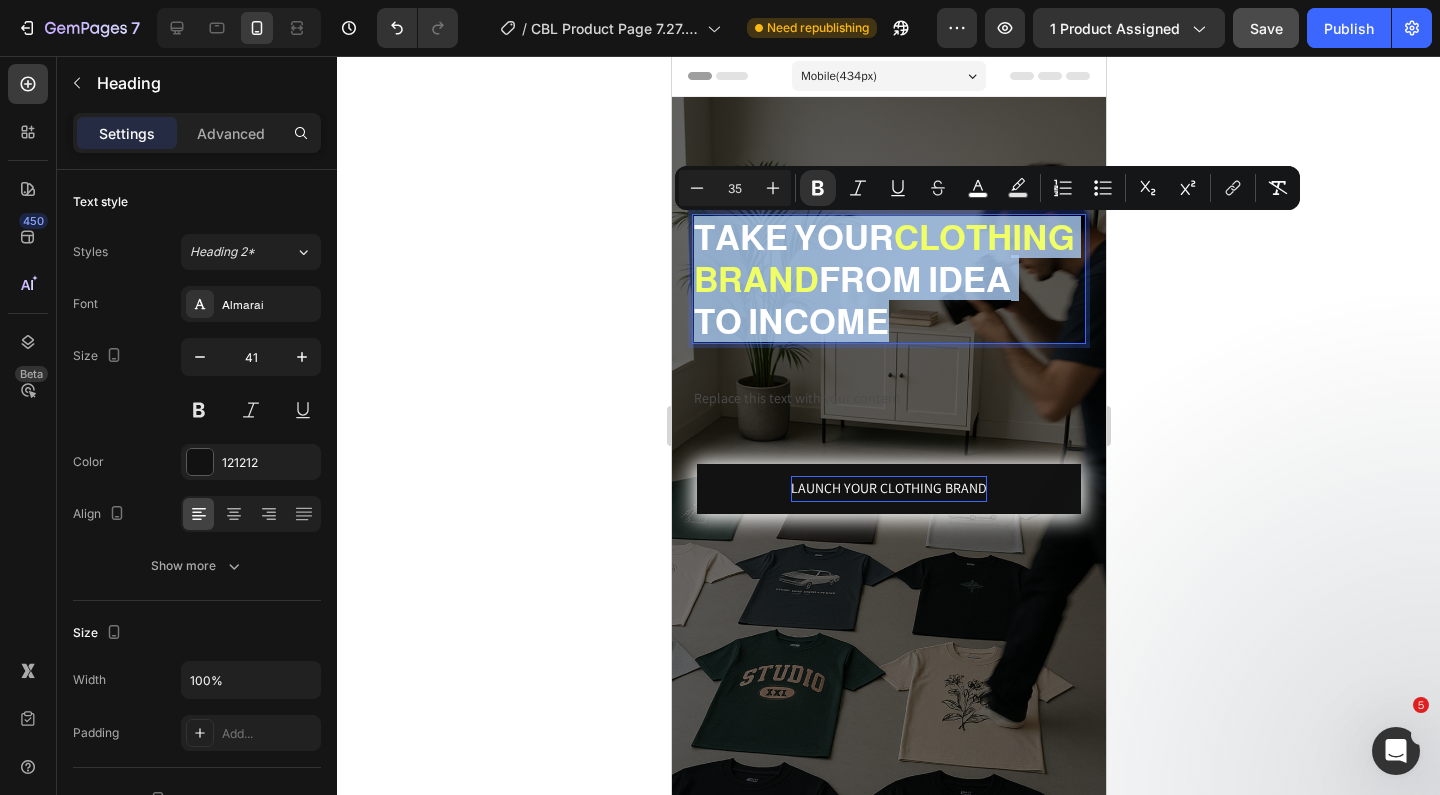 drag, startPoint x: 900, startPoint y: 322, endPoint x: 649, endPoint y: 231, distance: 266.98688 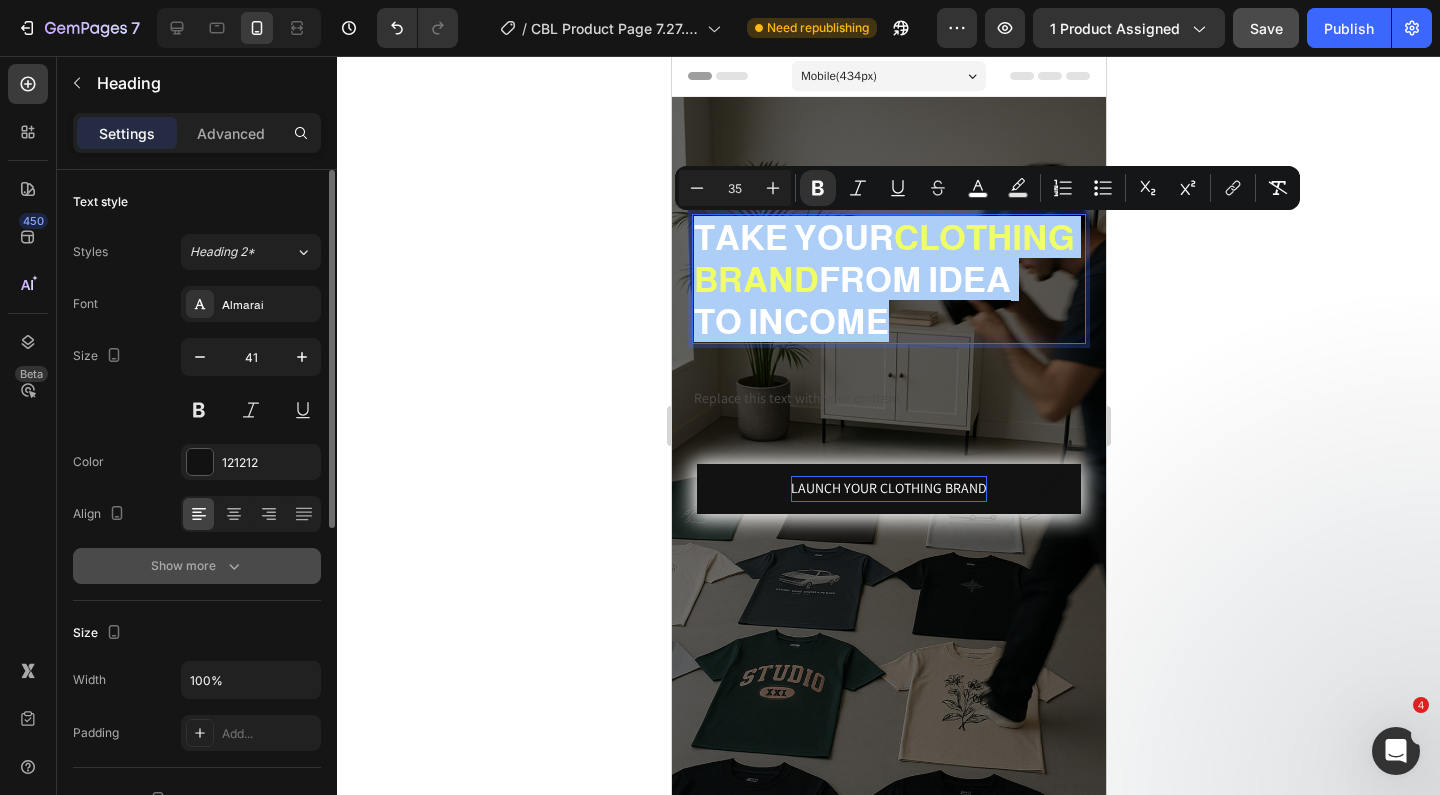 click on "Show more" at bounding box center (197, 566) 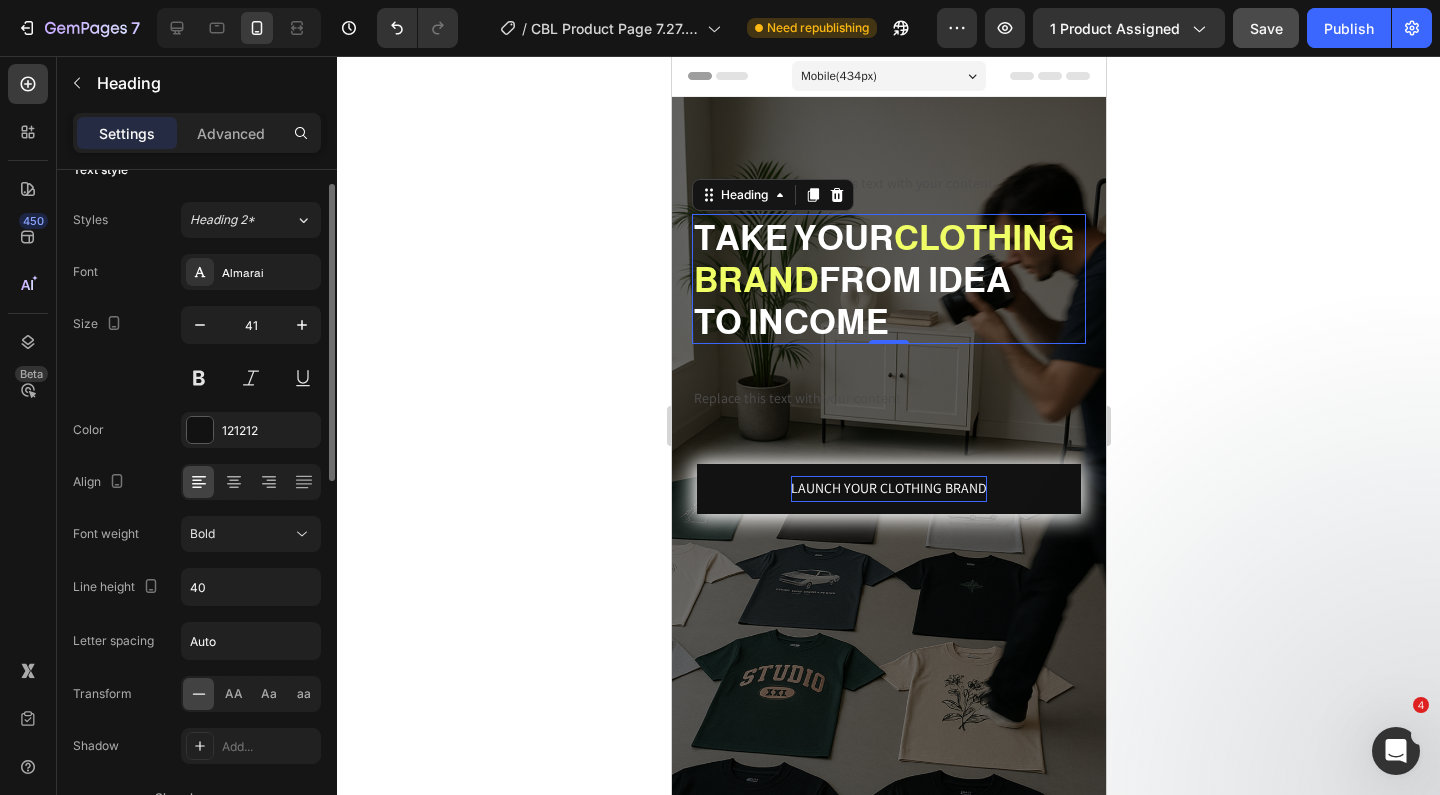 scroll, scrollTop: 43, scrollLeft: 0, axis: vertical 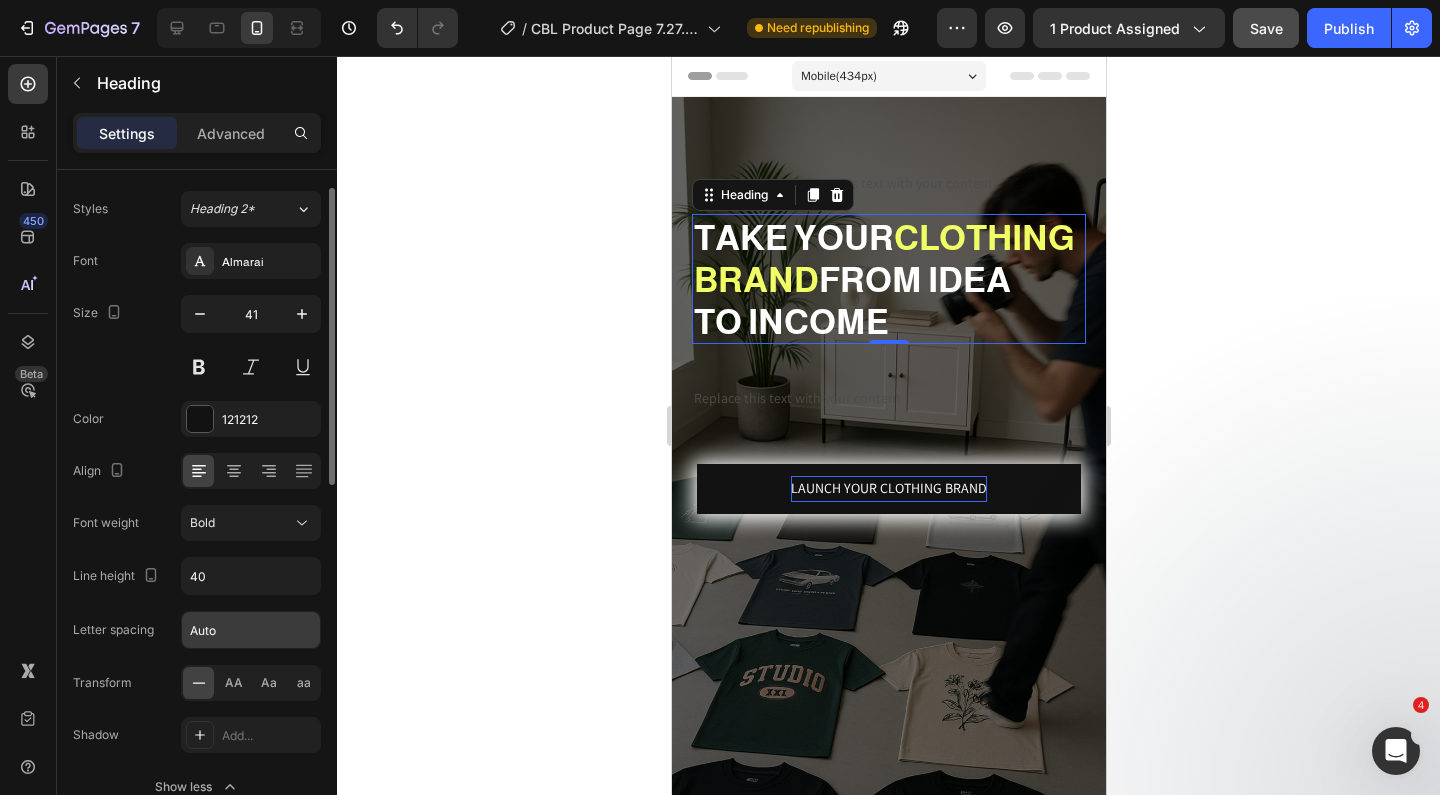 click on "Auto" at bounding box center [251, 630] 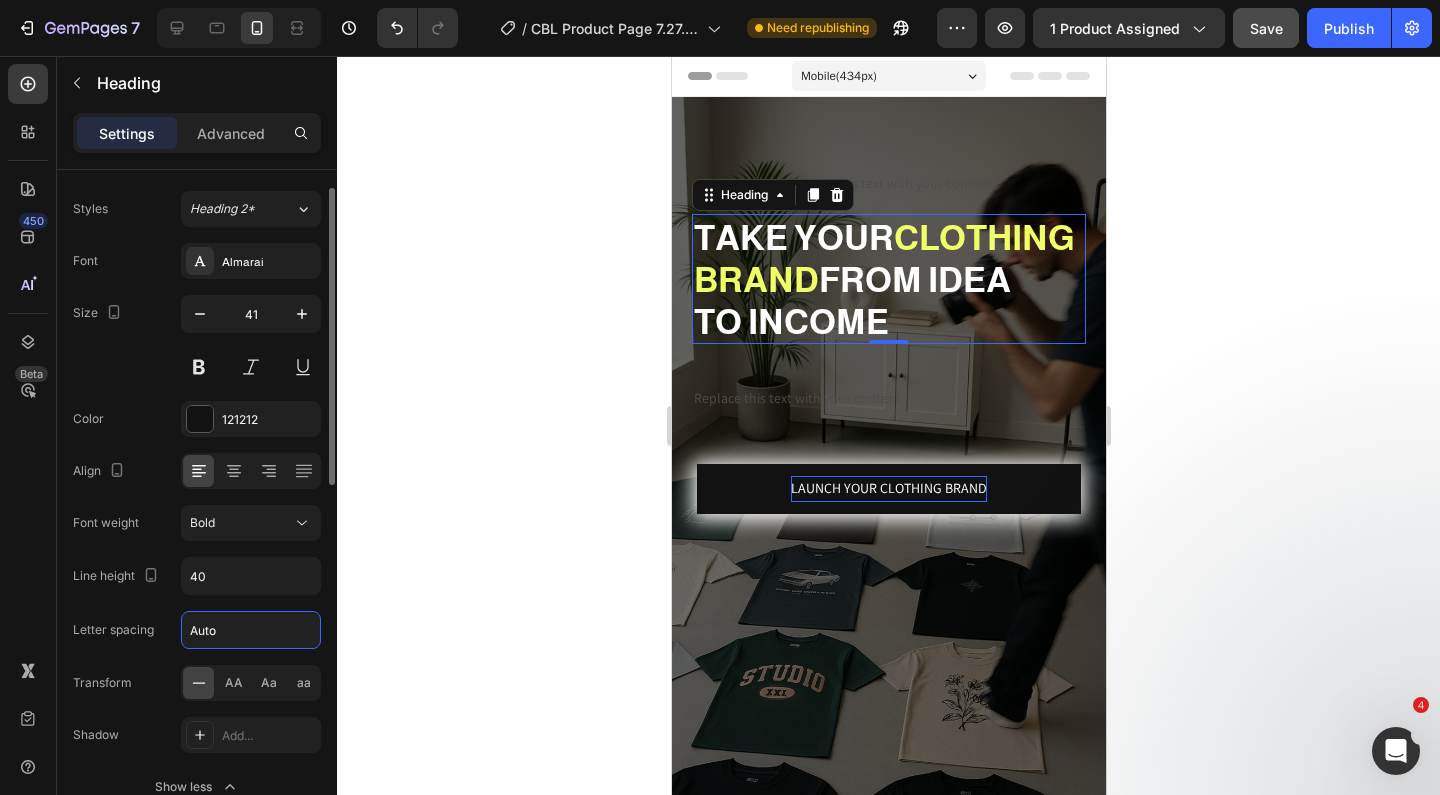 click on "Auto" at bounding box center (251, 630) 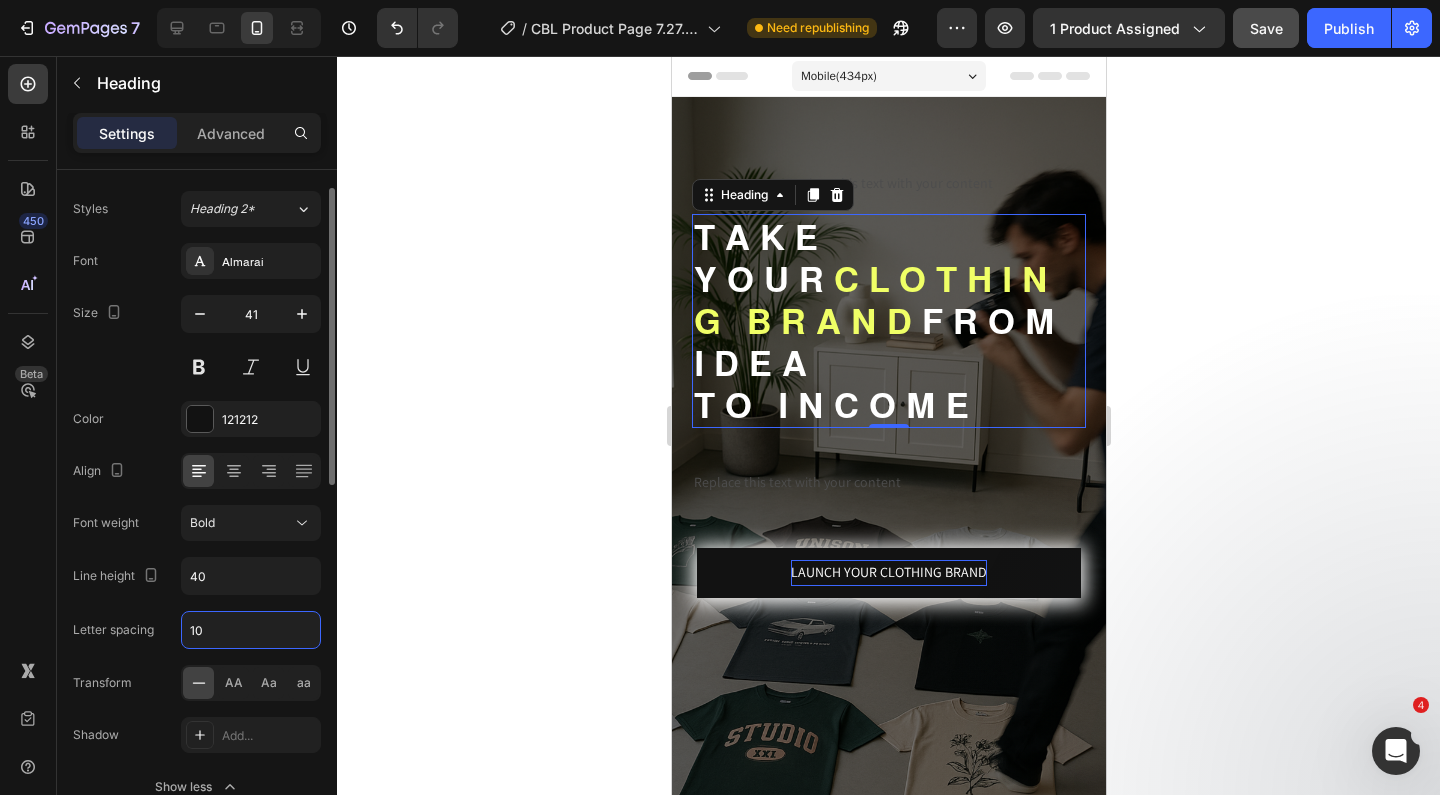 type on "1" 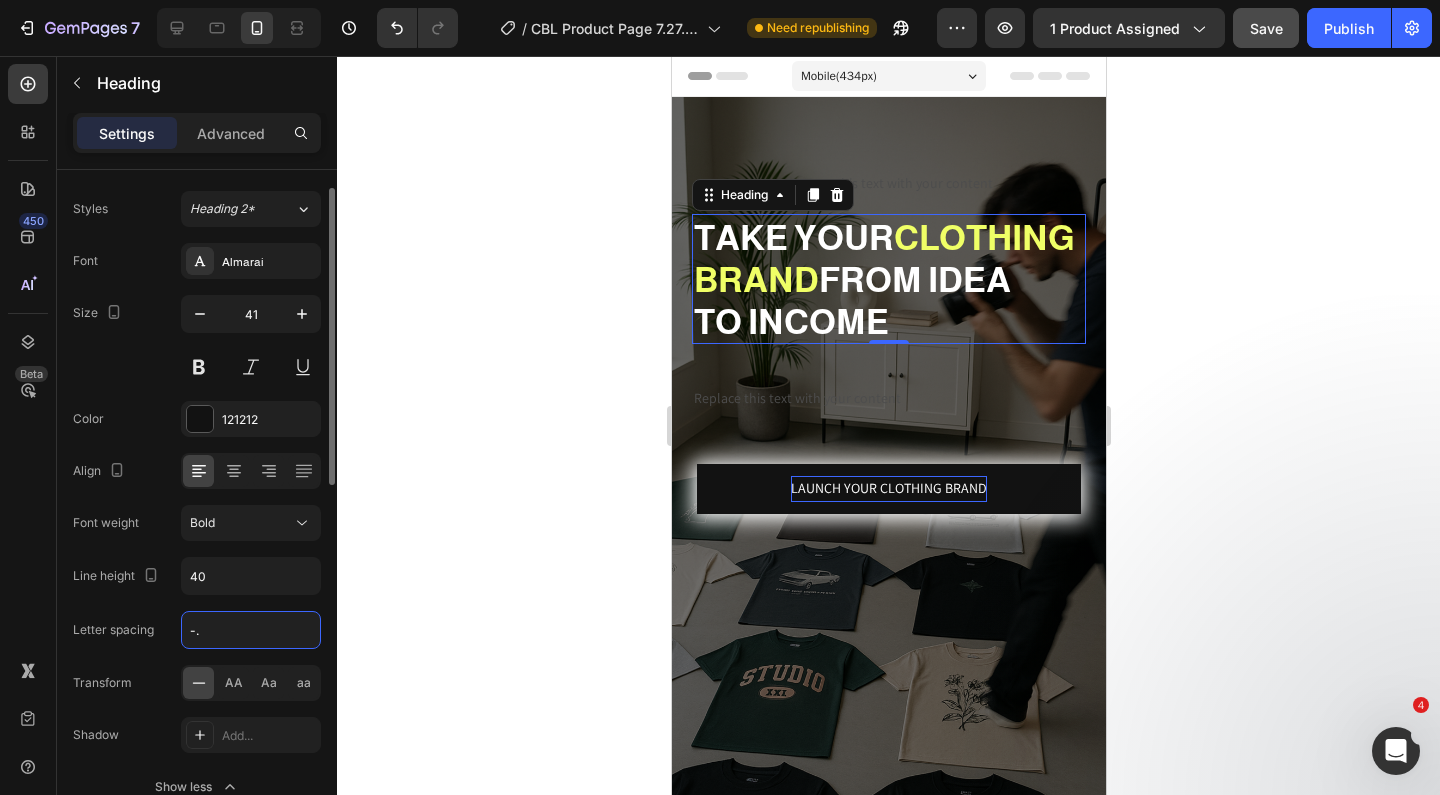 type on "-.5" 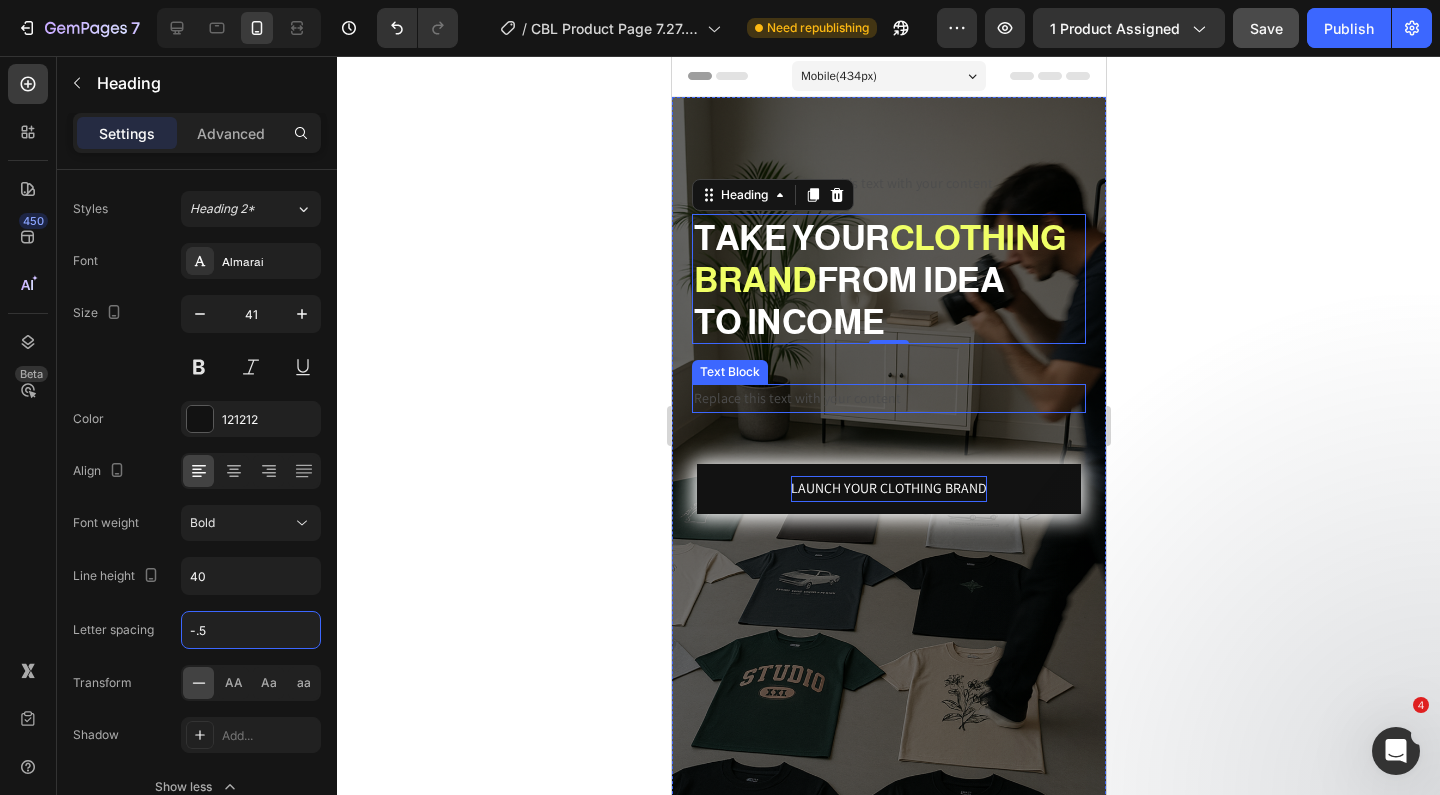 click on "Replace this text with your content Text Block ⁠⁠⁠⁠⁠⁠⁠ TAKE YOUR  CLOTHING BRAND  FROM IDEA TO INCOME Heading   0 Replace this text with your content Text Block LAUNCH YOUR CLOTHING BRAND Button" at bounding box center (888, 321) 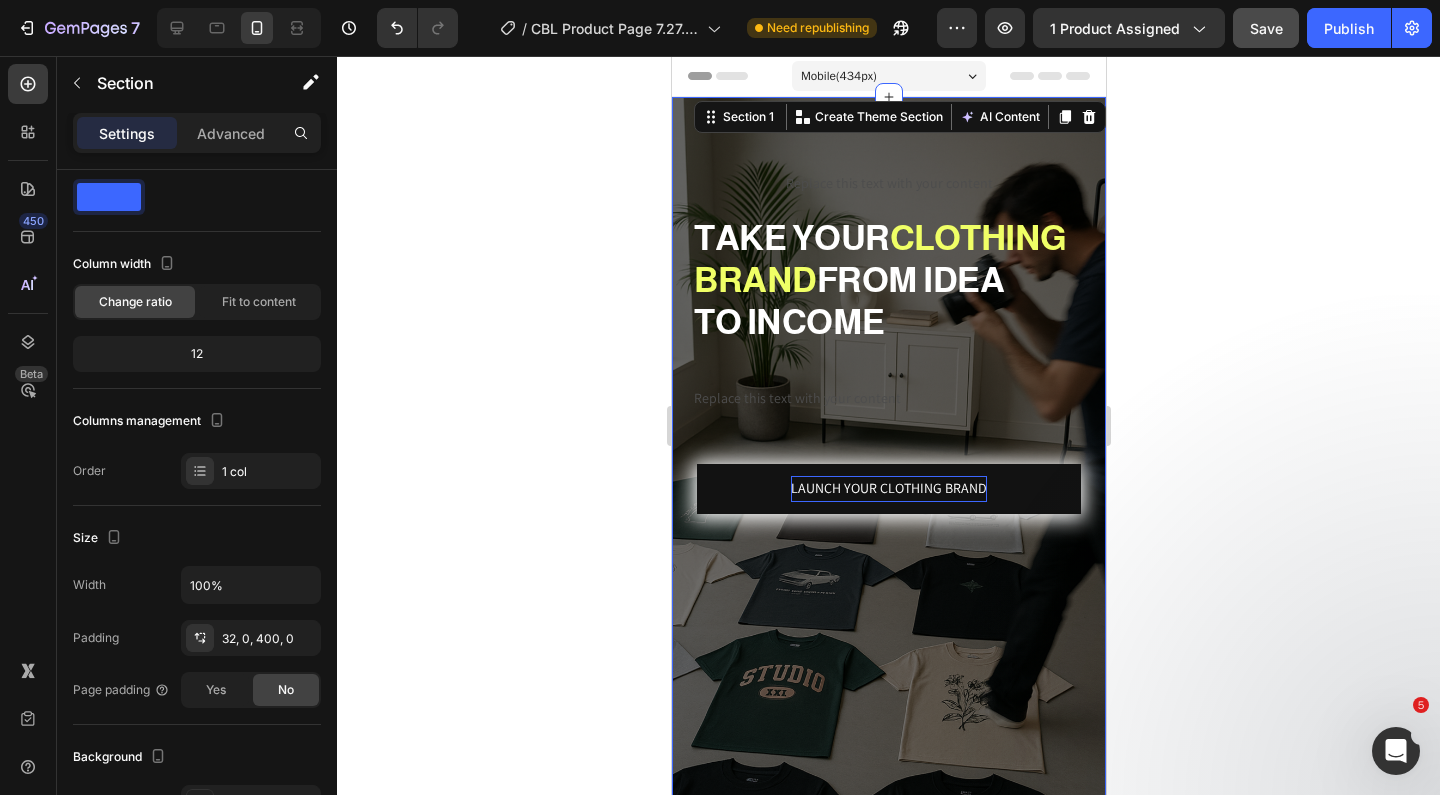scroll, scrollTop: 0, scrollLeft: 0, axis: both 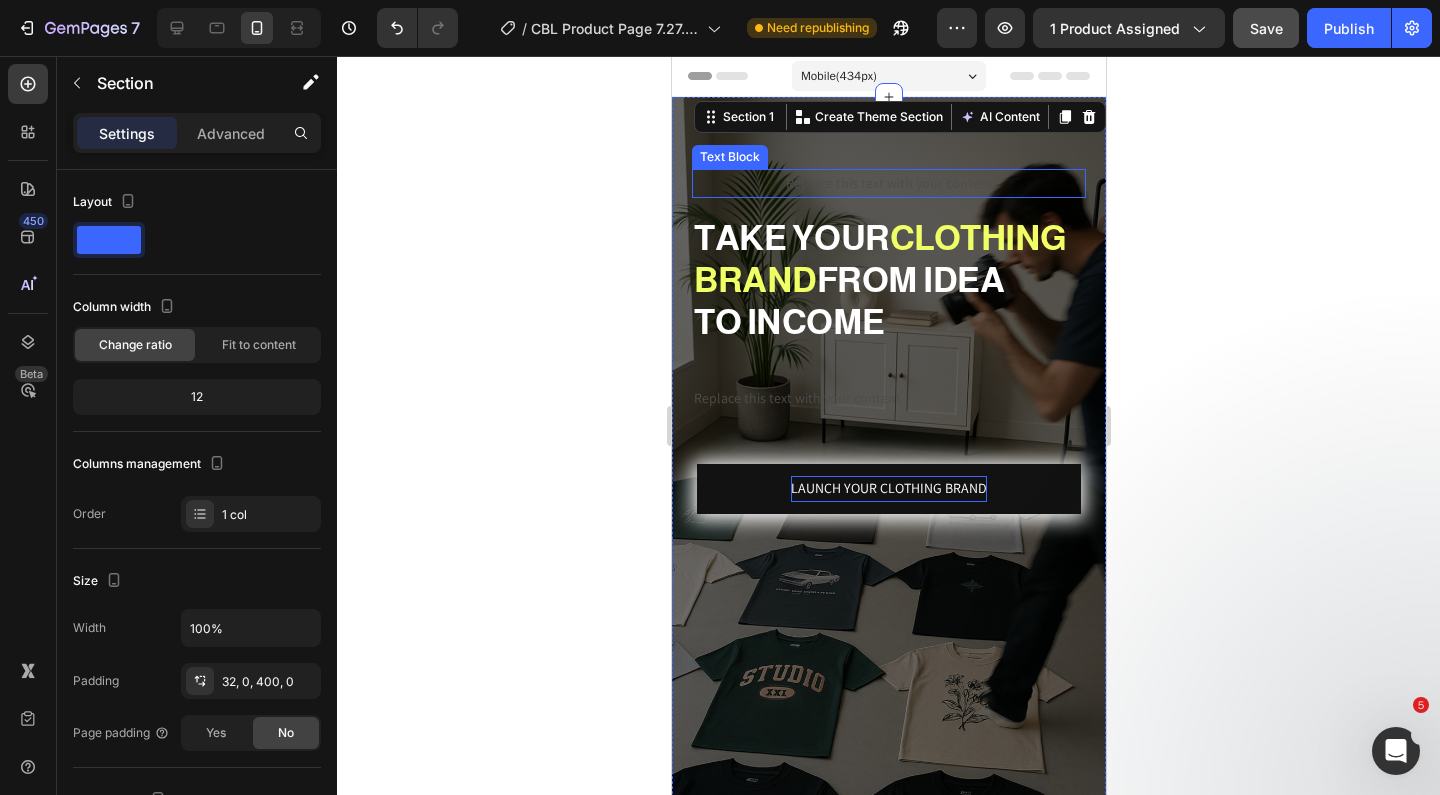 click on "Replace this text with your content" at bounding box center [888, 183] 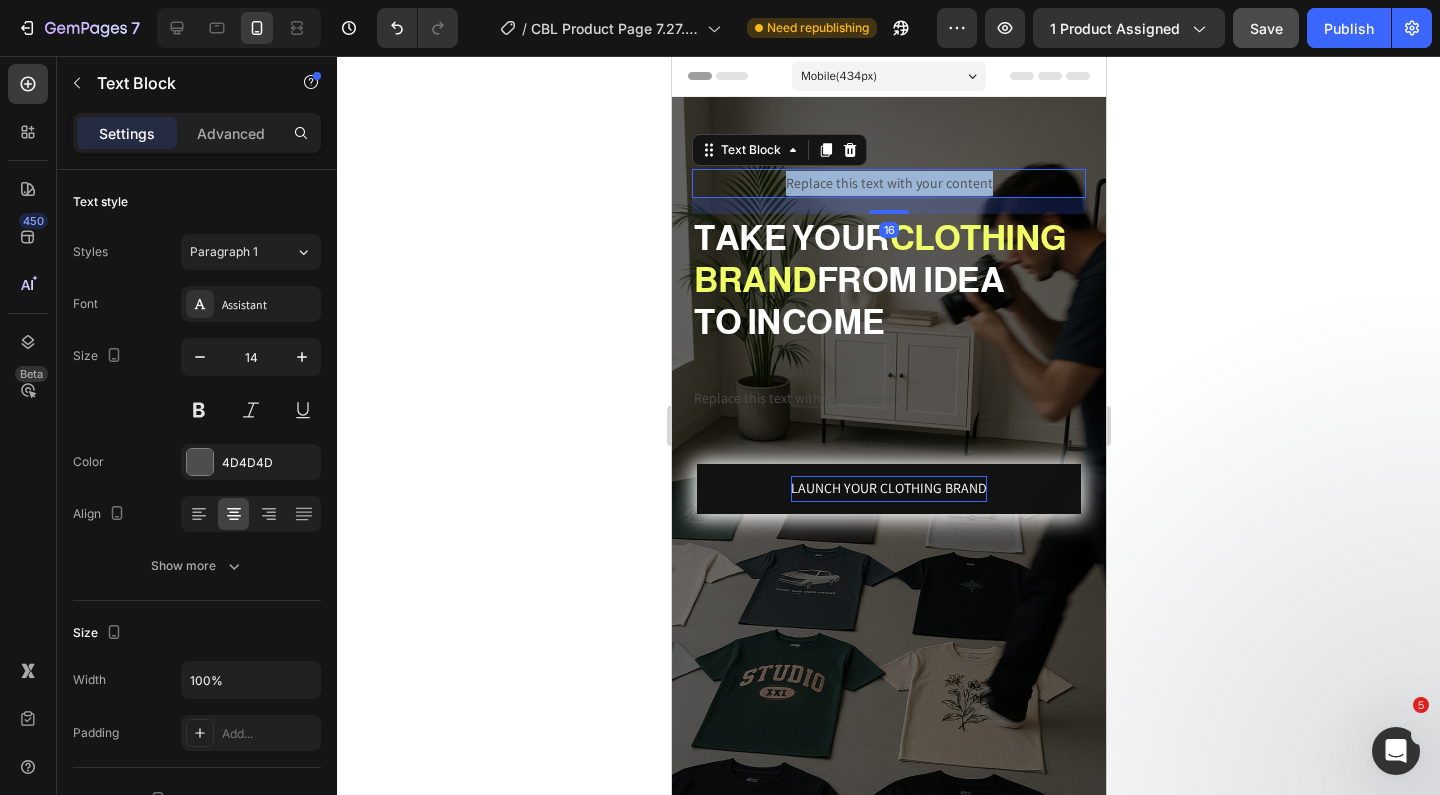 click on "Replace this text with your content" at bounding box center [888, 183] 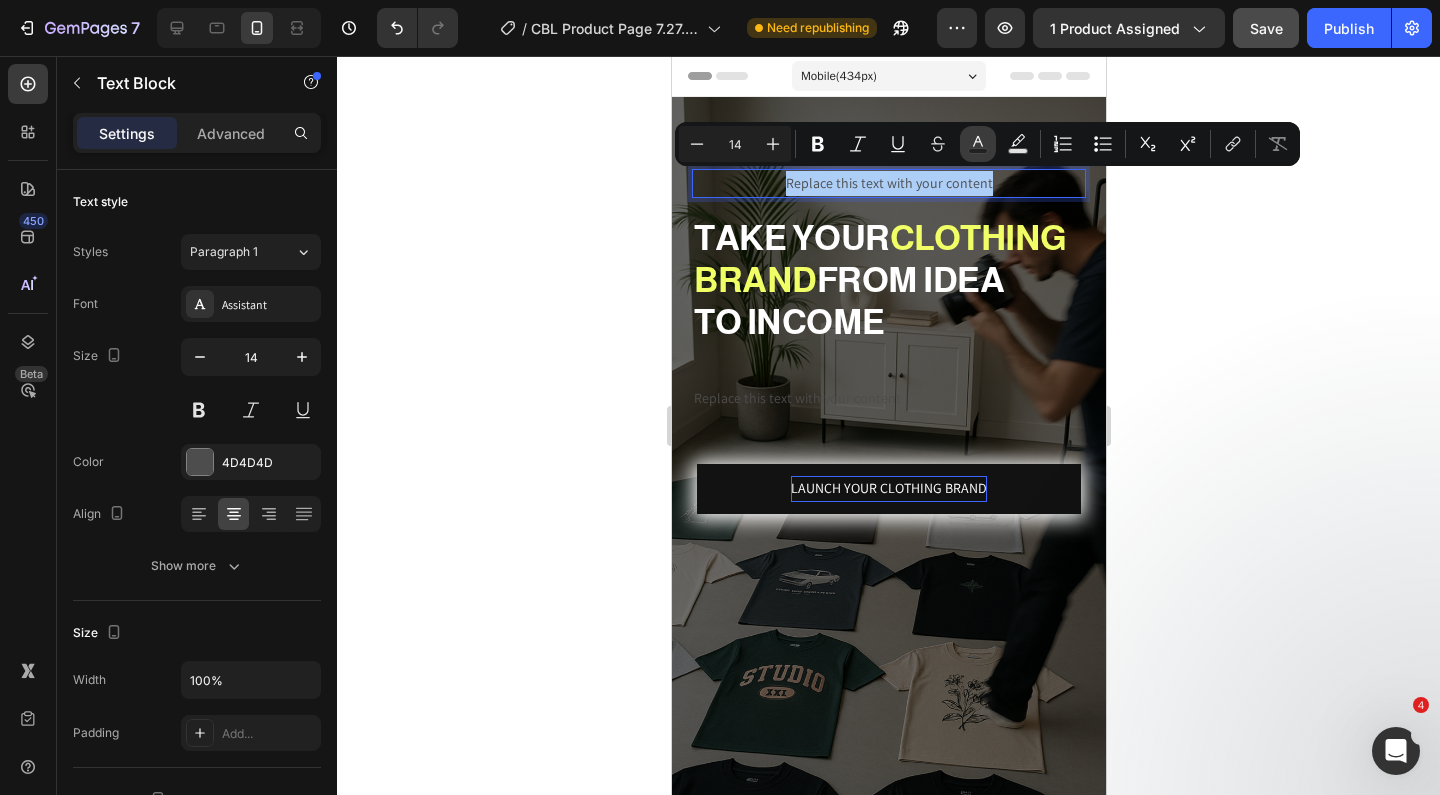 click on "Text Color" at bounding box center (978, 144) 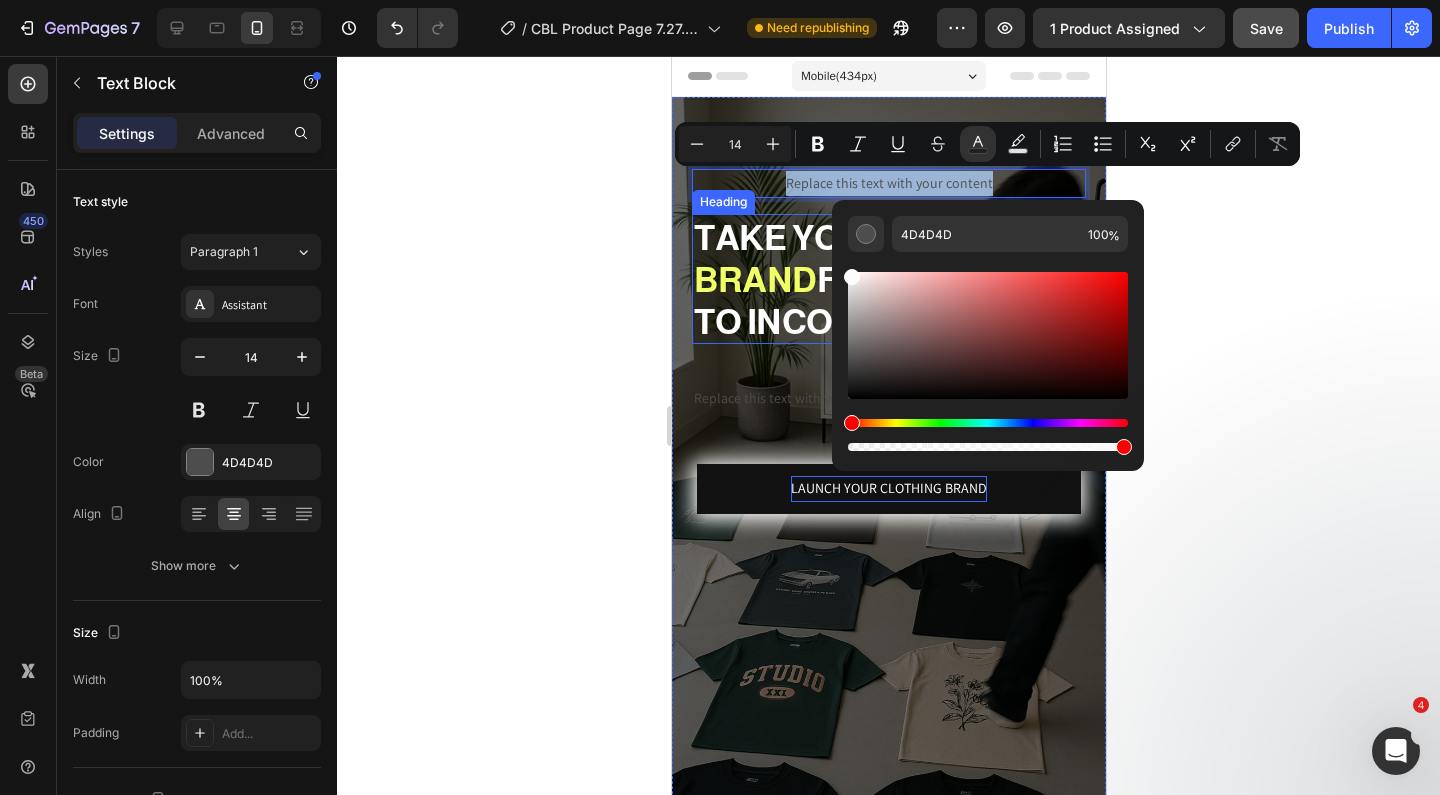 type on "FCFCFC" 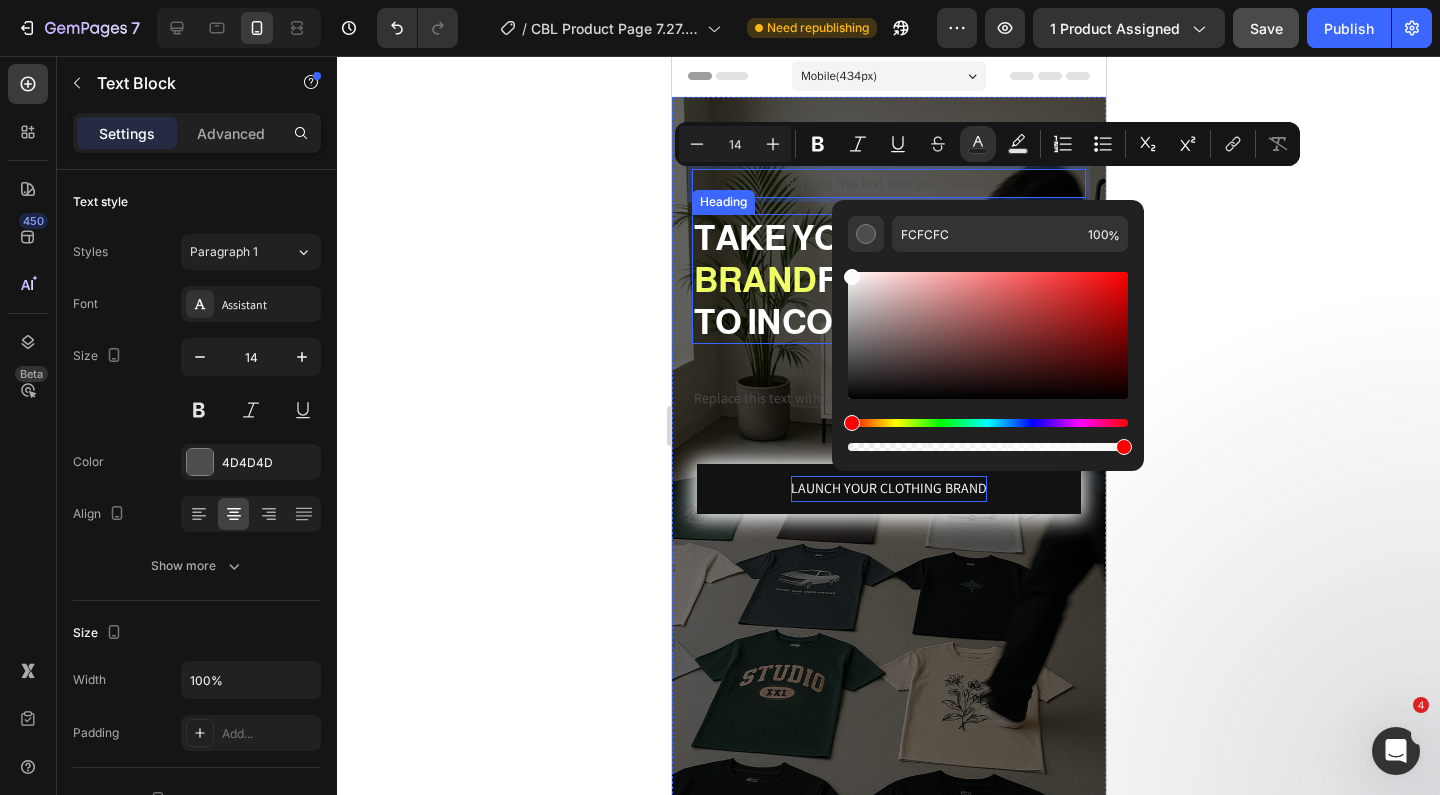 drag, startPoint x: 1574, startPoint y: 391, endPoint x: 801, endPoint y: 234, distance: 788.7826 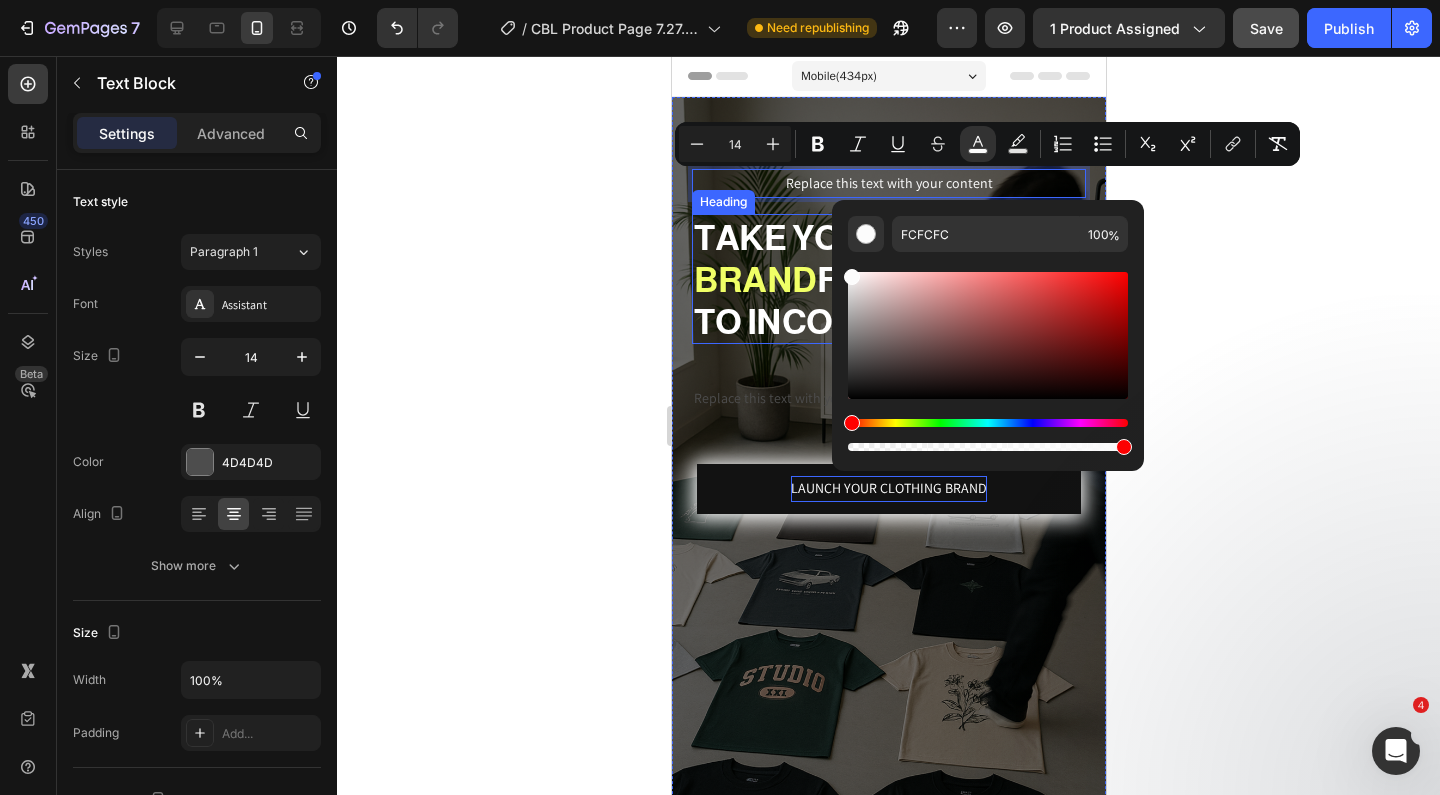 click on "TAKE YOUR" at bounding box center (791, 237) 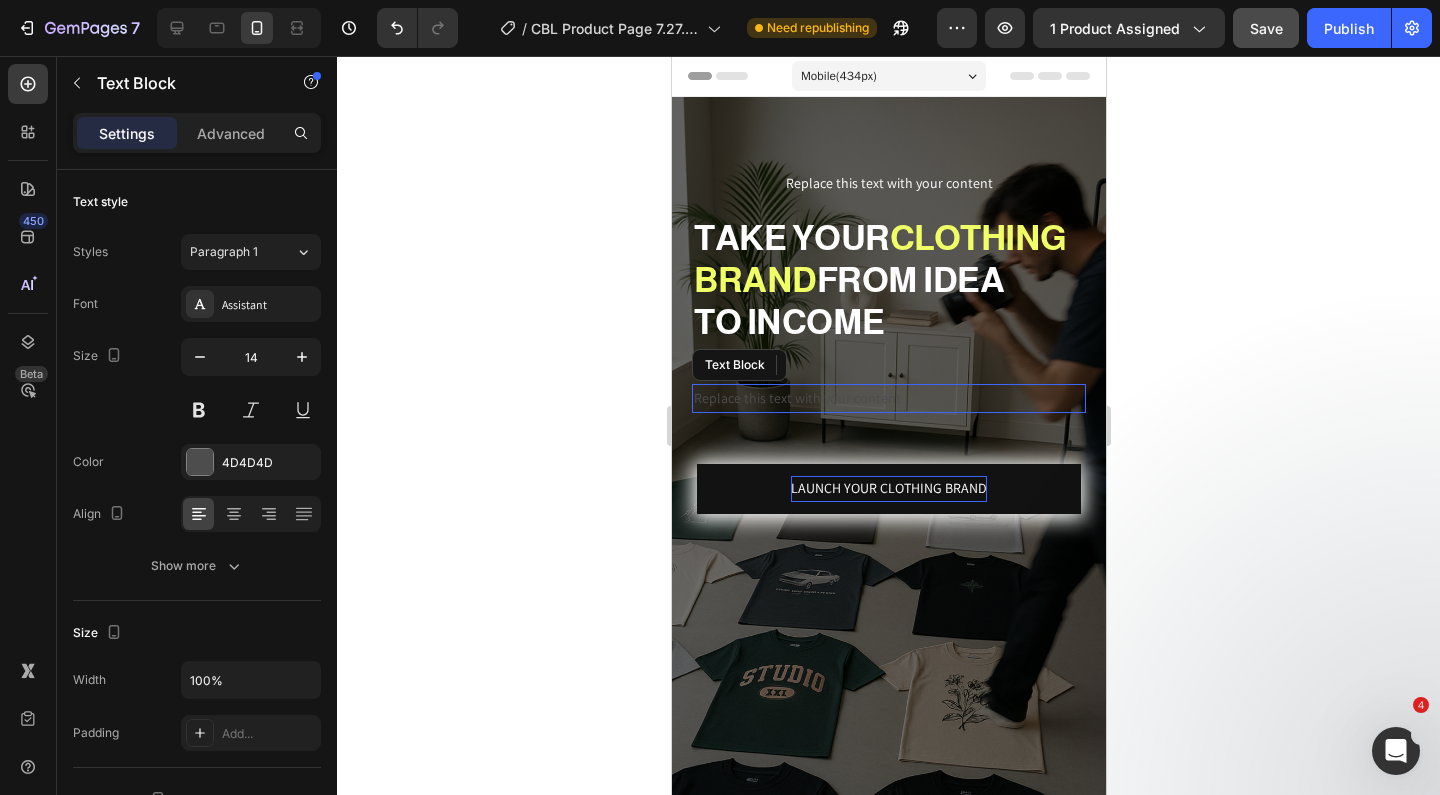 click on "Replace this text with your content" at bounding box center (888, 398) 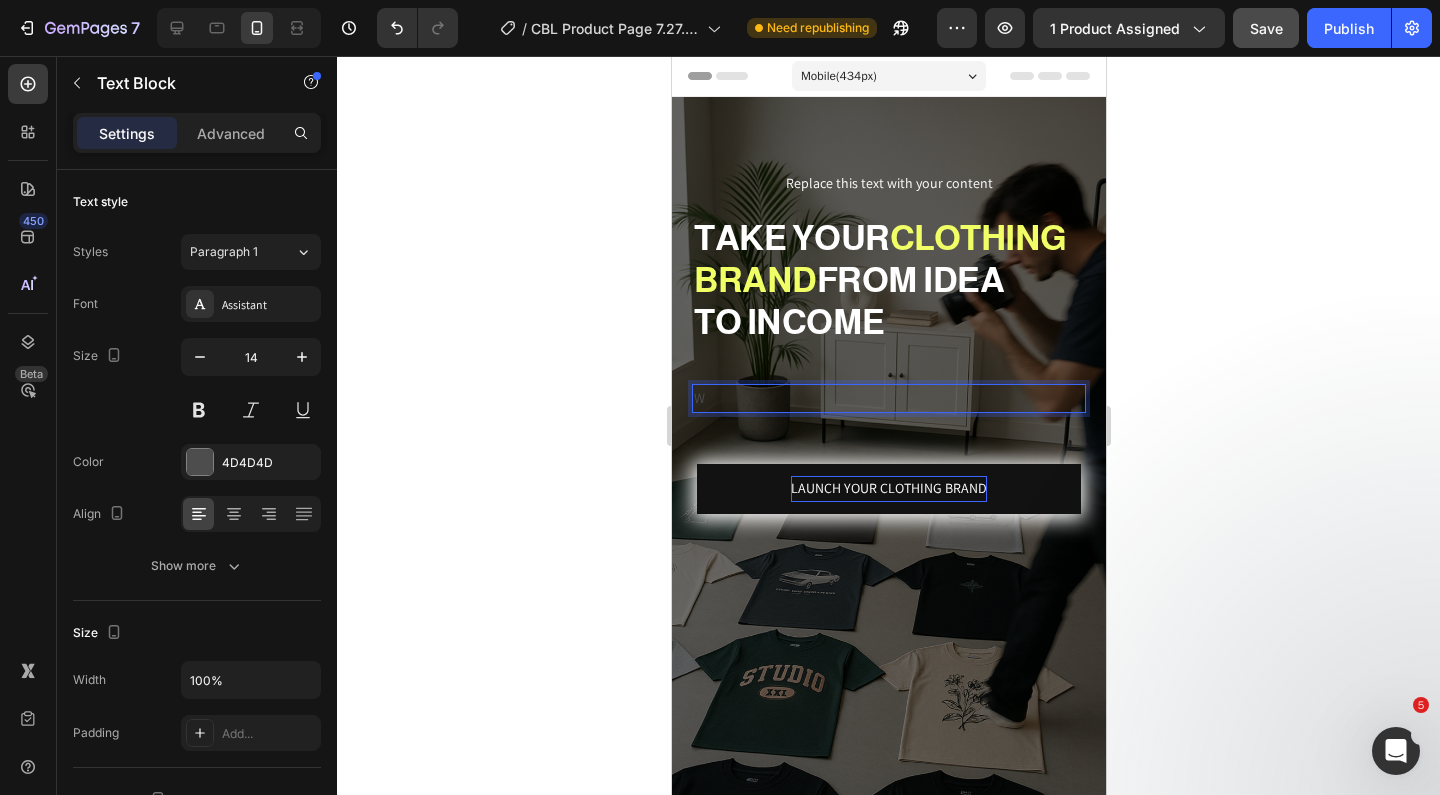type 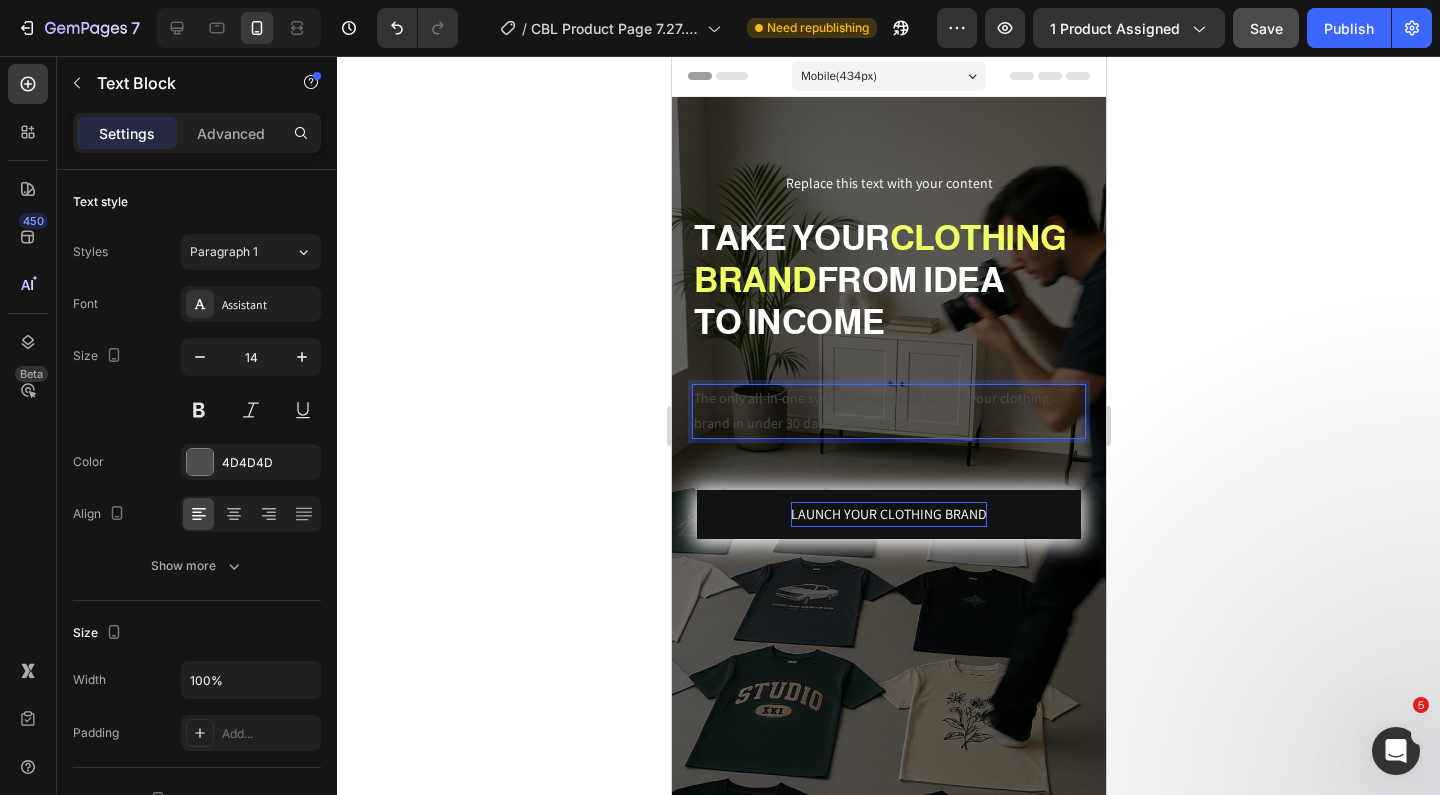 click on "The only all-in-one system designed to launch your clothing brand in under 30 days. Guaranteed." at bounding box center (888, 411) 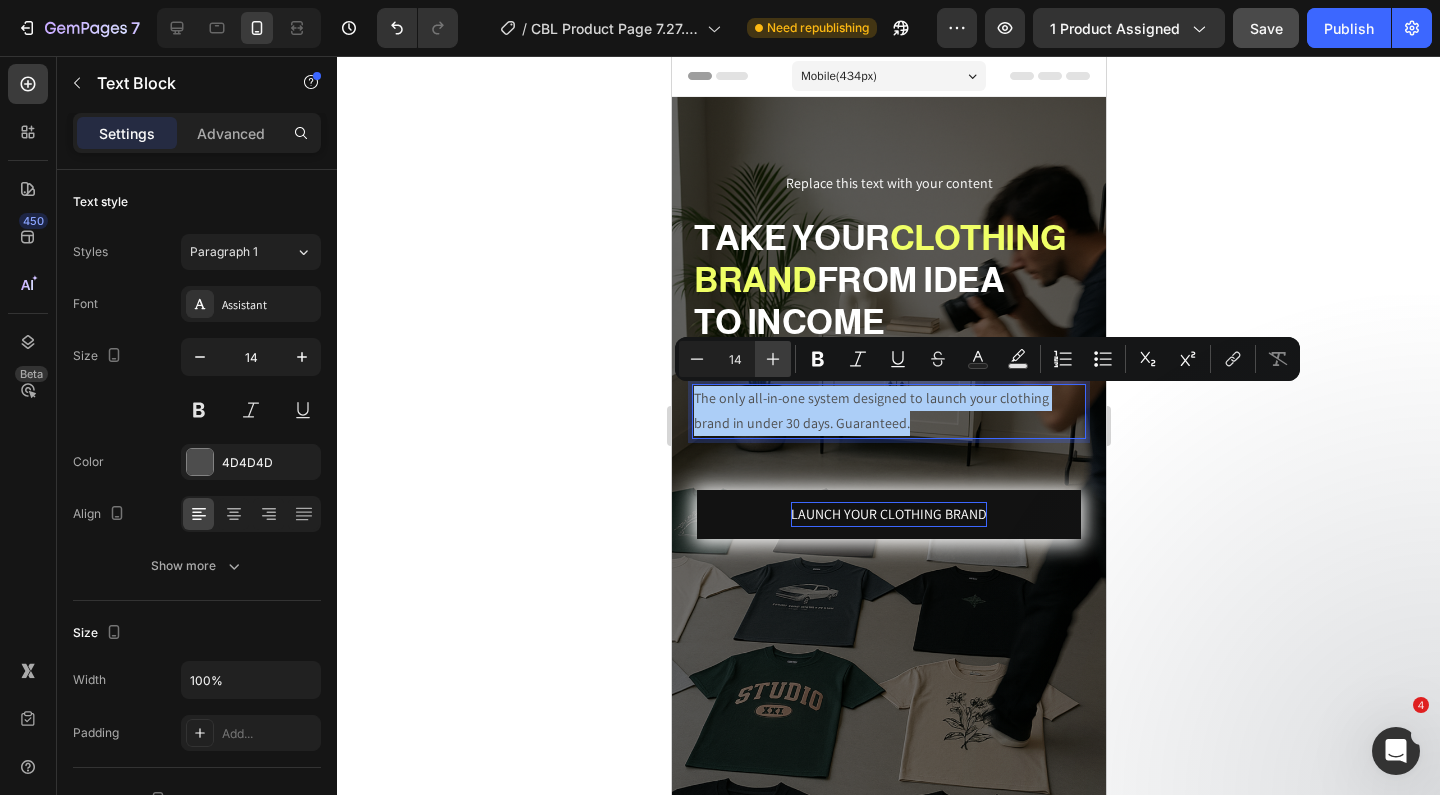 click 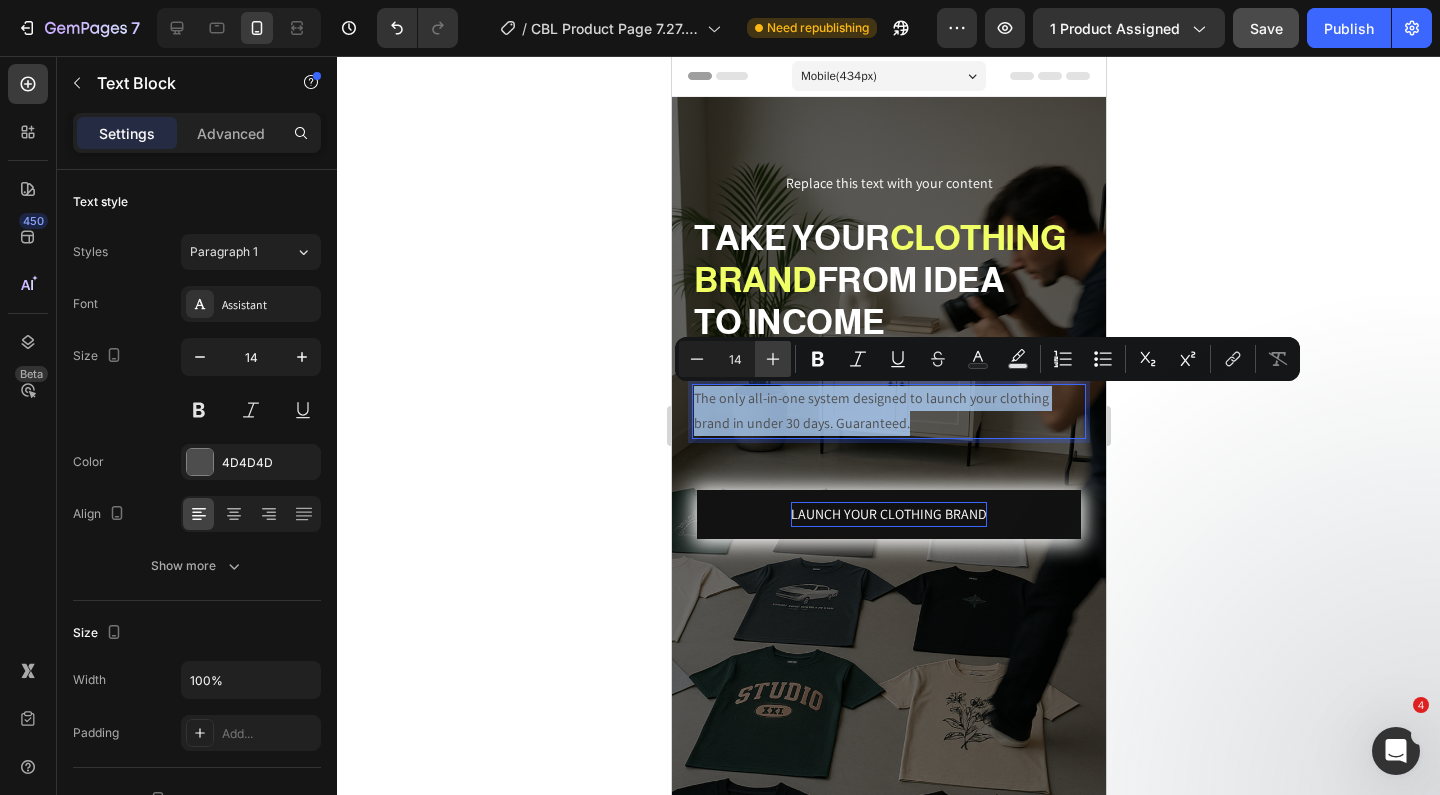 type on "15" 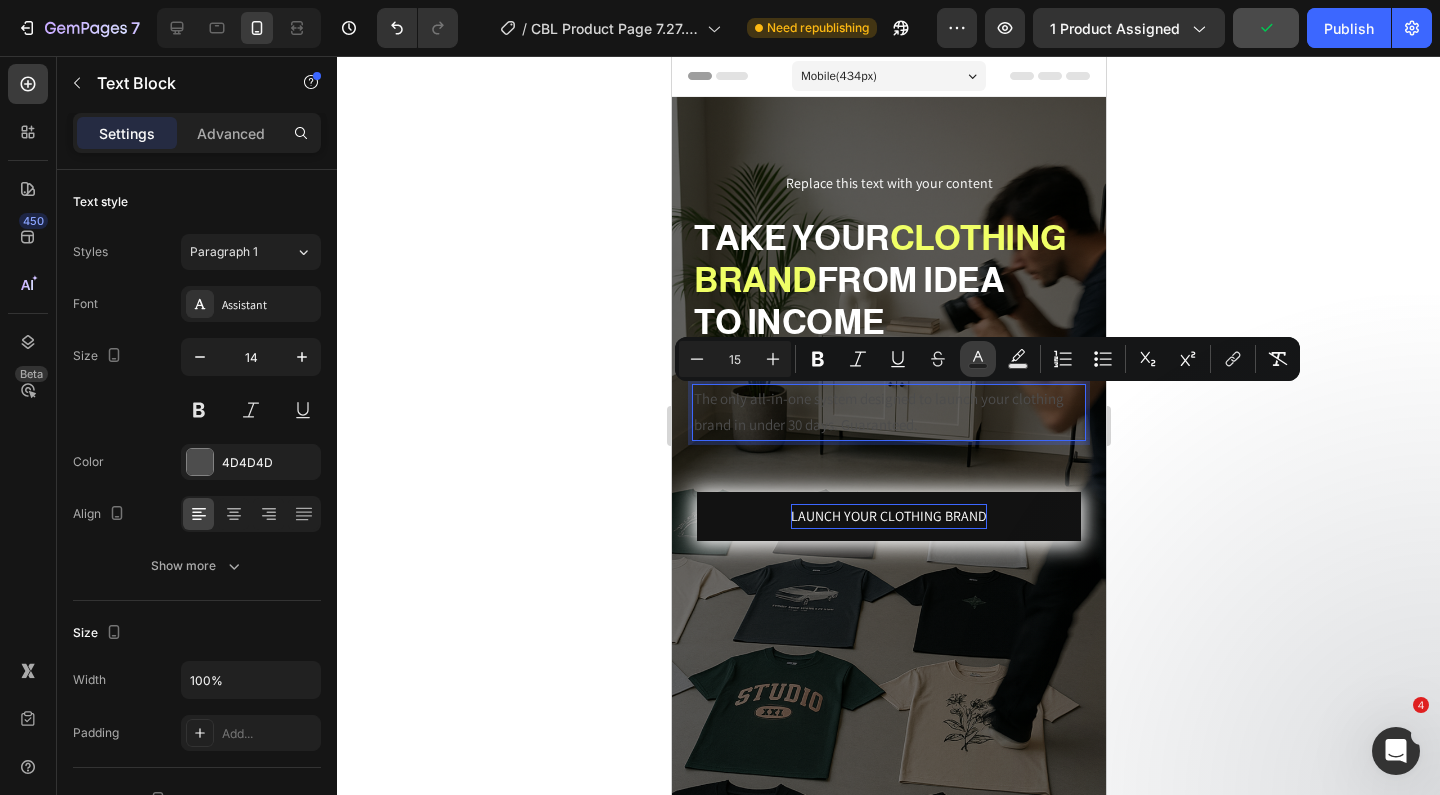 click on "Text Color" at bounding box center [978, 359] 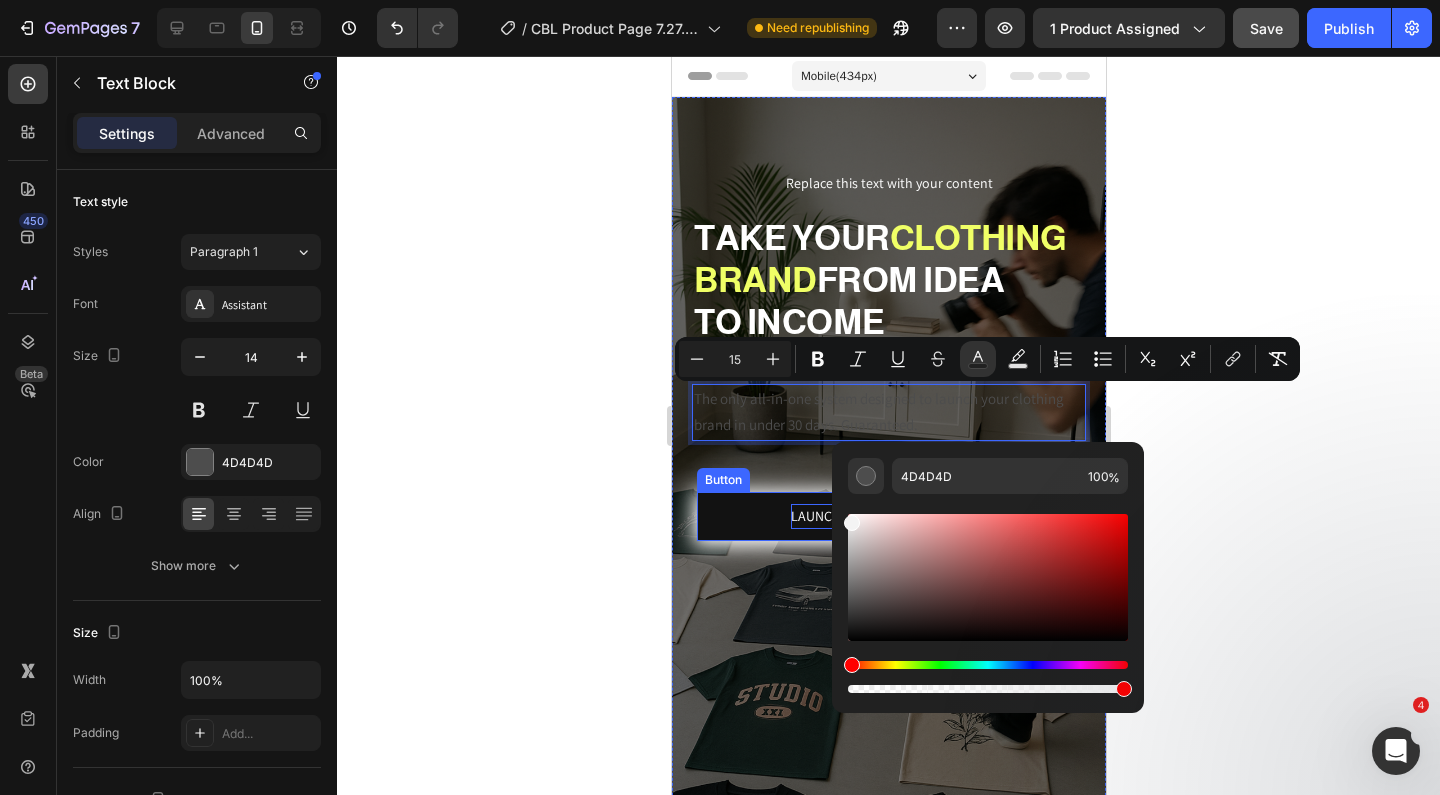 type on "F4F4F4" 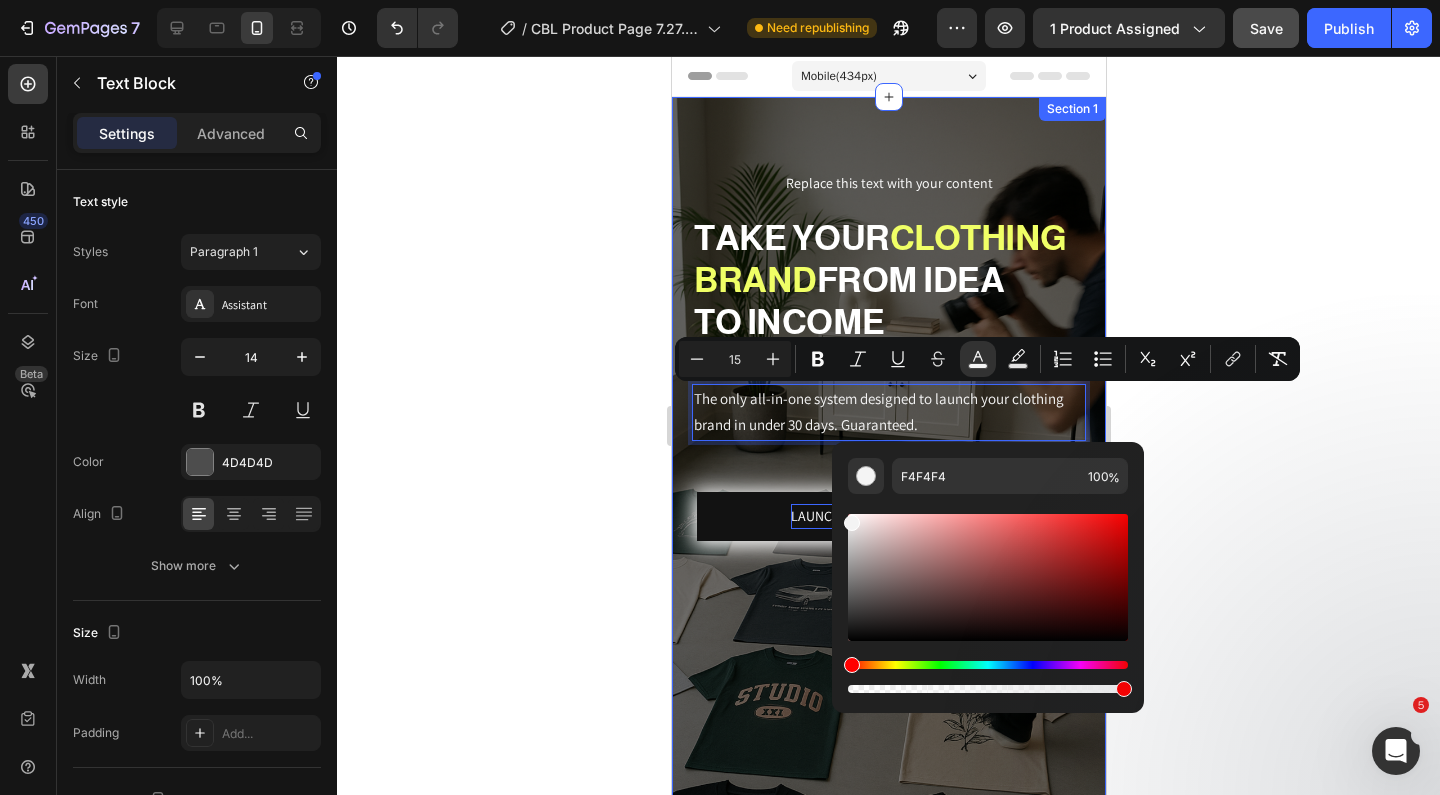 drag, startPoint x: 1576, startPoint y: 635, endPoint x: 788, endPoint y: 462, distance: 806.767 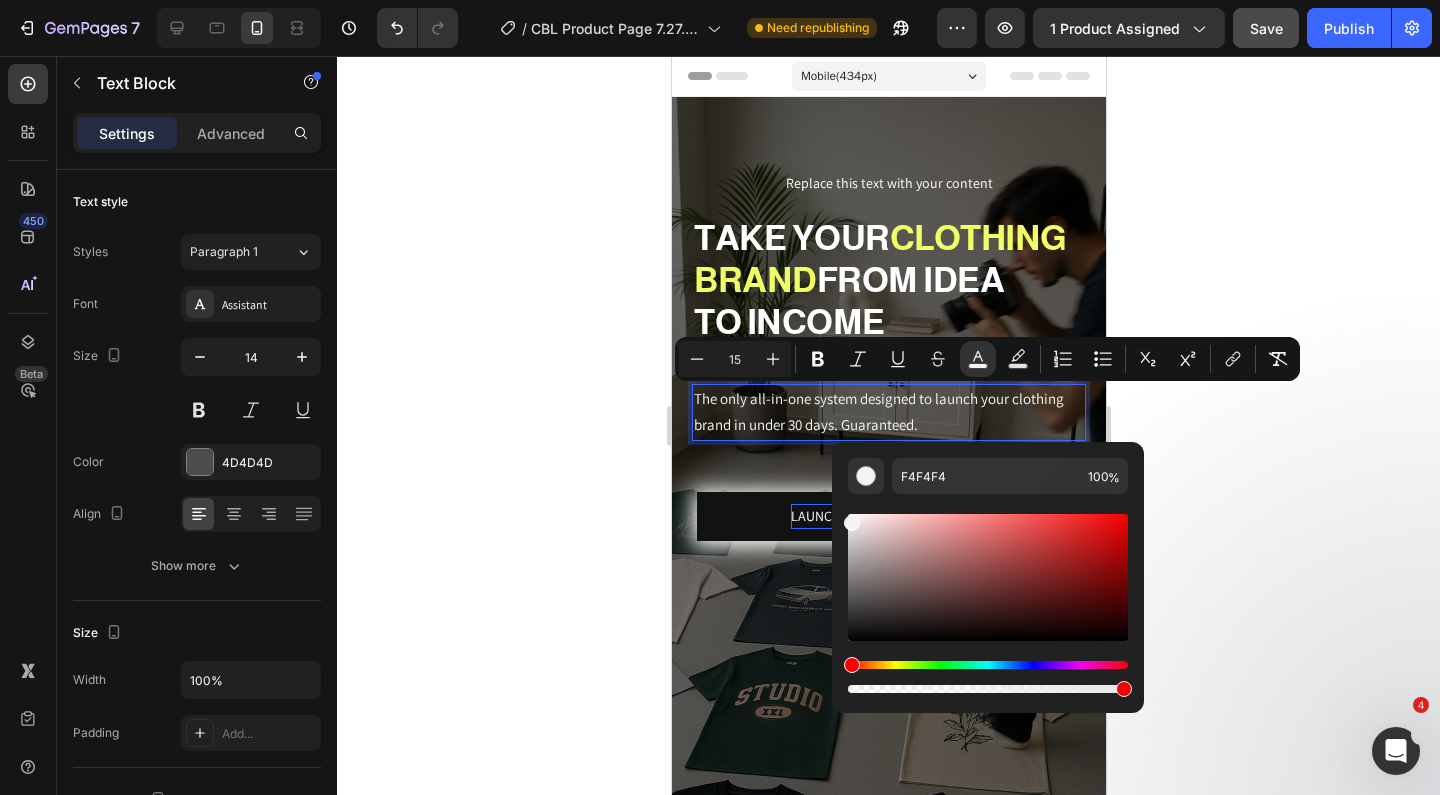 click 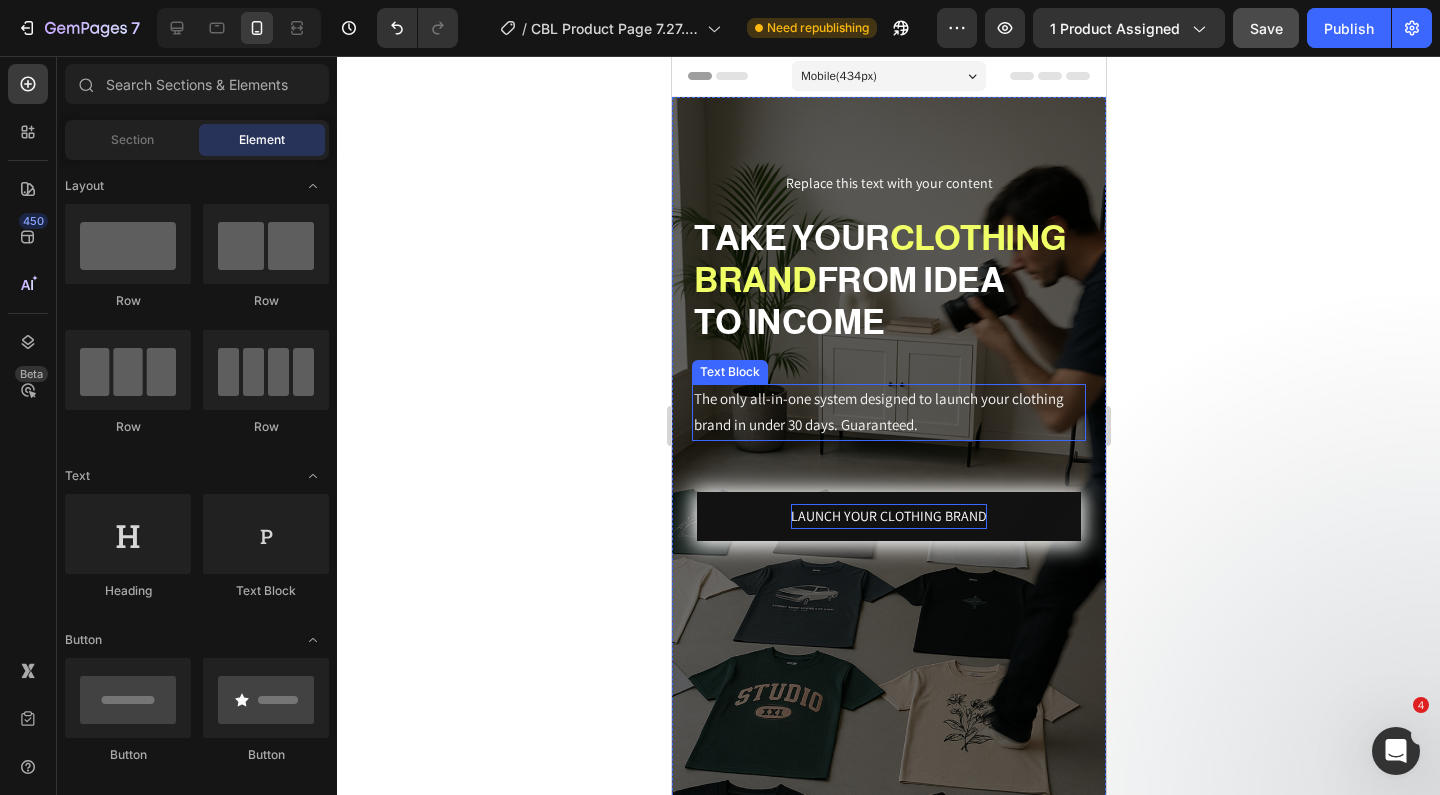 click on "The only all-in-one system designed to launch your clothing brand in under 30 days. Guaranteed." at bounding box center (888, 412) 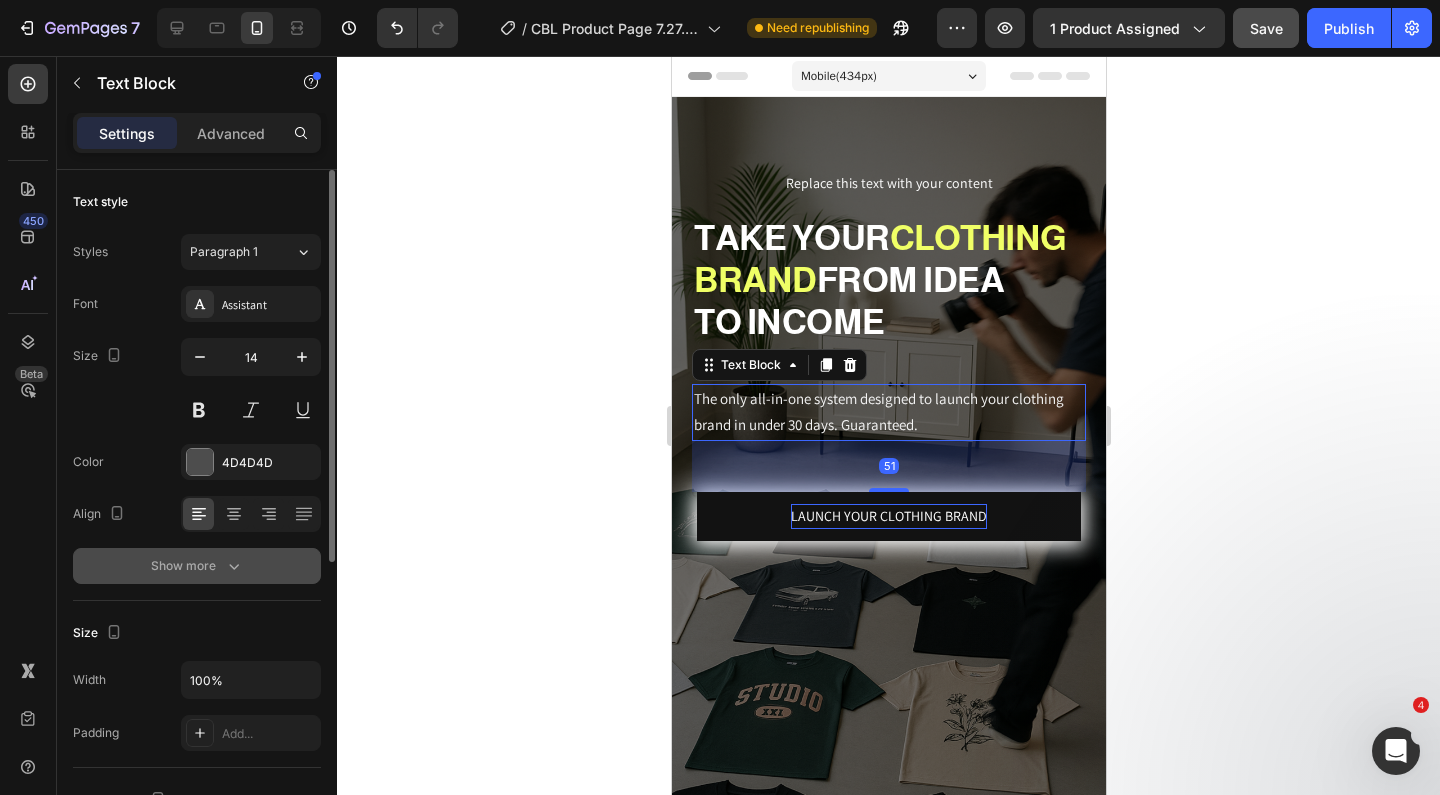 click 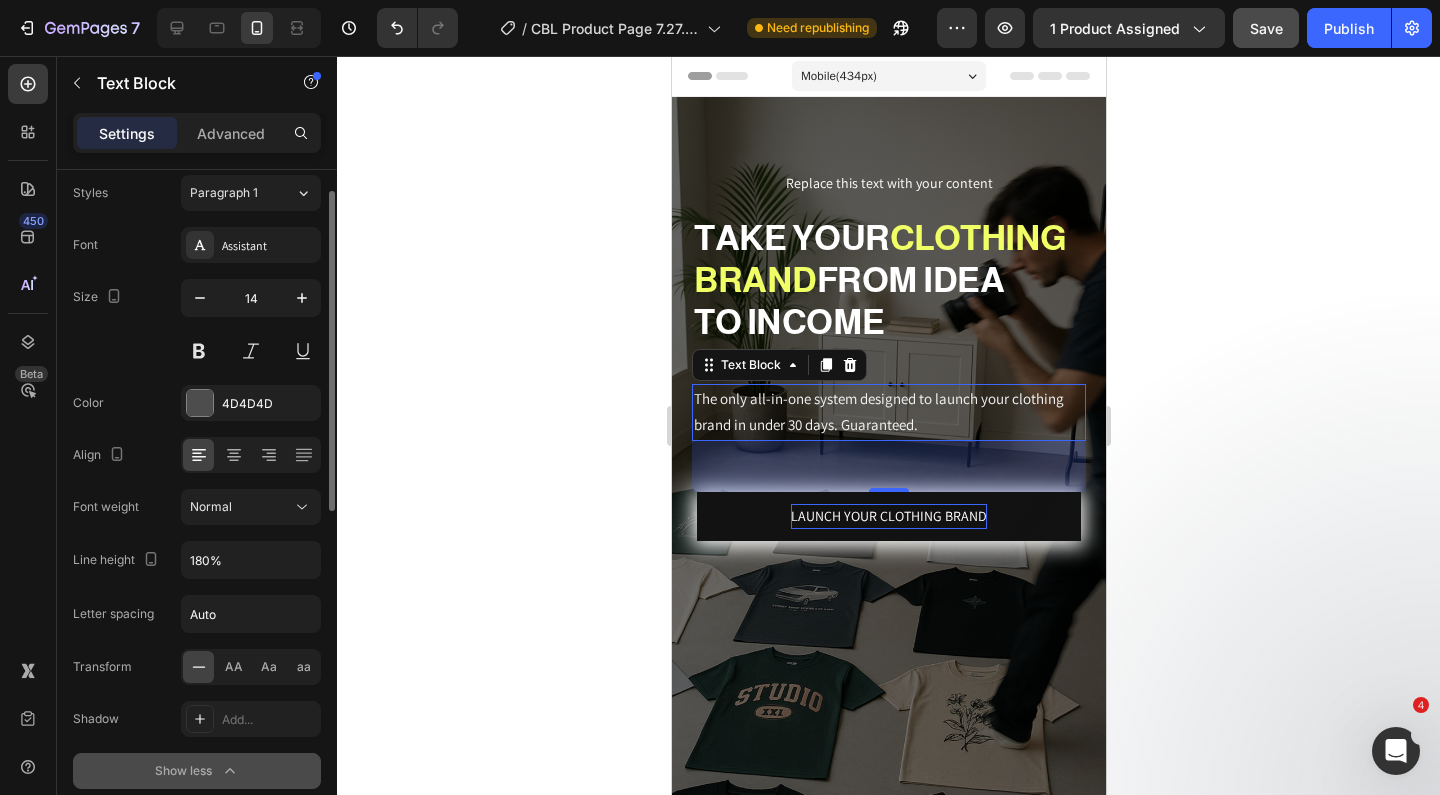 scroll, scrollTop: 59, scrollLeft: 0, axis: vertical 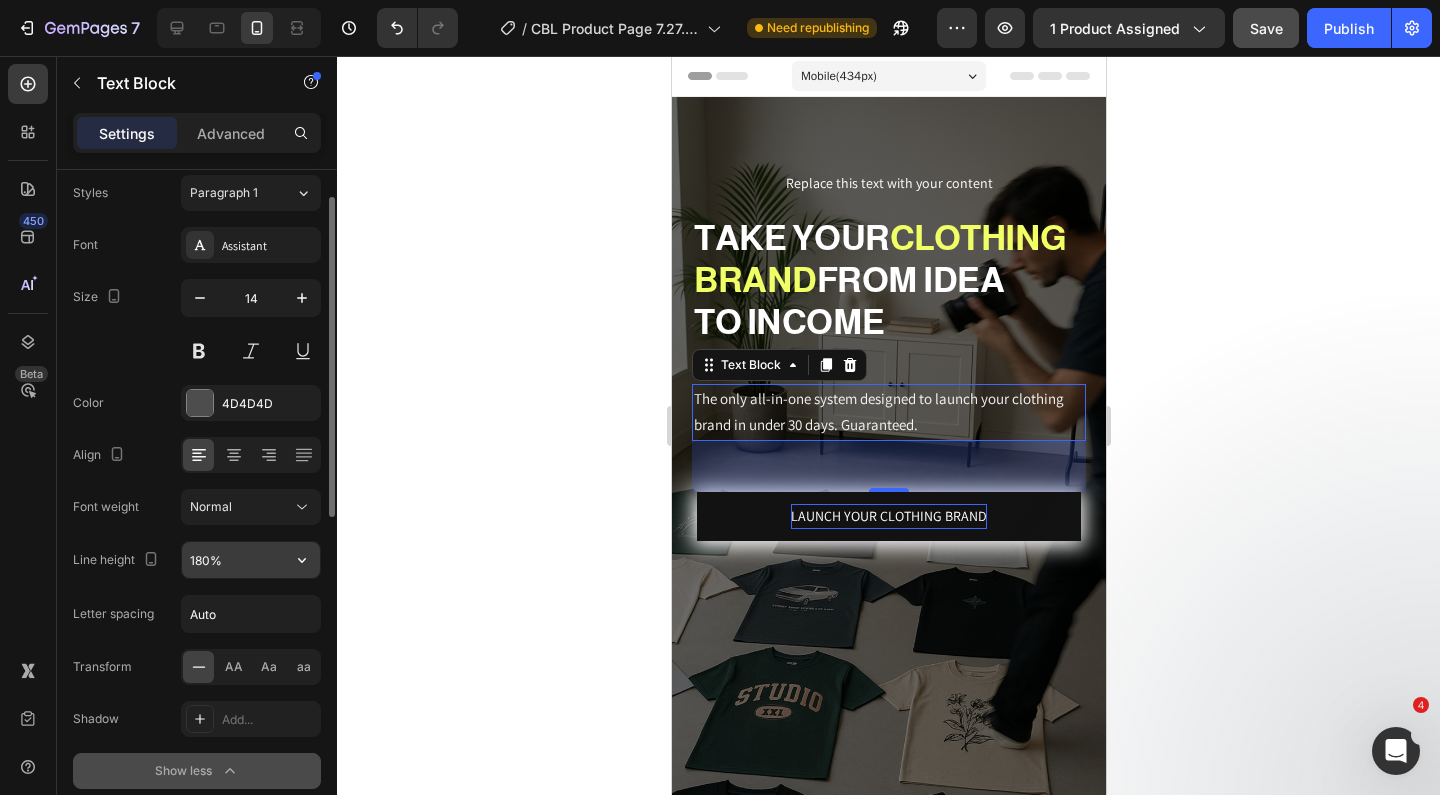 click on "180%" at bounding box center [251, 560] 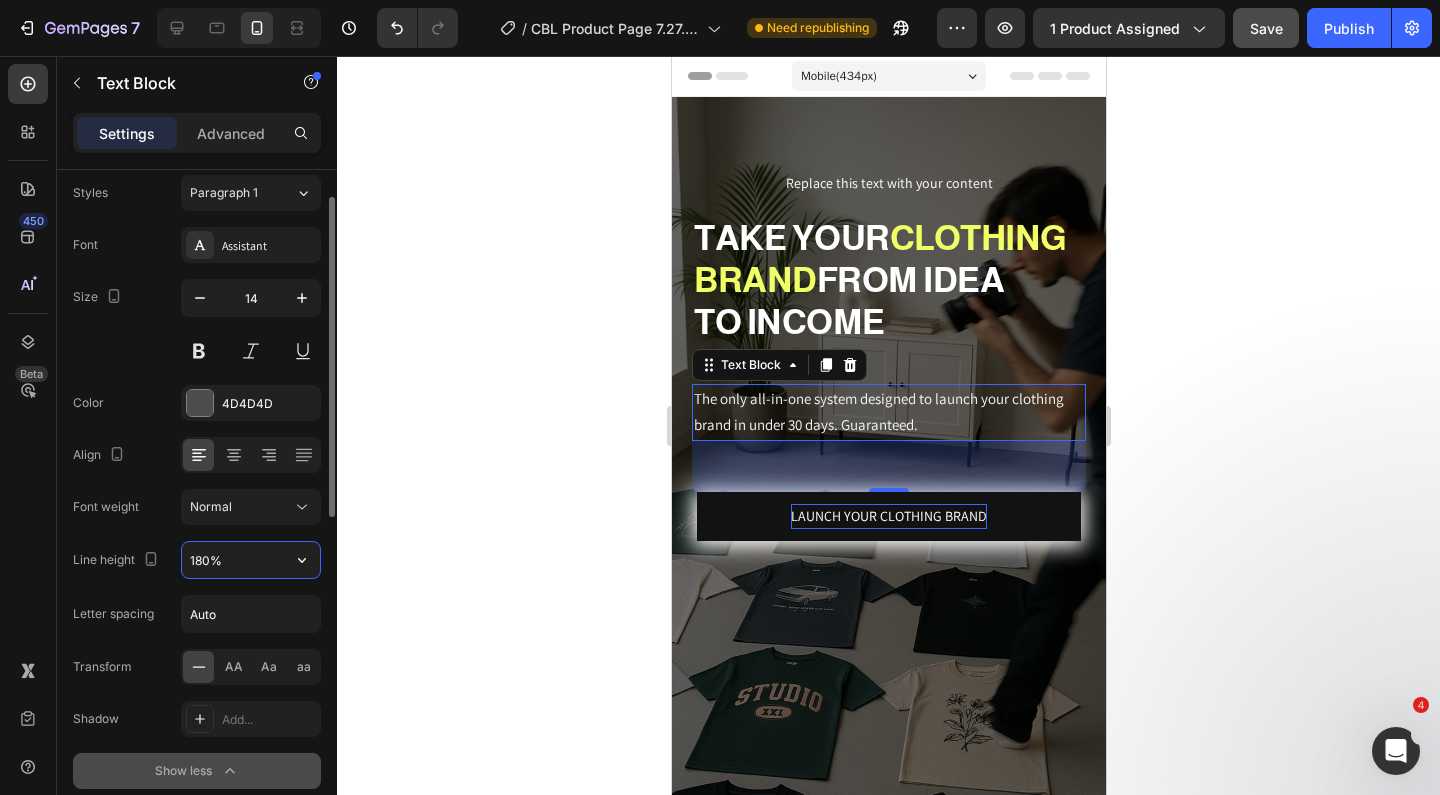 click on "180%" at bounding box center [251, 560] 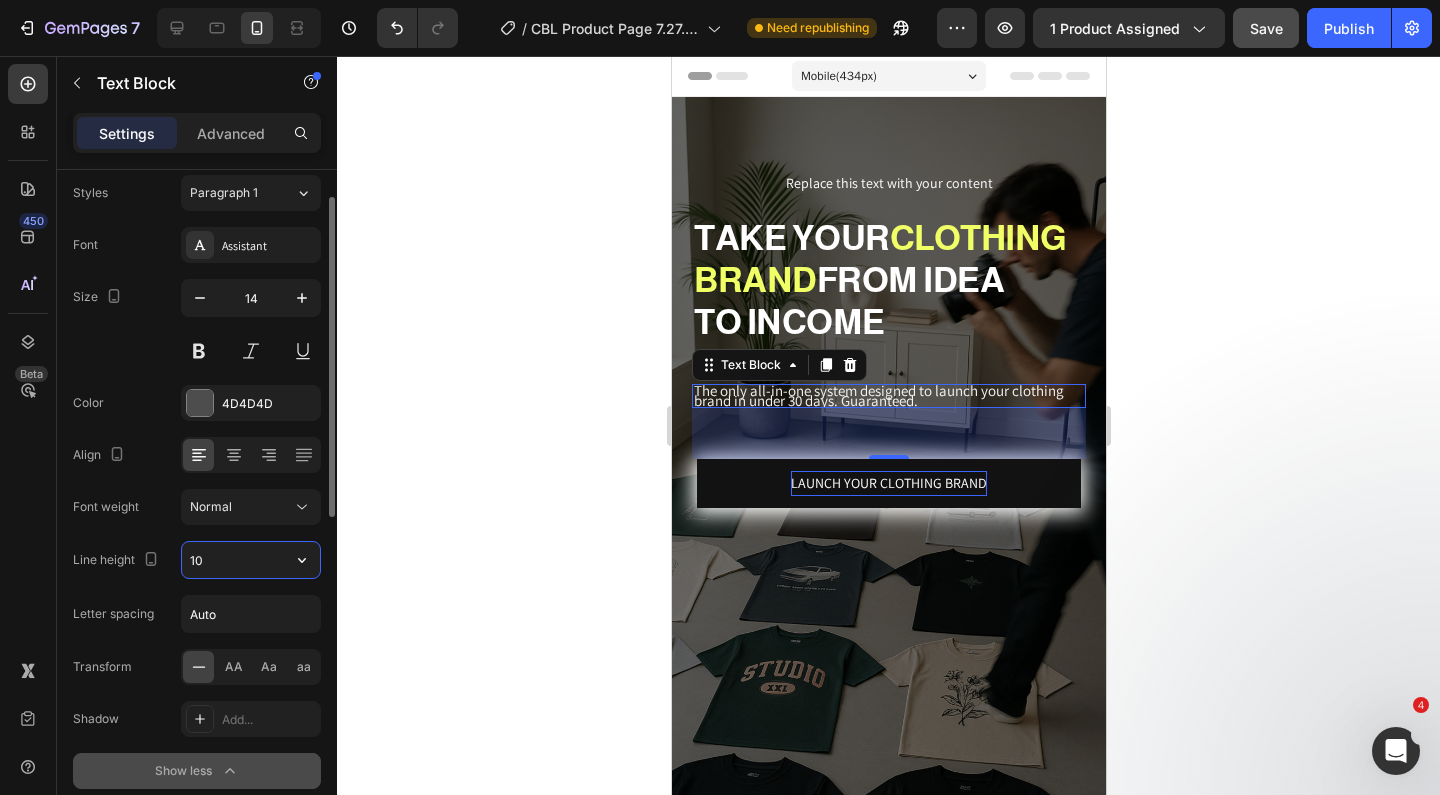 type on "1" 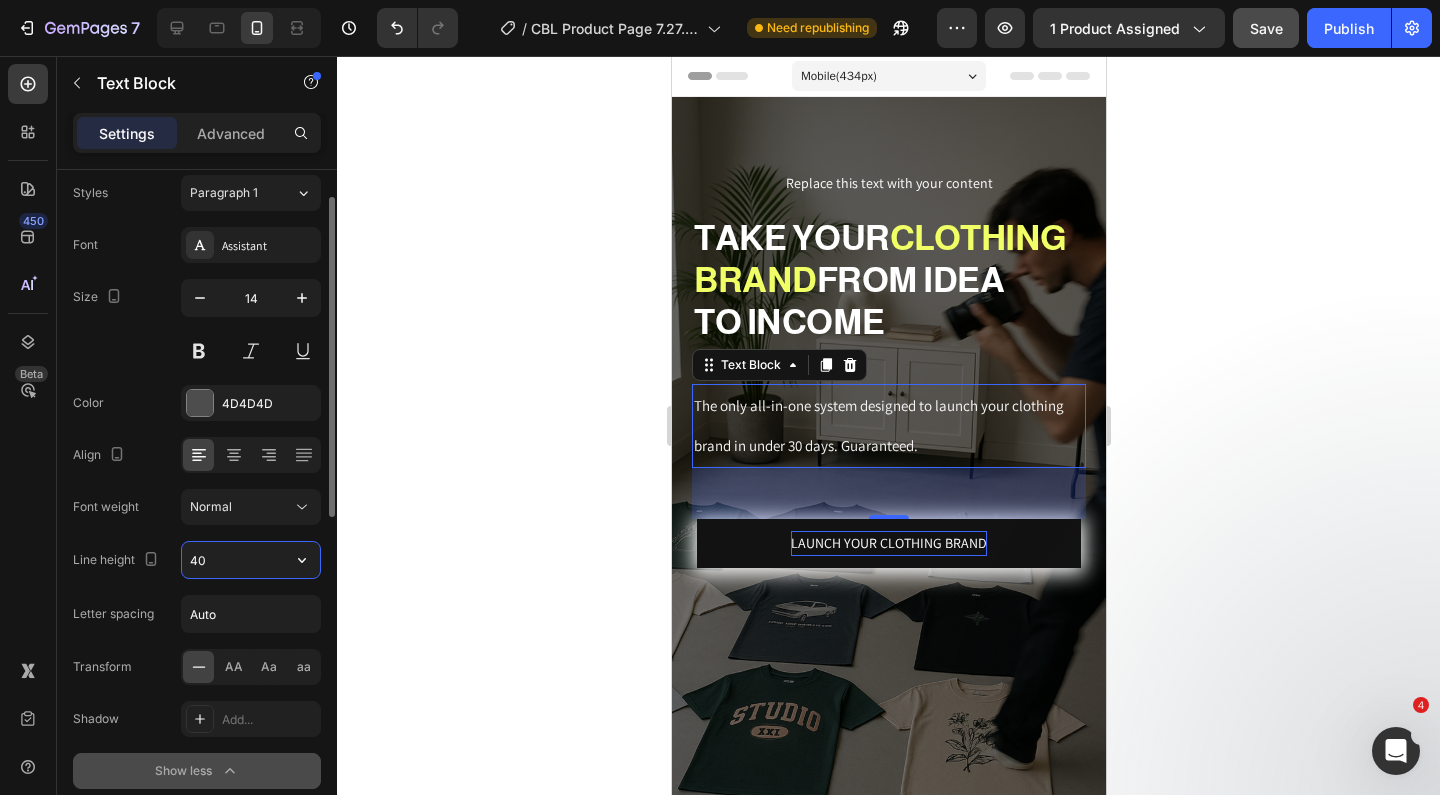 type on "4" 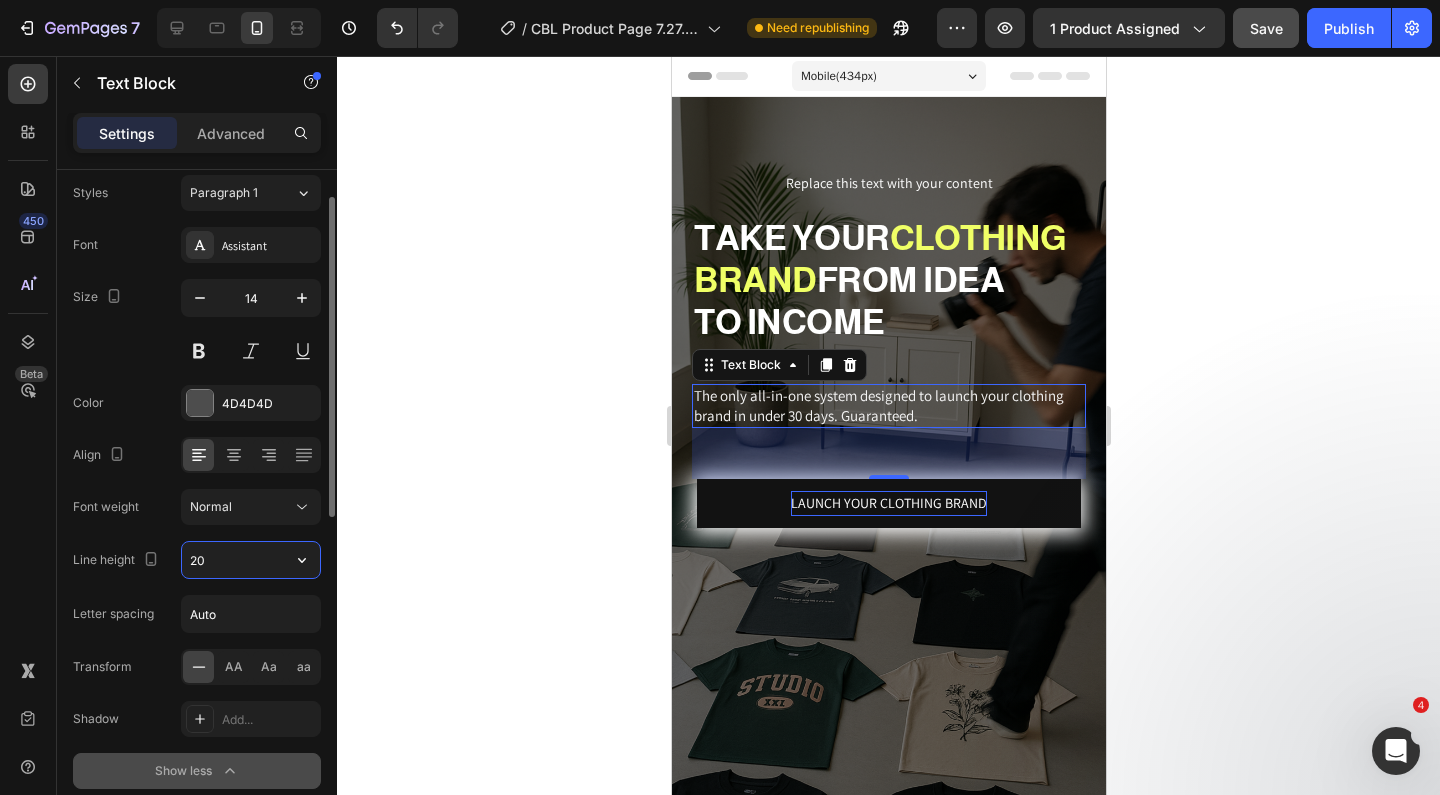 type on "2" 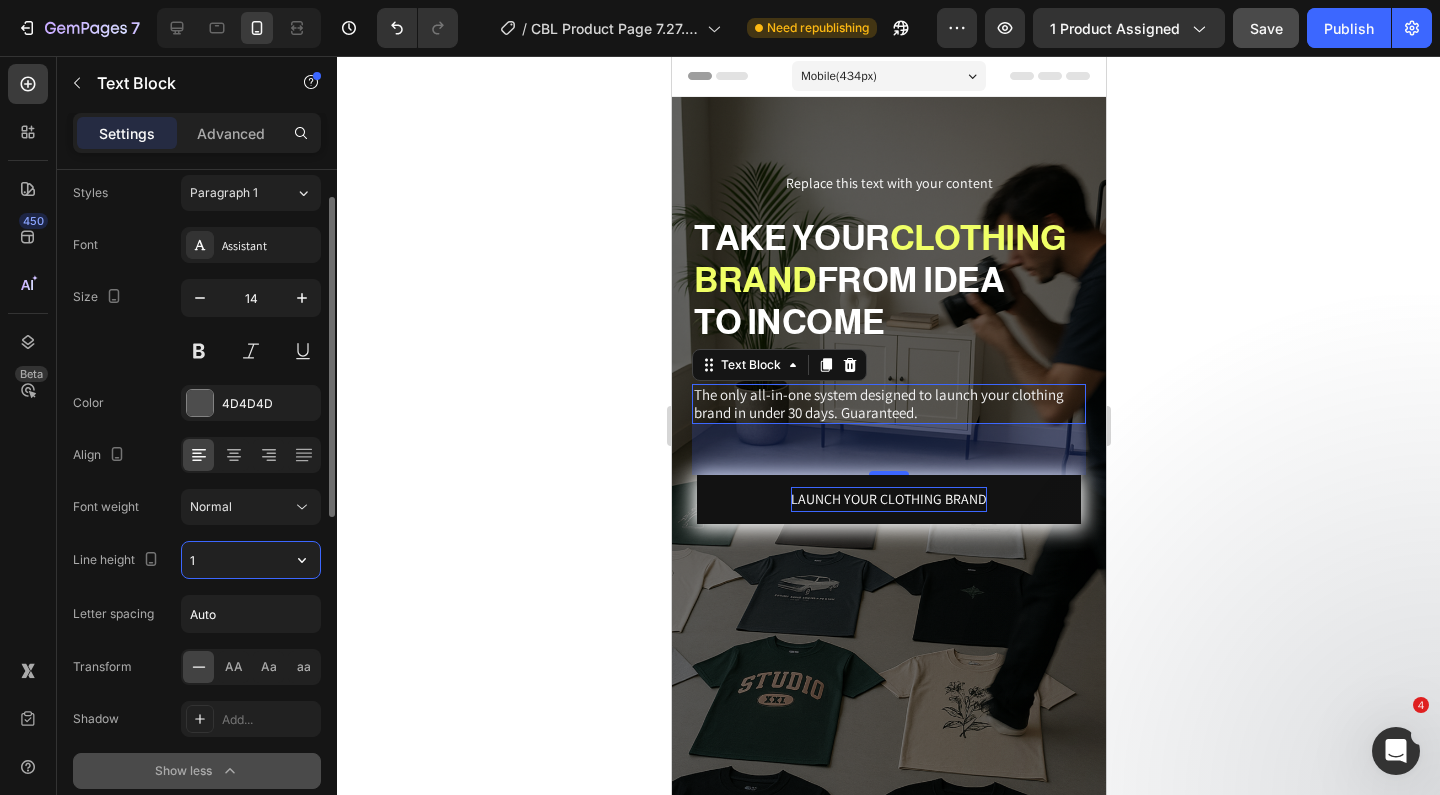 type on "18" 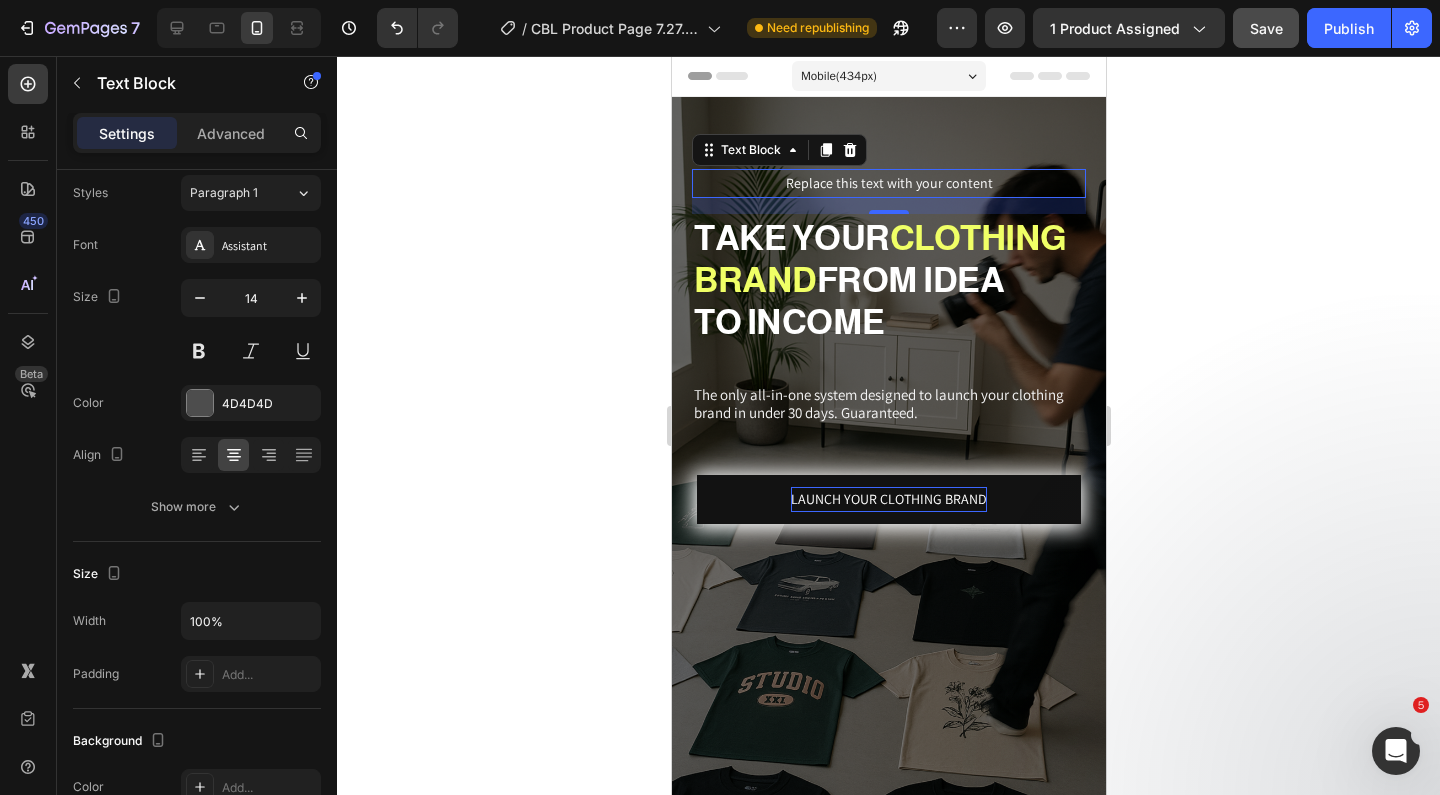 click on "Replace this text with your content" at bounding box center [888, 183] 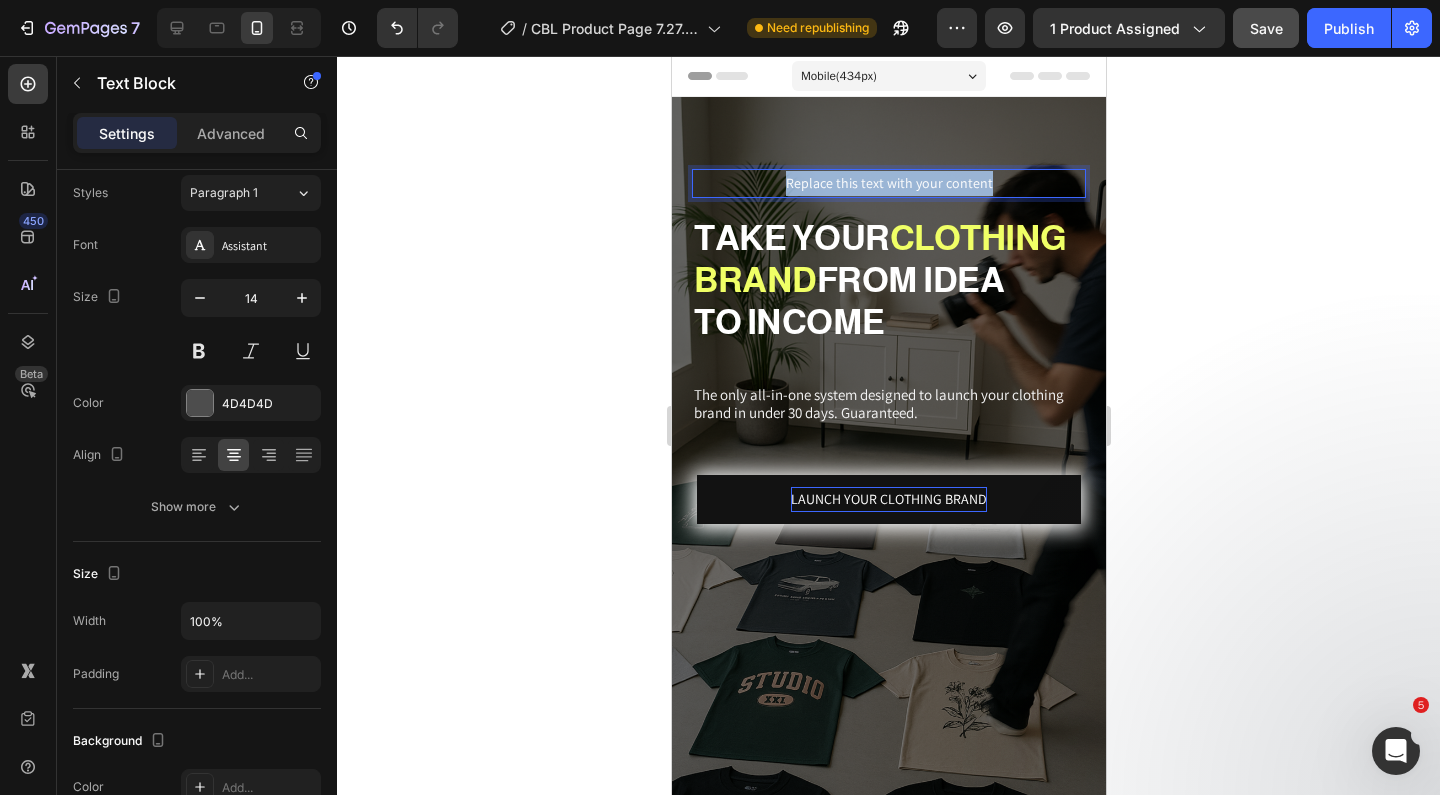 click on "Replace this text with your content" at bounding box center (888, 183) 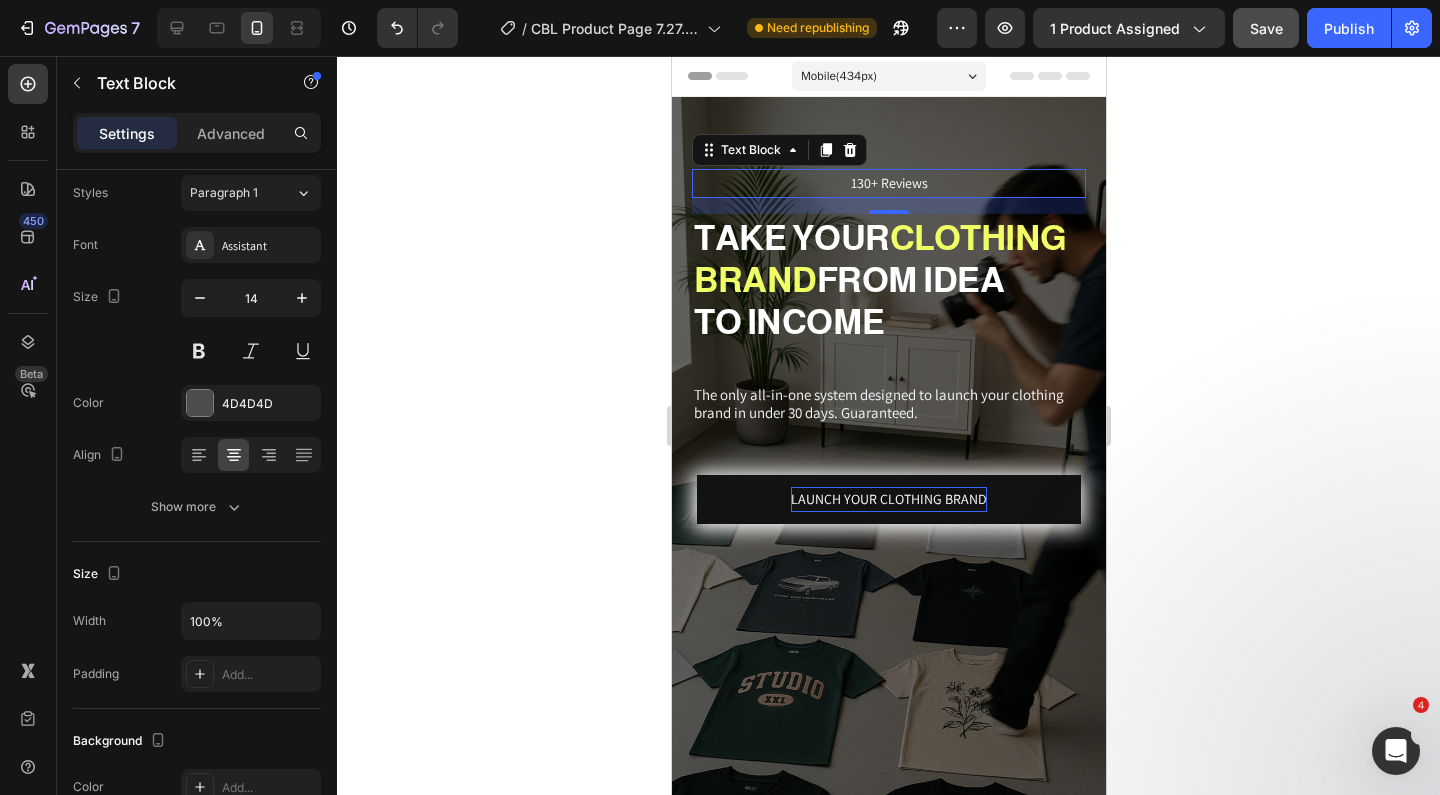 click 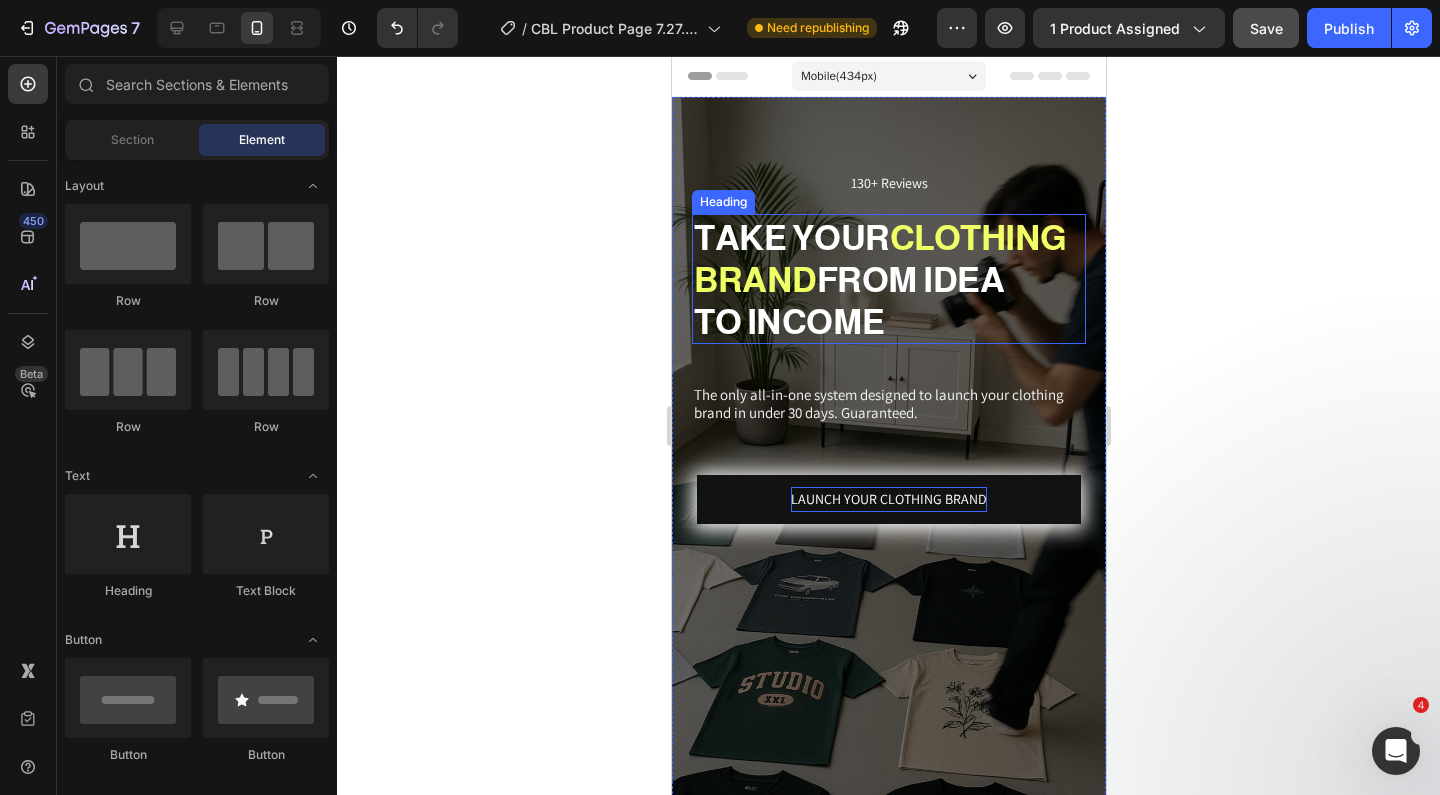 click on "CLOTHING BRAND" at bounding box center [879, 258] 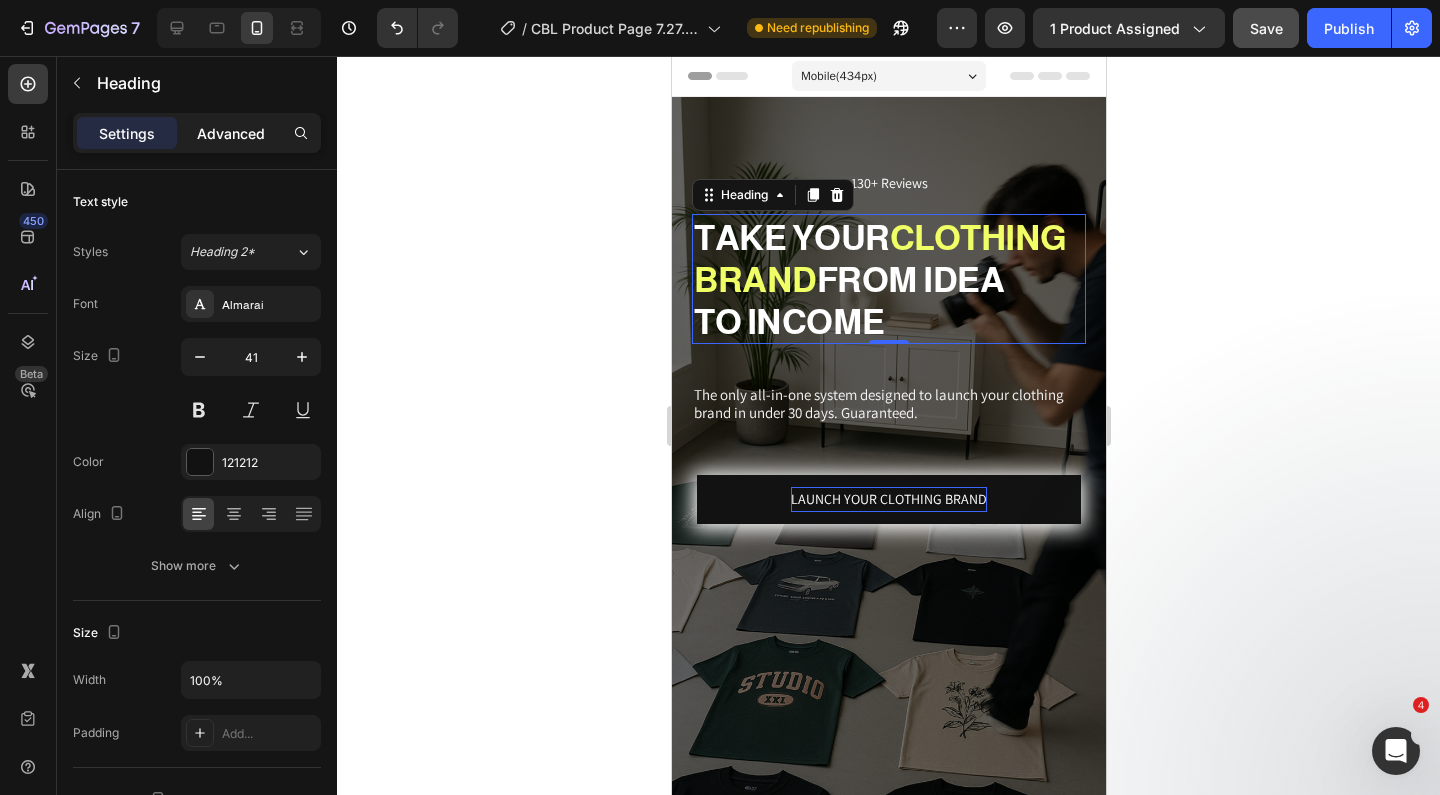 click on "Advanced" at bounding box center [231, 133] 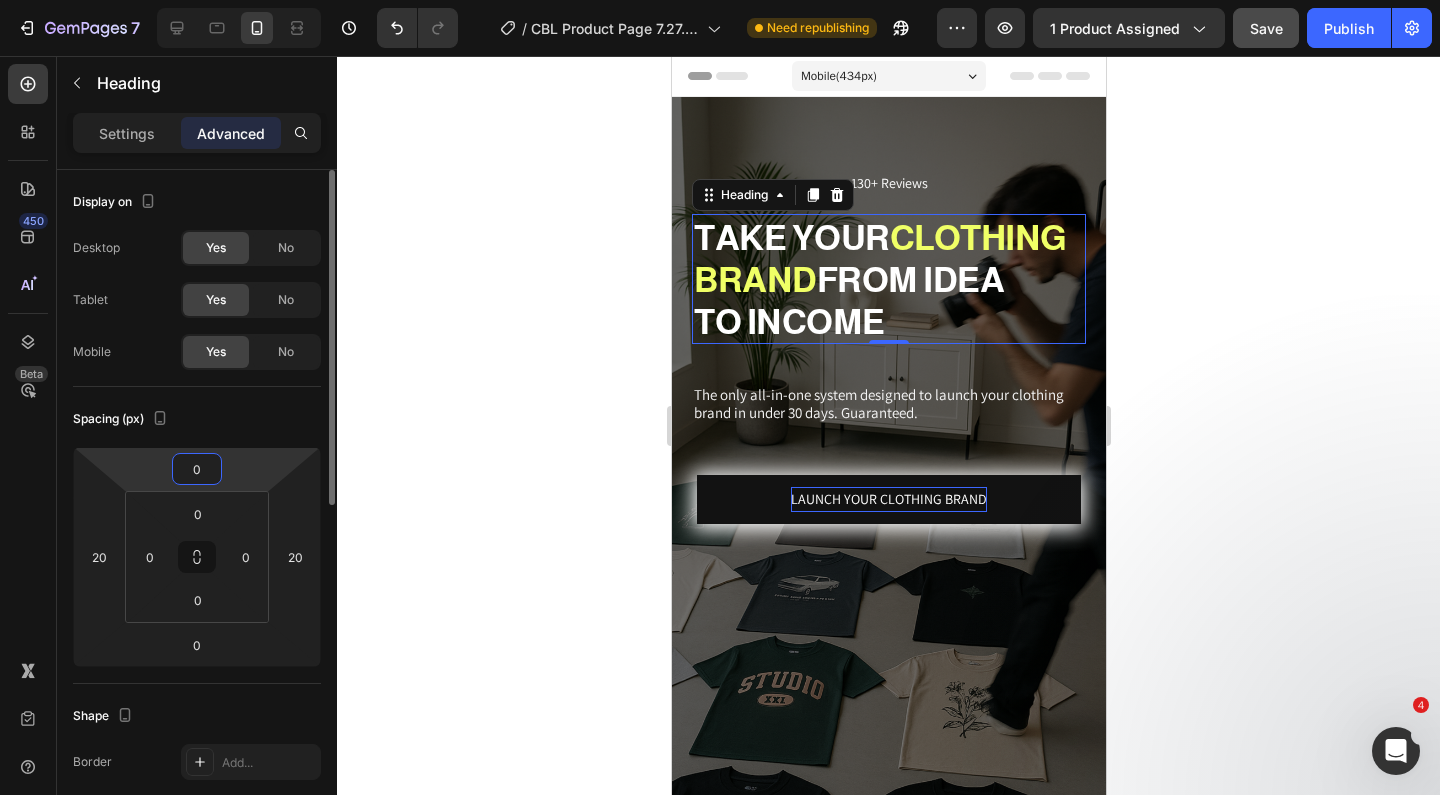 click on "0" at bounding box center [197, 469] 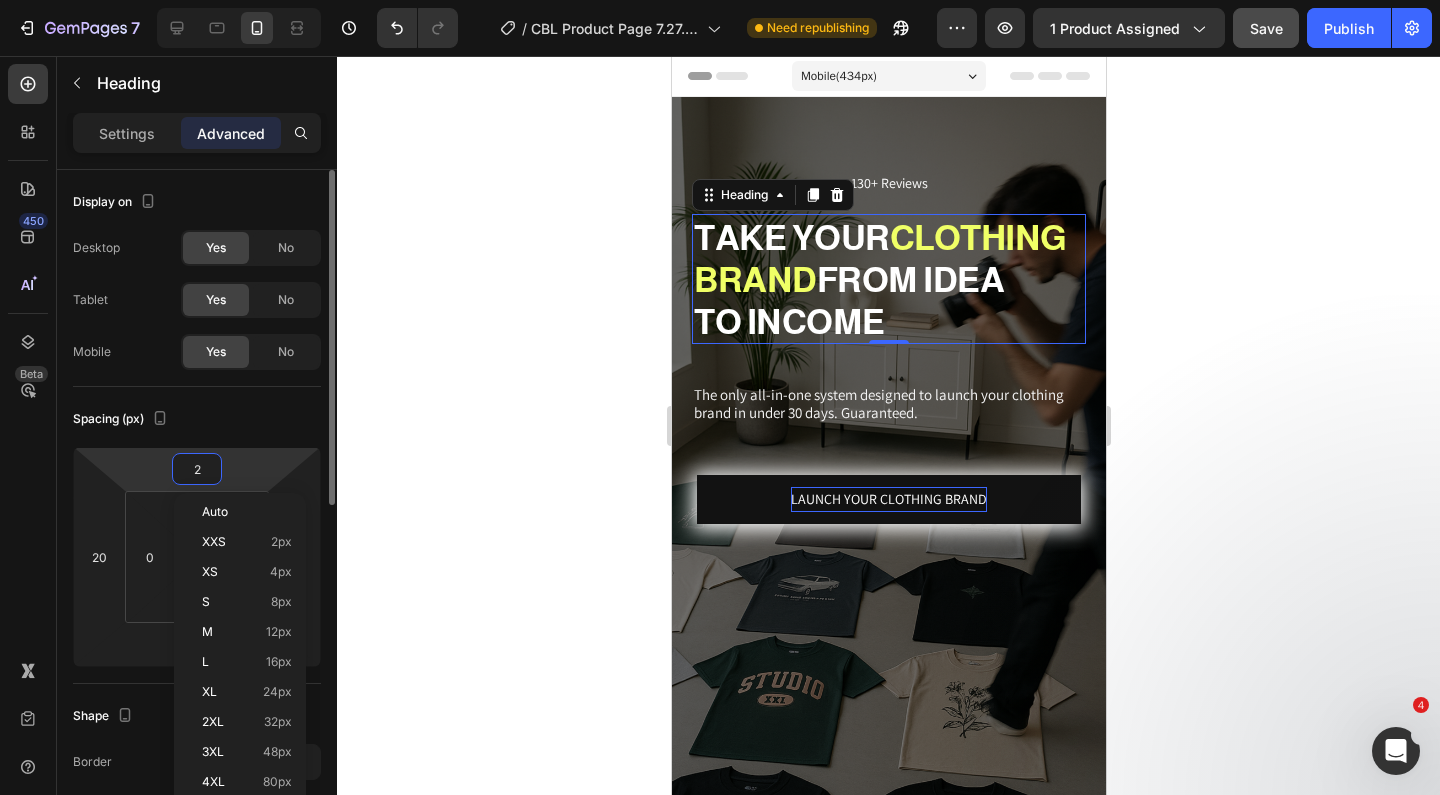 type on "20" 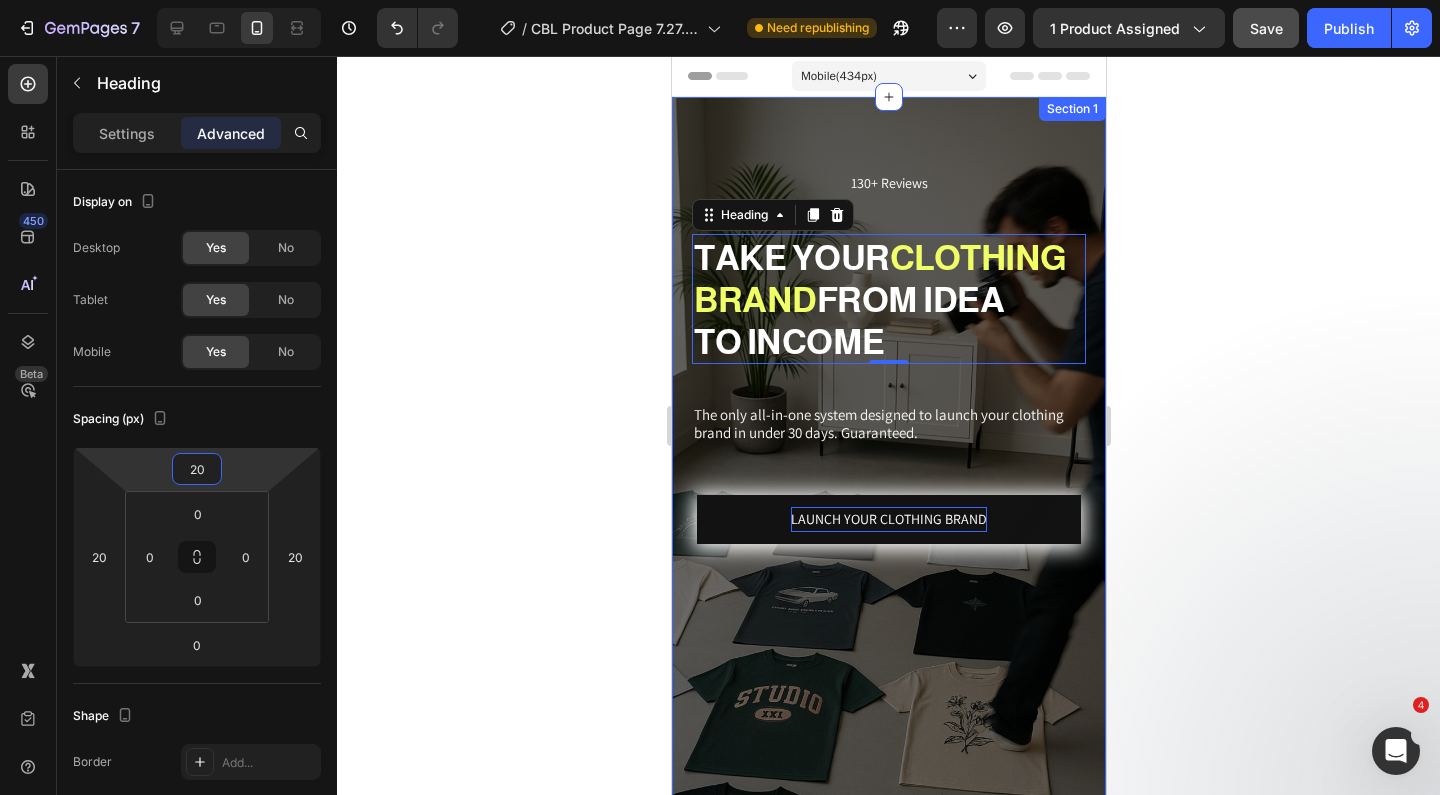 scroll, scrollTop: 0, scrollLeft: 0, axis: both 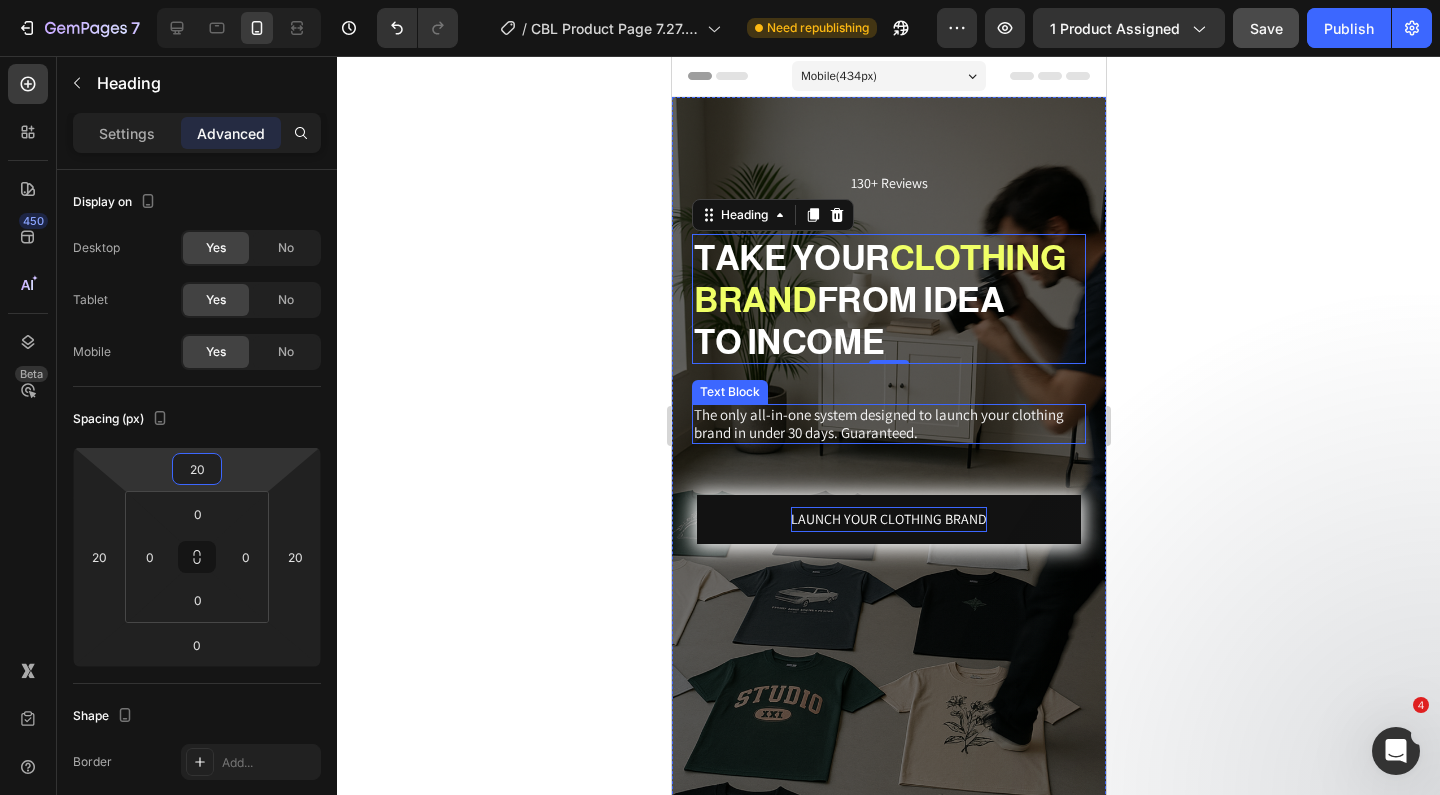 click on "The only all-in-one system designed to launch your clothing brand in under 30 days. Guaranteed." at bounding box center [878, 423] 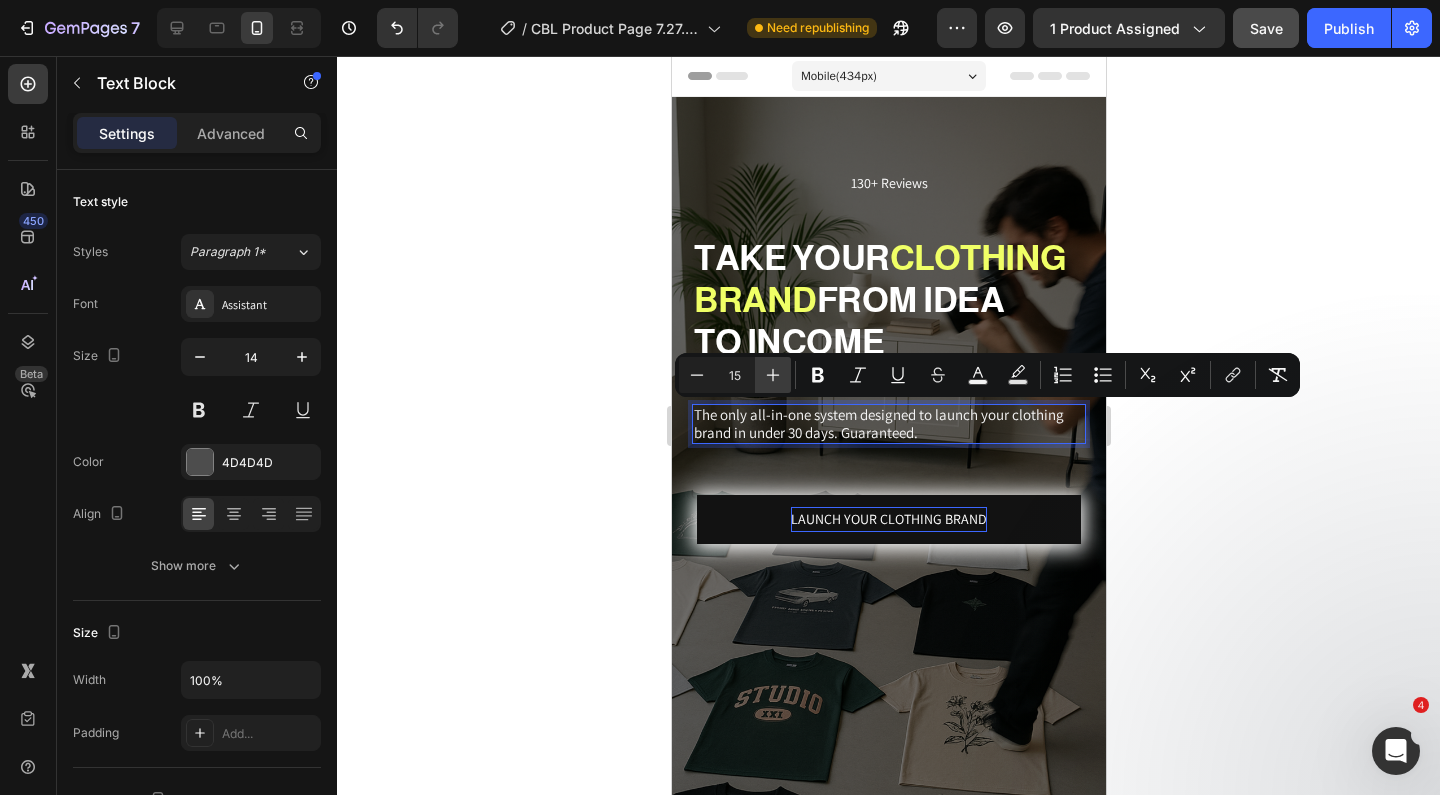 click 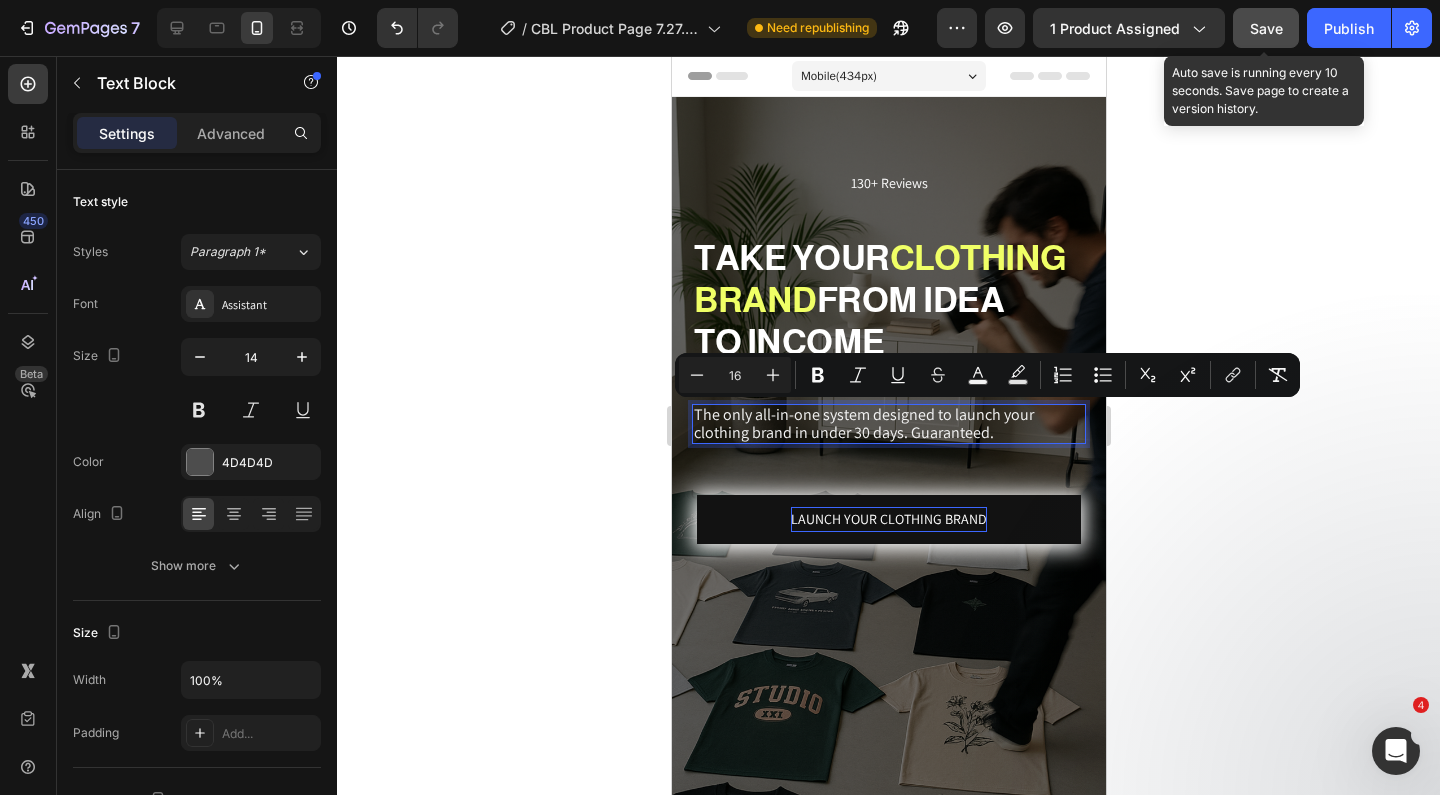 click on "Save" at bounding box center [1266, 28] 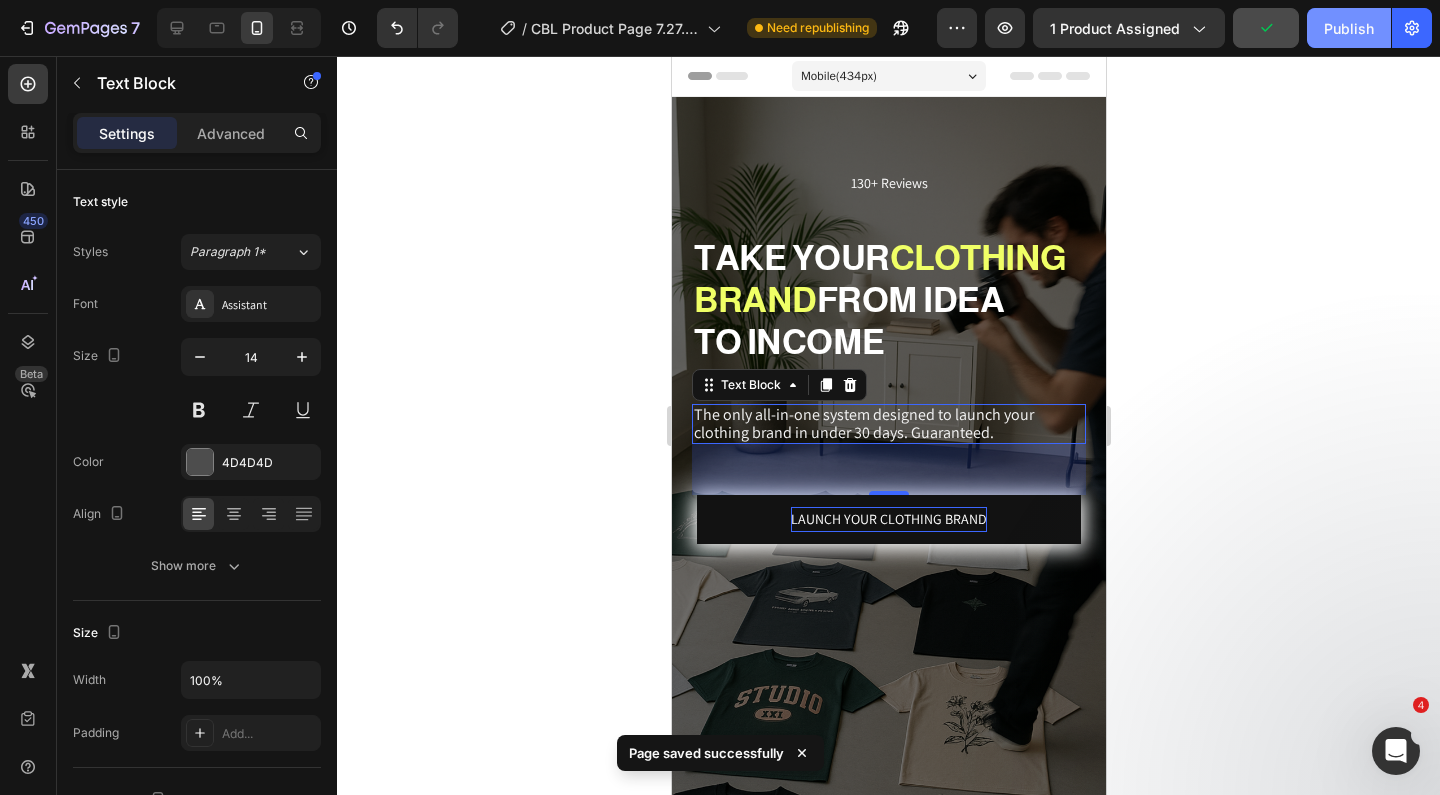 click on "Publish" at bounding box center [1349, 28] 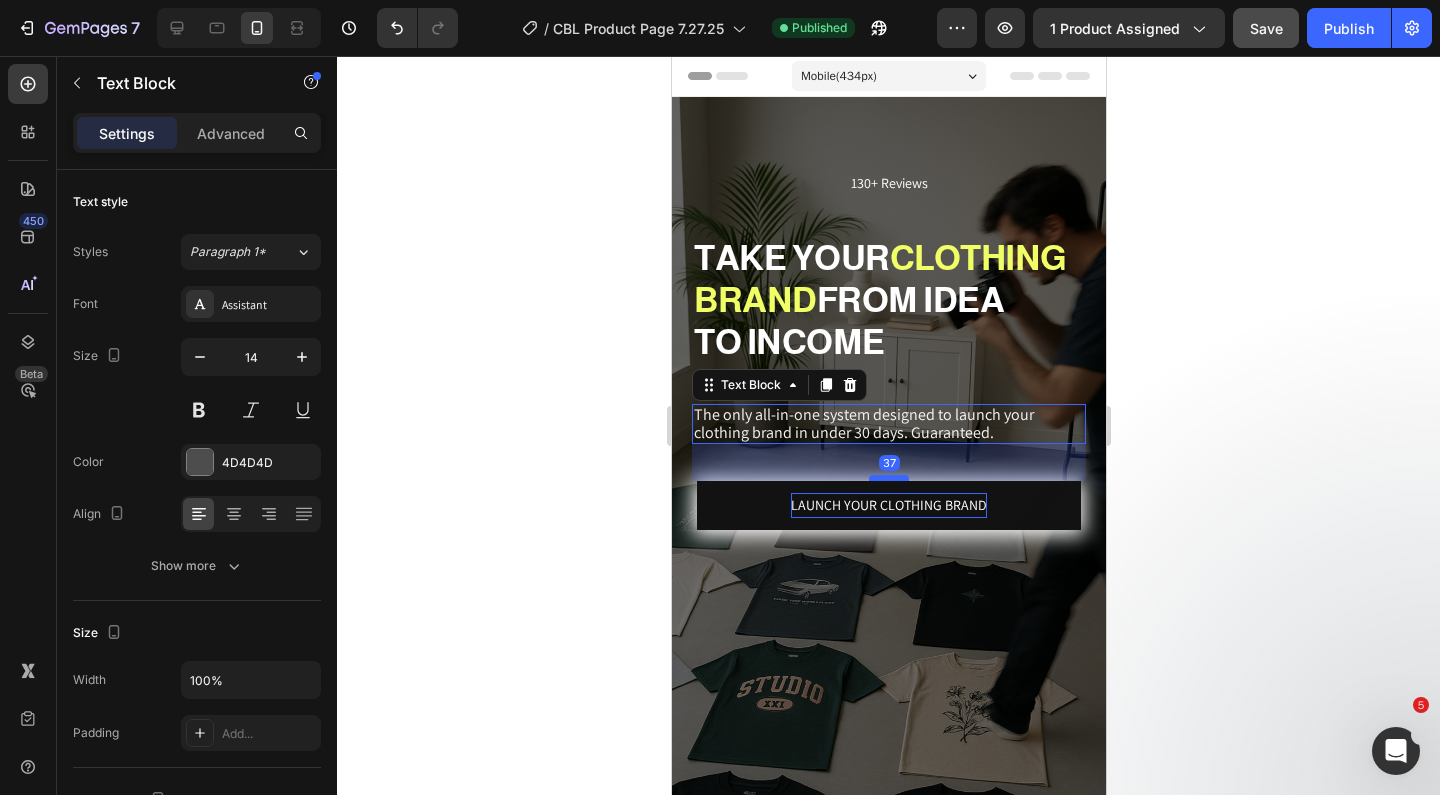 drag, startPoint x: 883, startPoint y: 491, endPoint x: 881, endPoint y: 477, distance: 14.142136 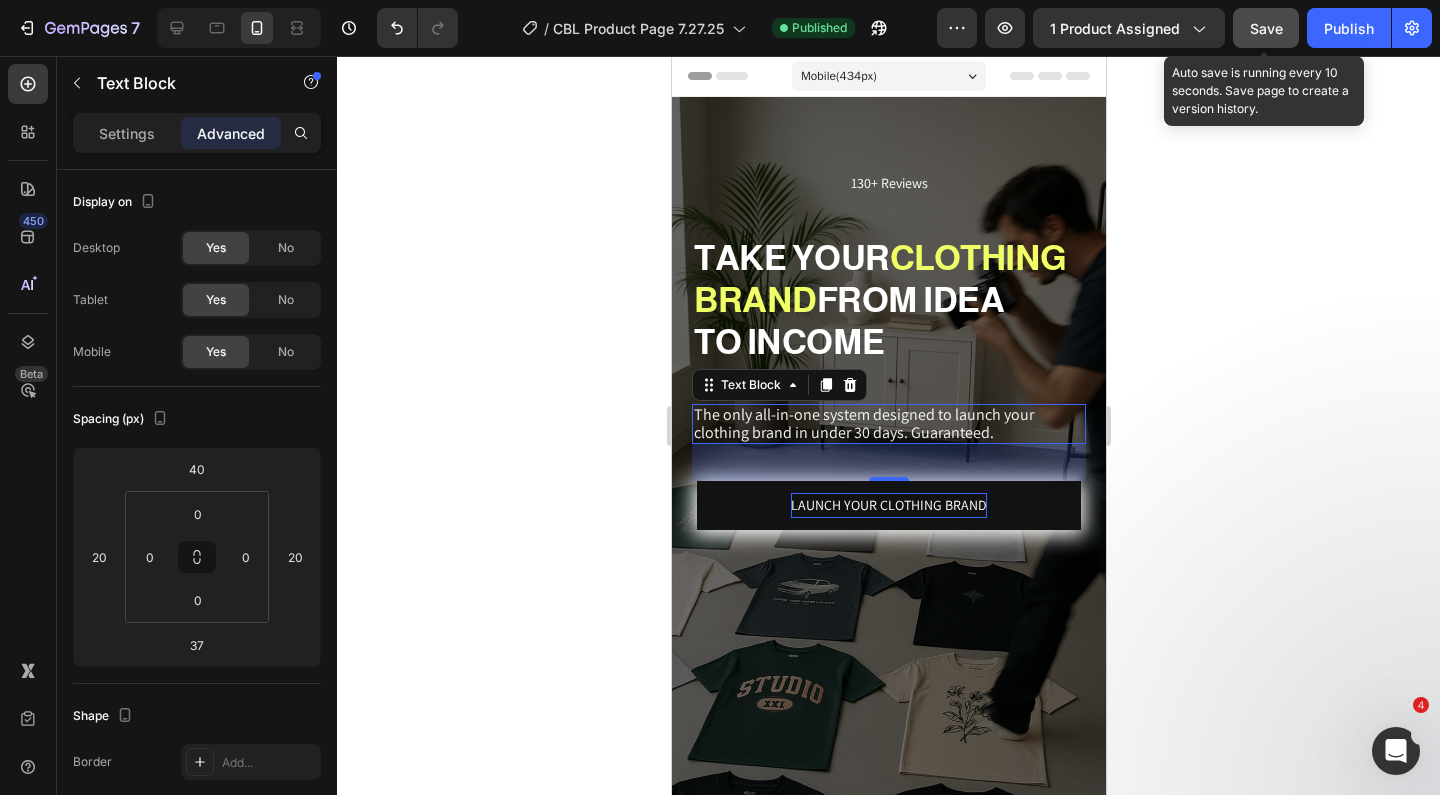click on "Save" at bounding box center [1266, 28] 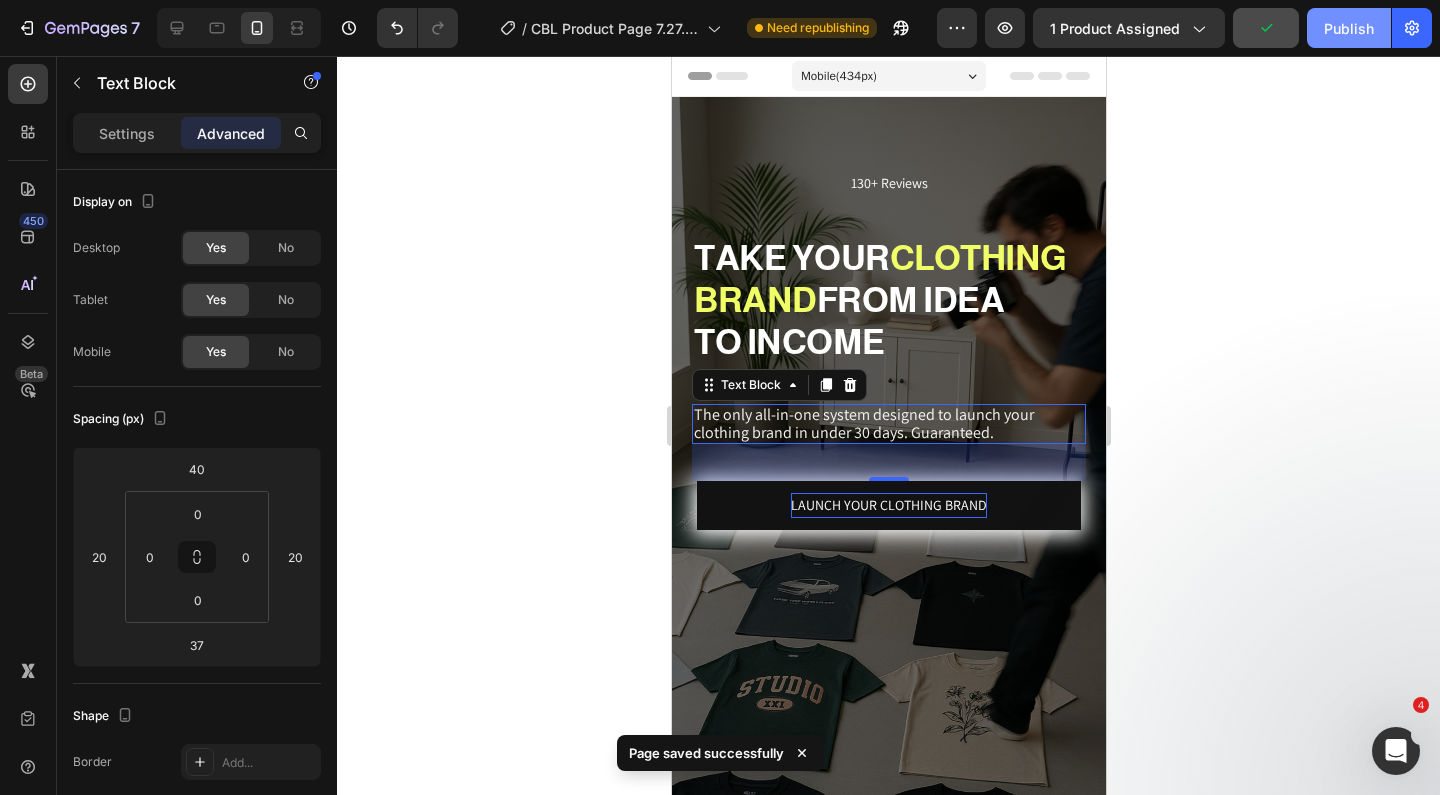 click on "Publish" 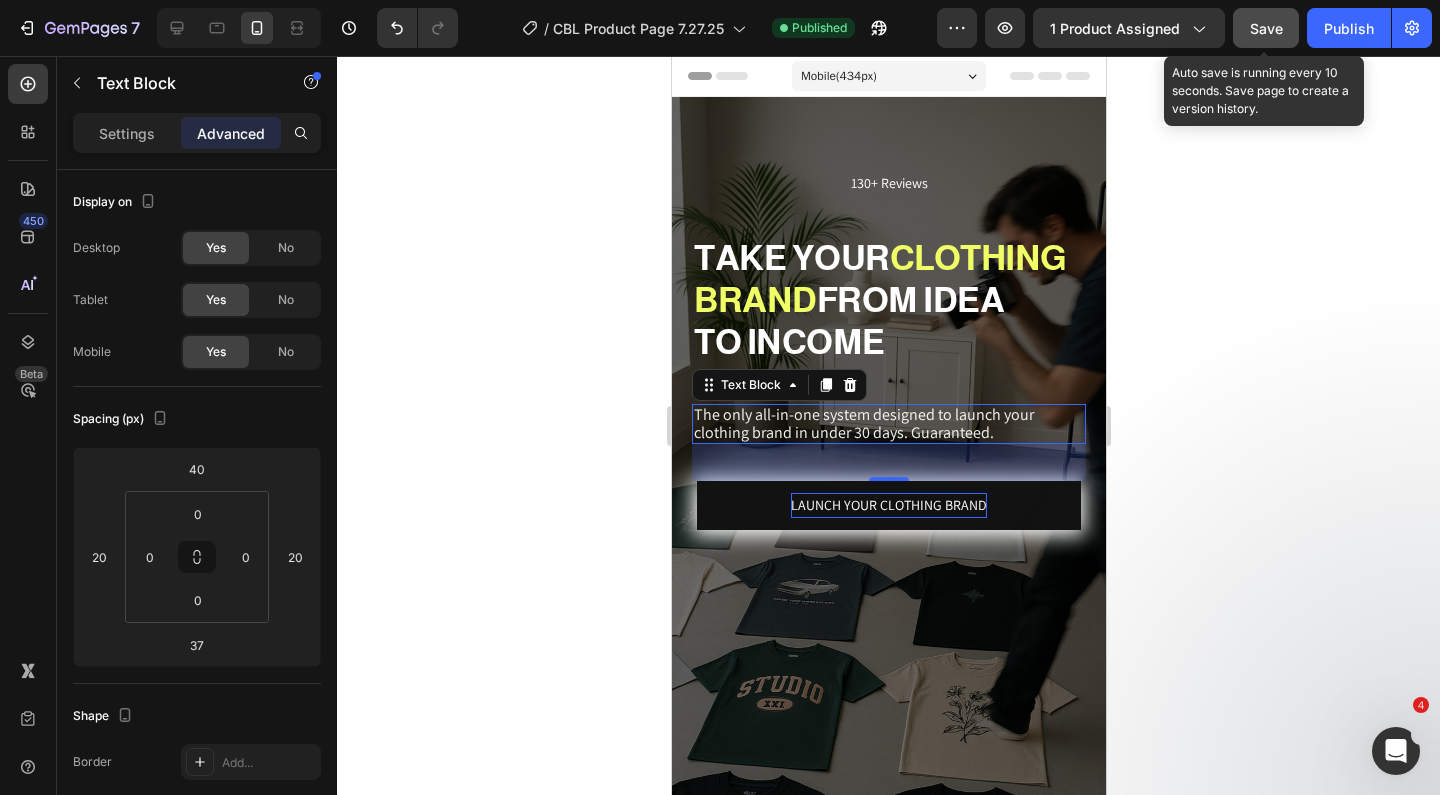 click on "Save" 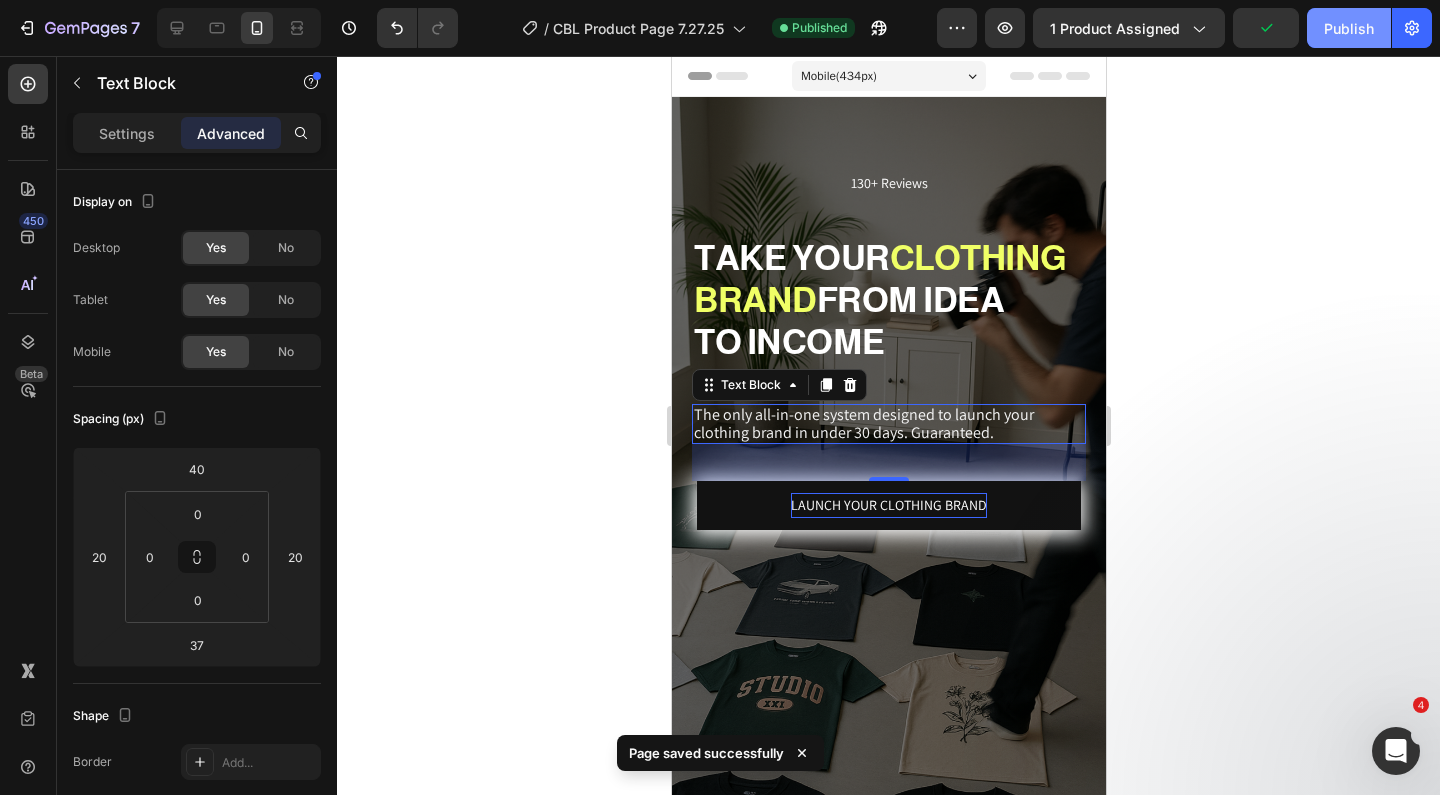 click on "Publish" at bounding box center [1349, 28] 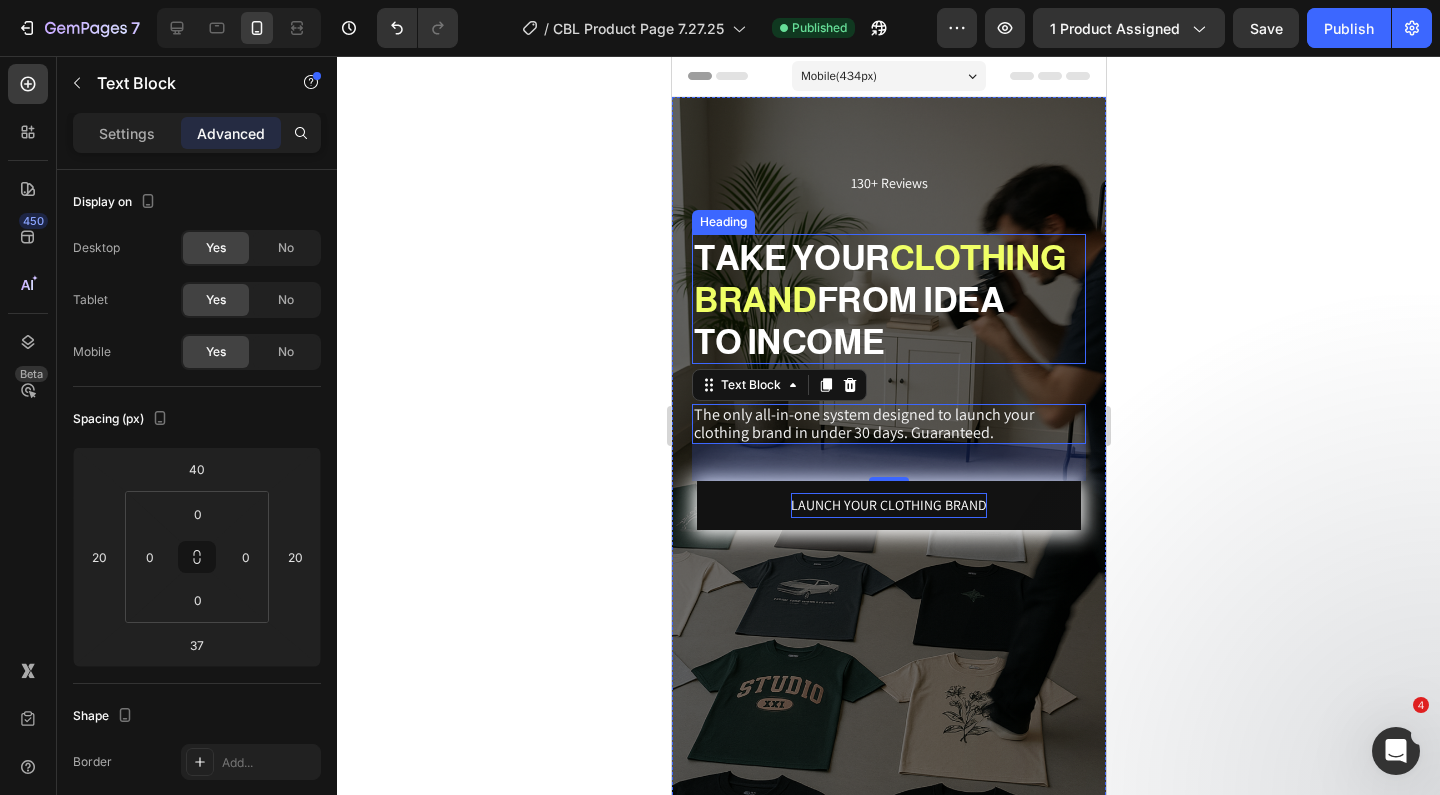 click on "FROM IDEA" at bounding box center [910, 299] 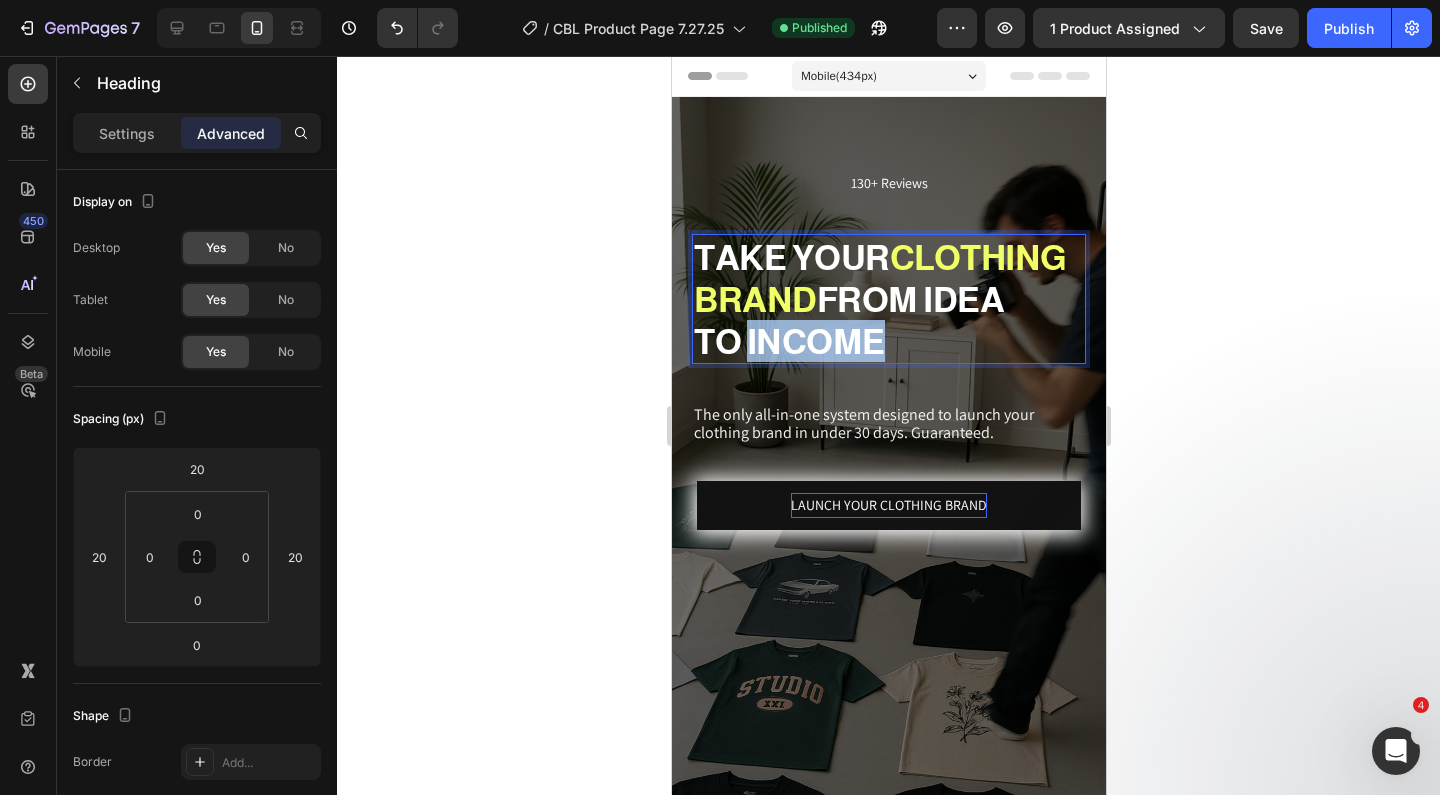 click on "TO INCOME" at bounding box center [788, 341] 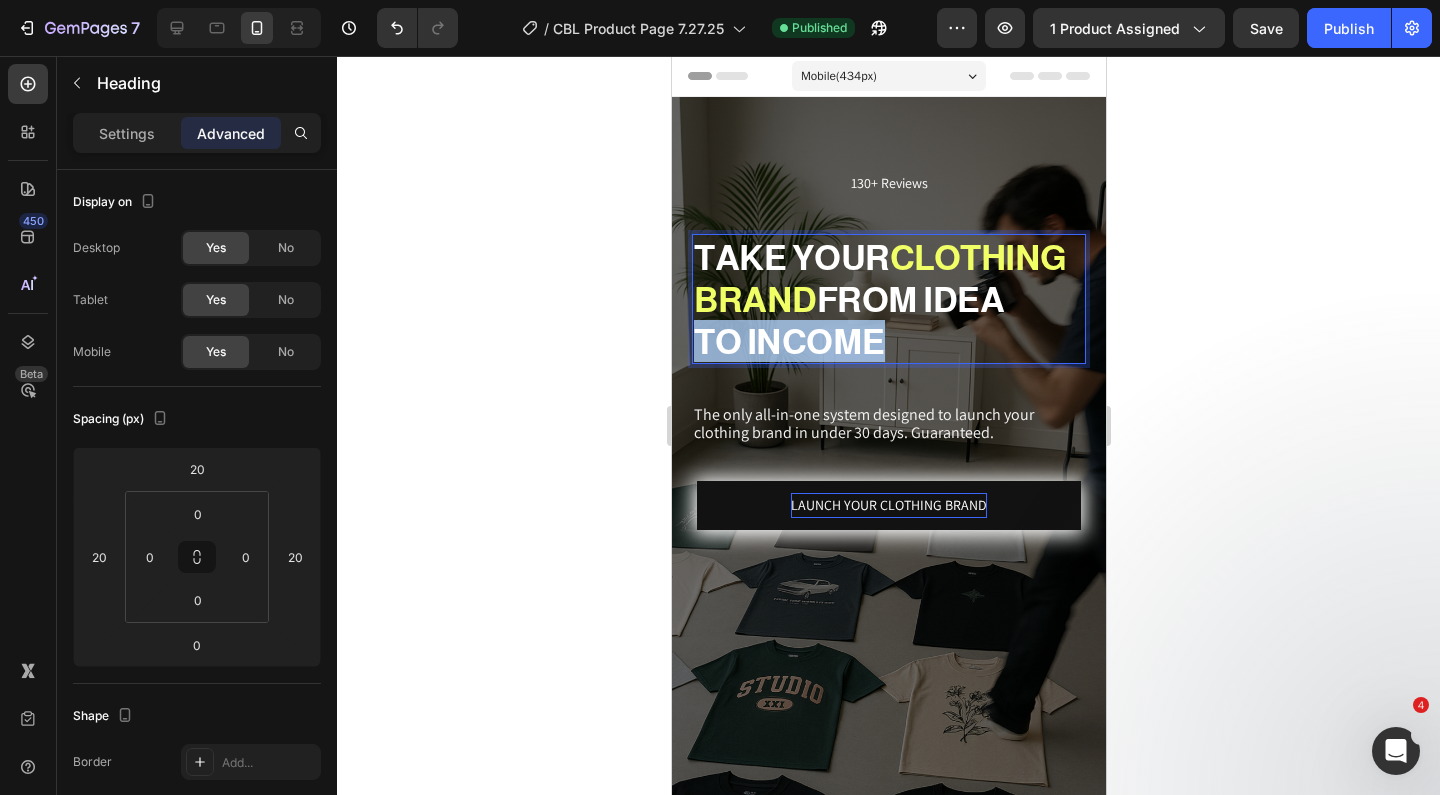 click on "TO INCOME" at bounding box center (788, 341) 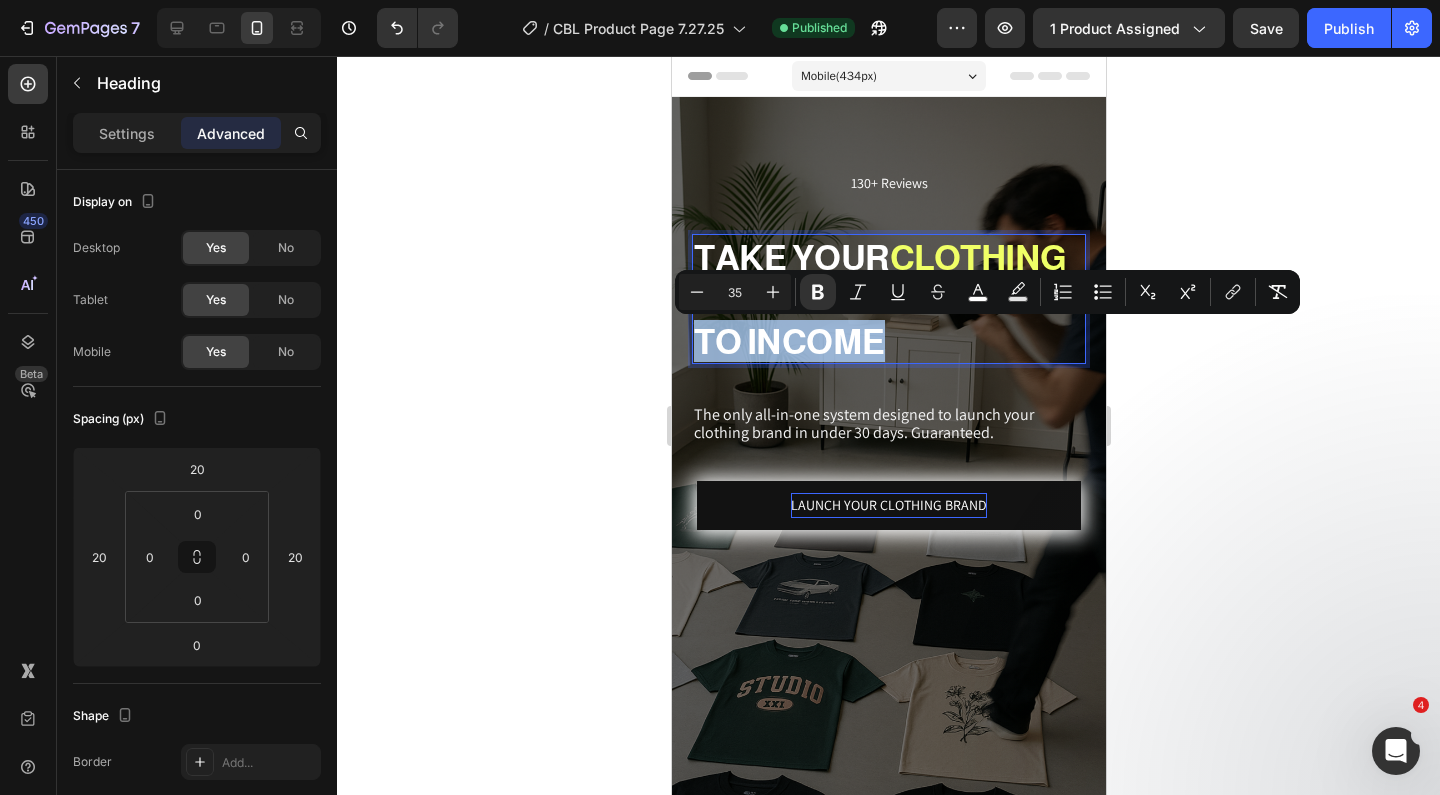 click on "TO INCOME" at bounding box center [788, 341] 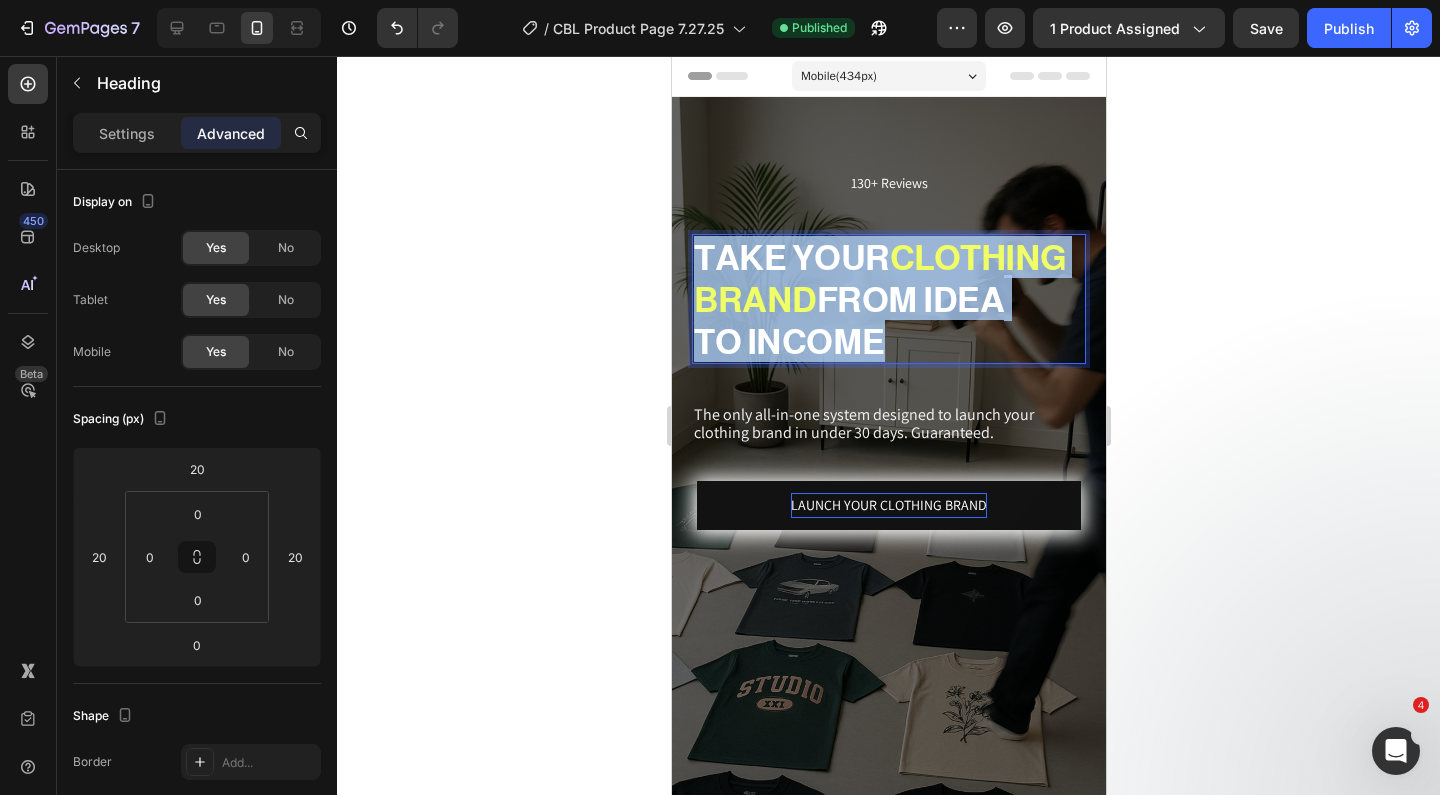 drag, startPoint x: 900, startPoint y: 336, endPoint x: 689, endPoint y: 257, distance: 225.30424 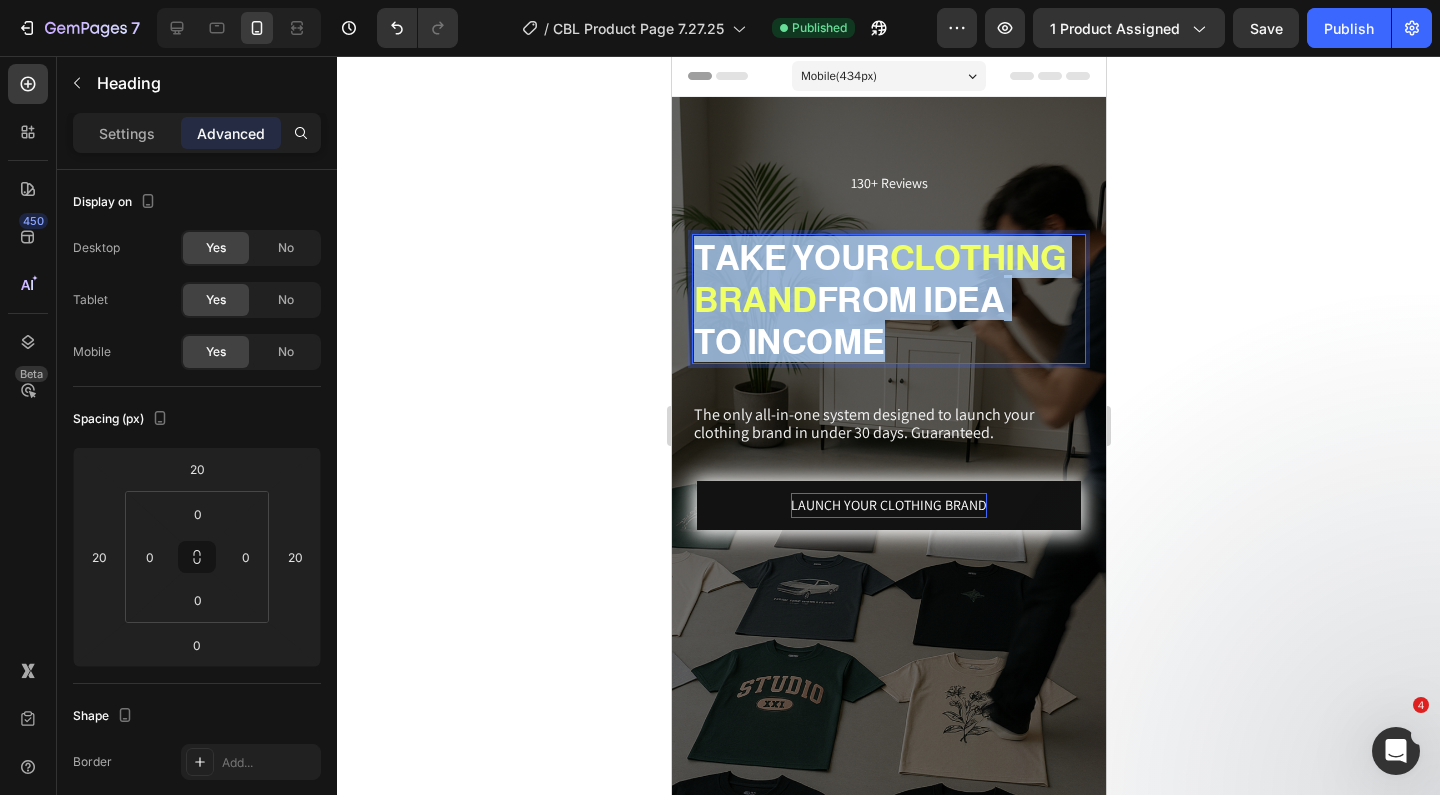 click on "130+ Reviews Text Block TAKE YOUR  CLOTHING BRAND  FROM IDEA TO INCOME Heading   0 The only all-in-one system designed to launch your clothing brand in under 30 days. Guaranteed. Text Block LAUNCH YOUR CLOTHING BRAND Button" at bounding box center [888, 329] 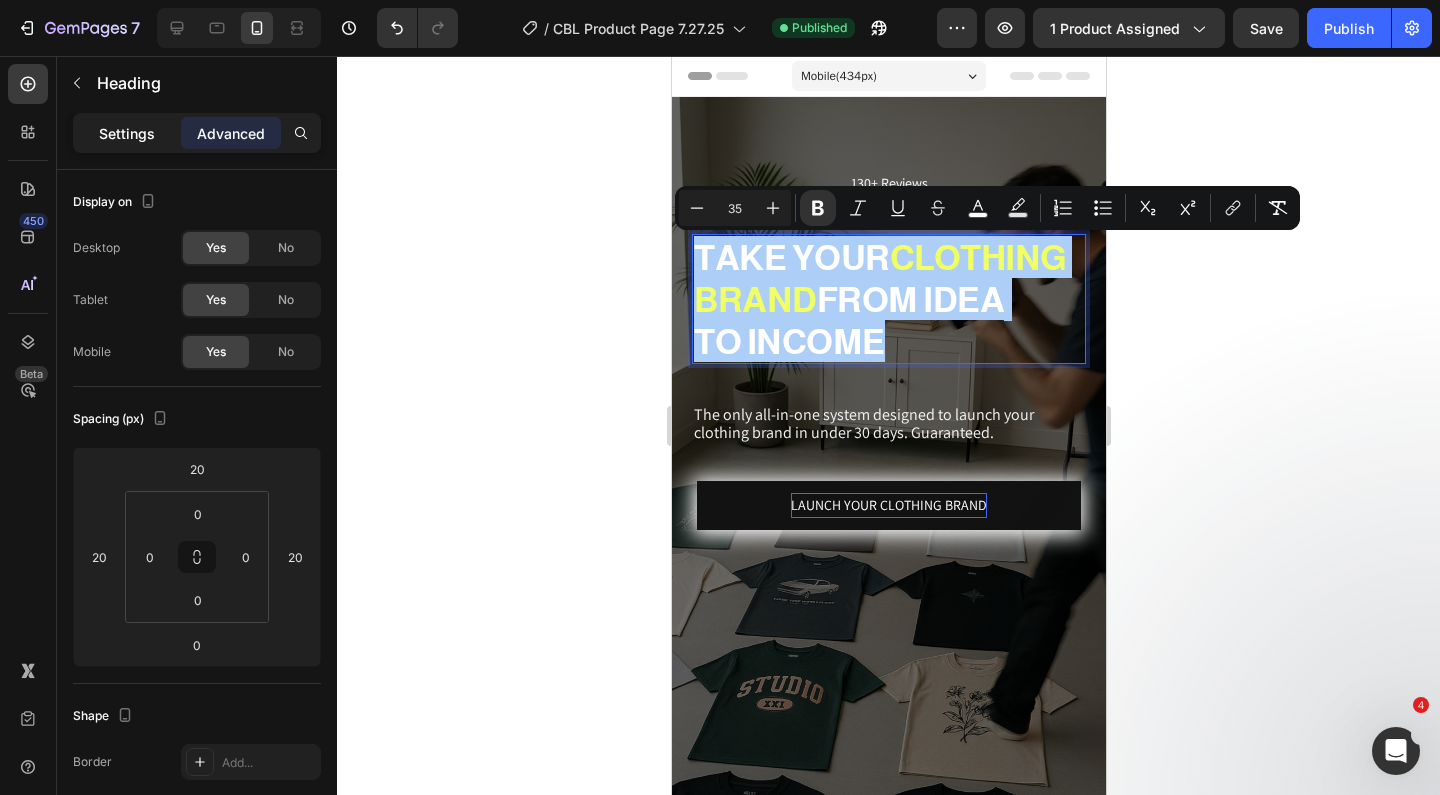 click on "Settings" at bounding box center [127, 133] 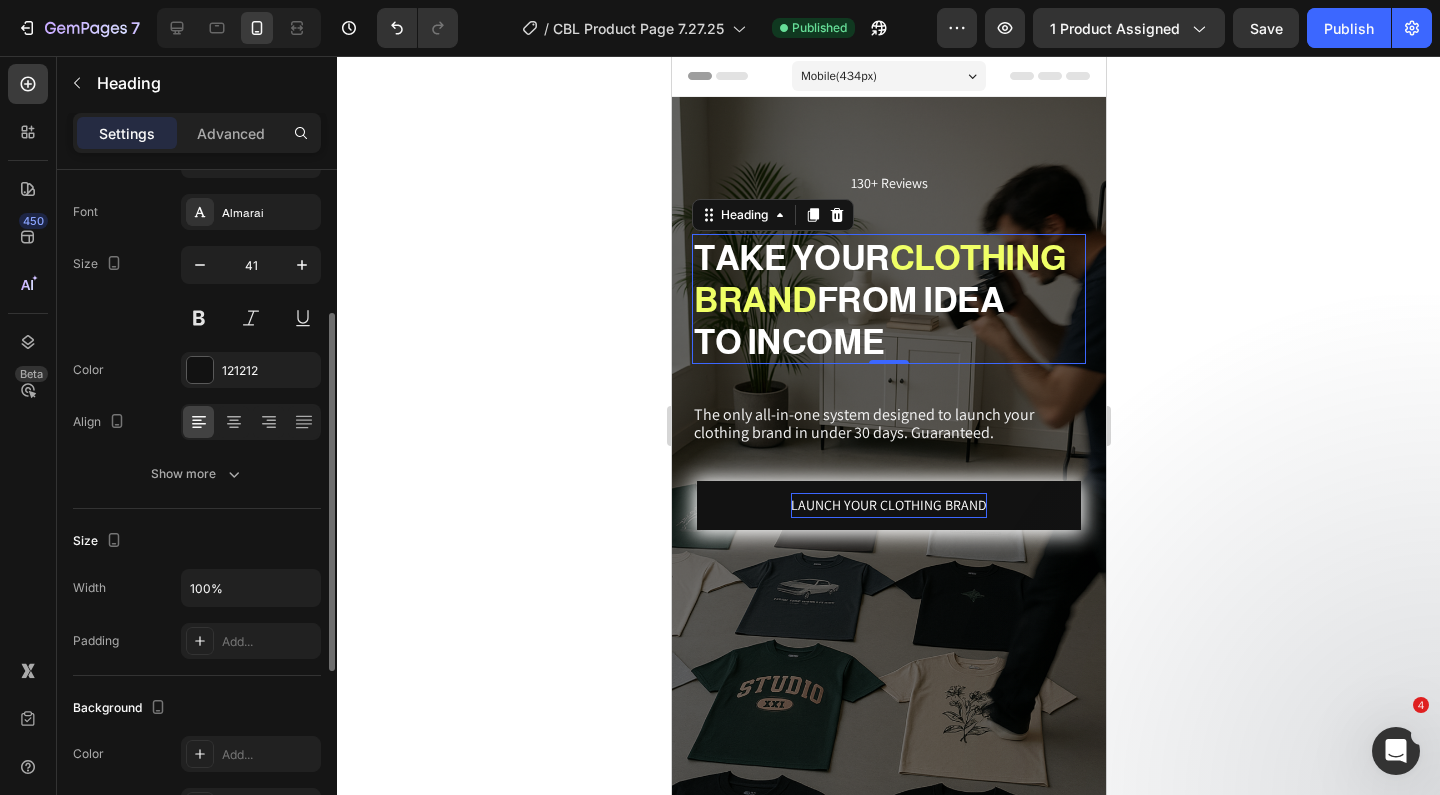 scroll, scrollTop: 246, scrollLeft: 0, axis: vertical 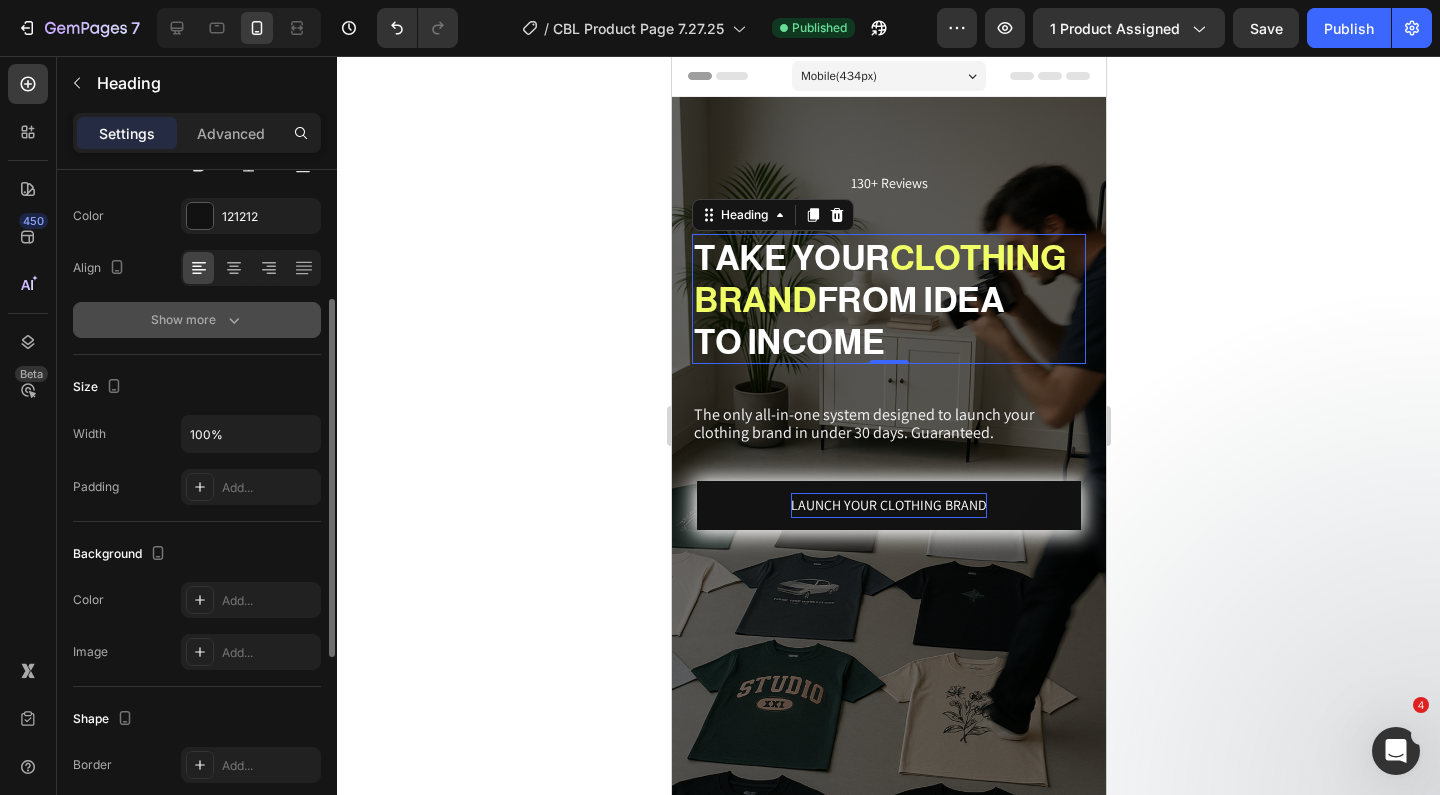 click 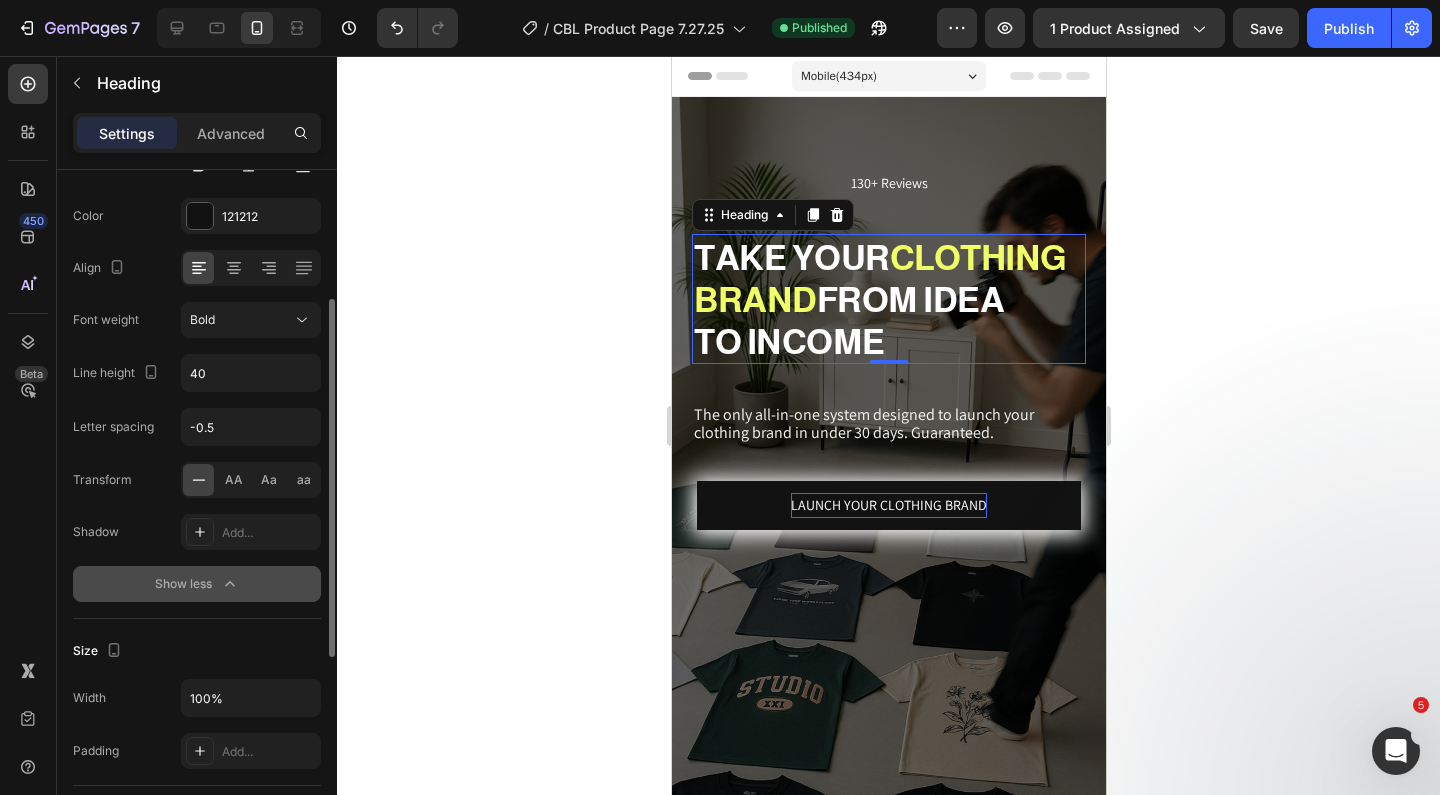 click on "FROM IDEA" at bounding box center [910, 299] 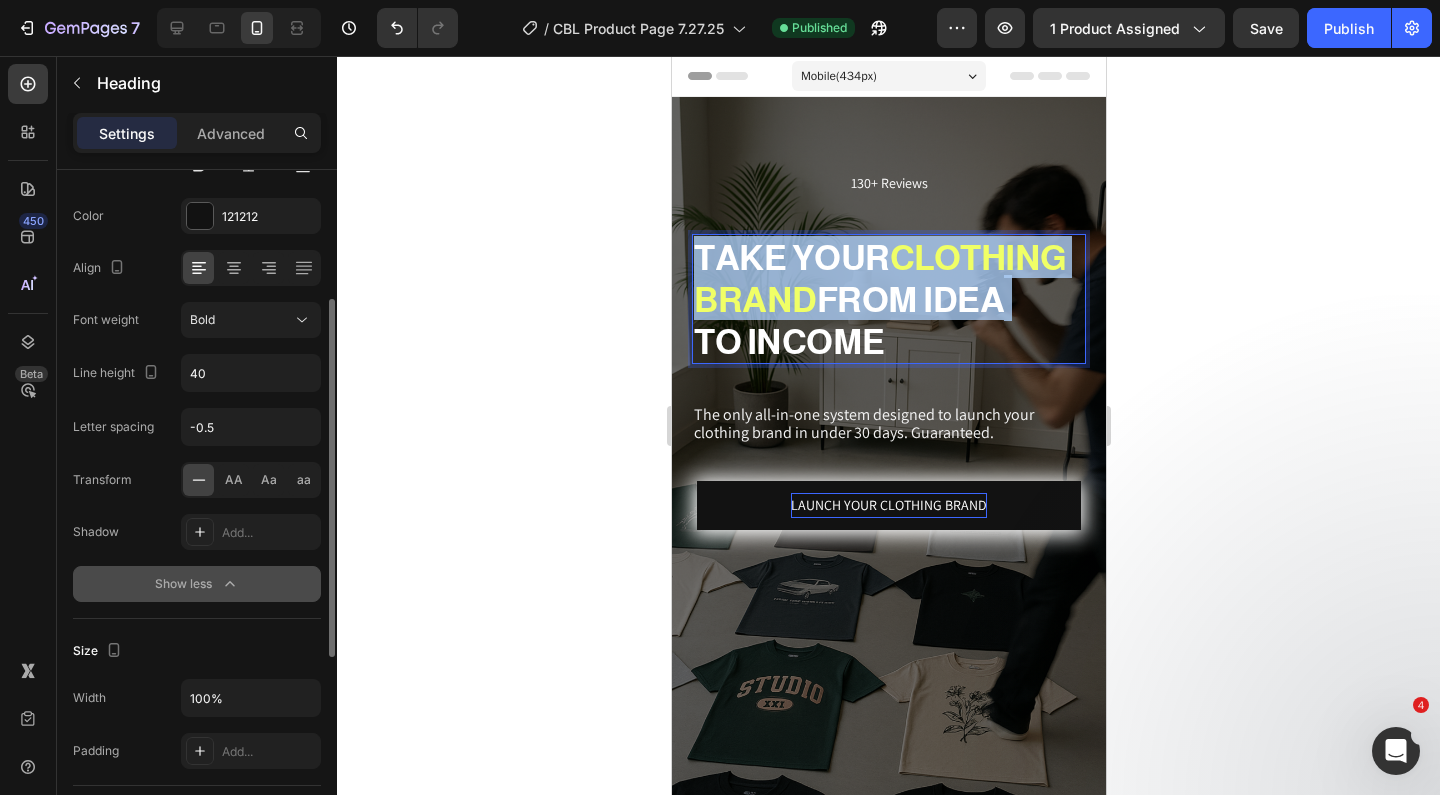click on "FROM IDEA" at bounding box center (910, 299) 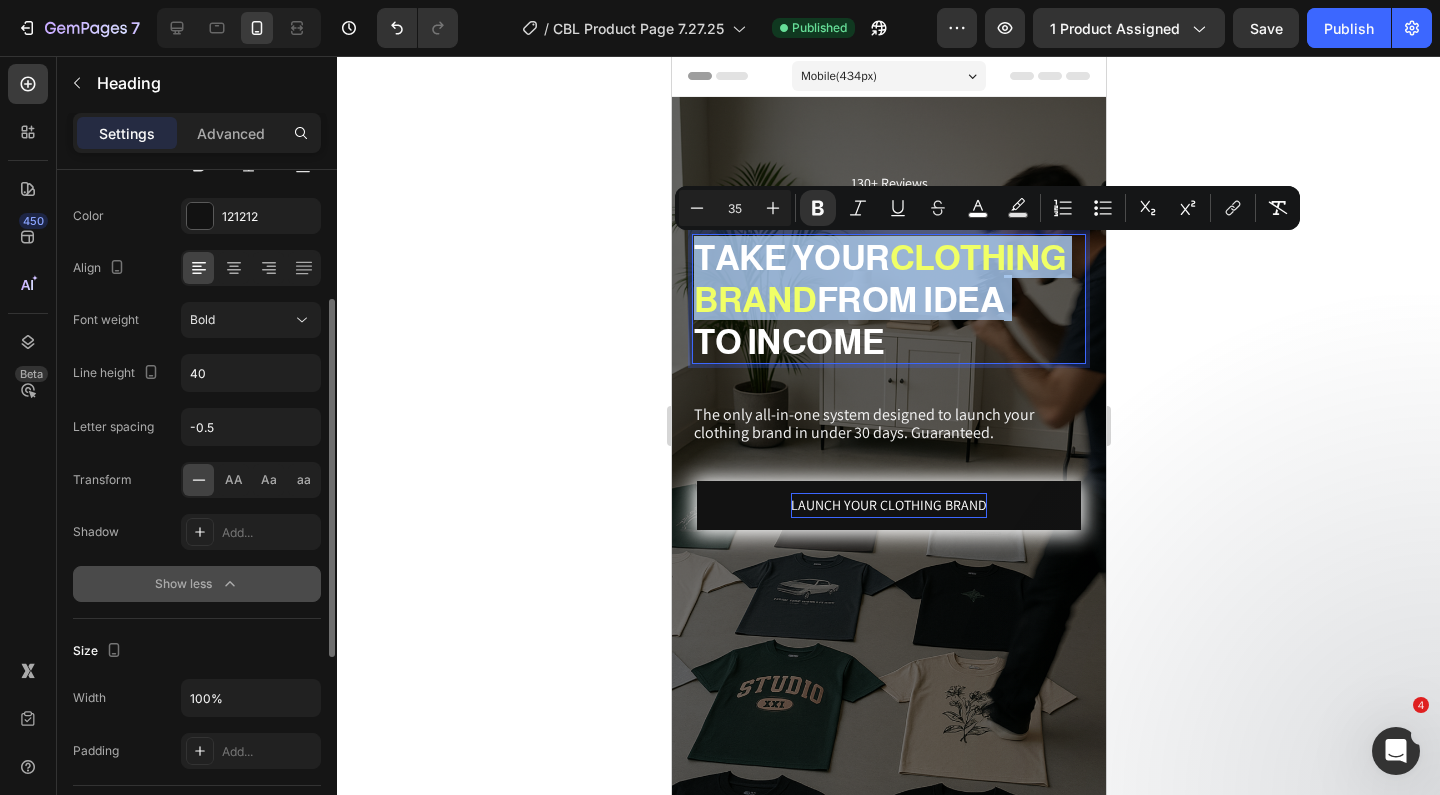click on "TAKE YOUR  CLOTHING BRAND  FROM IDEA TO INCOME" at bounding box center [888, 299] 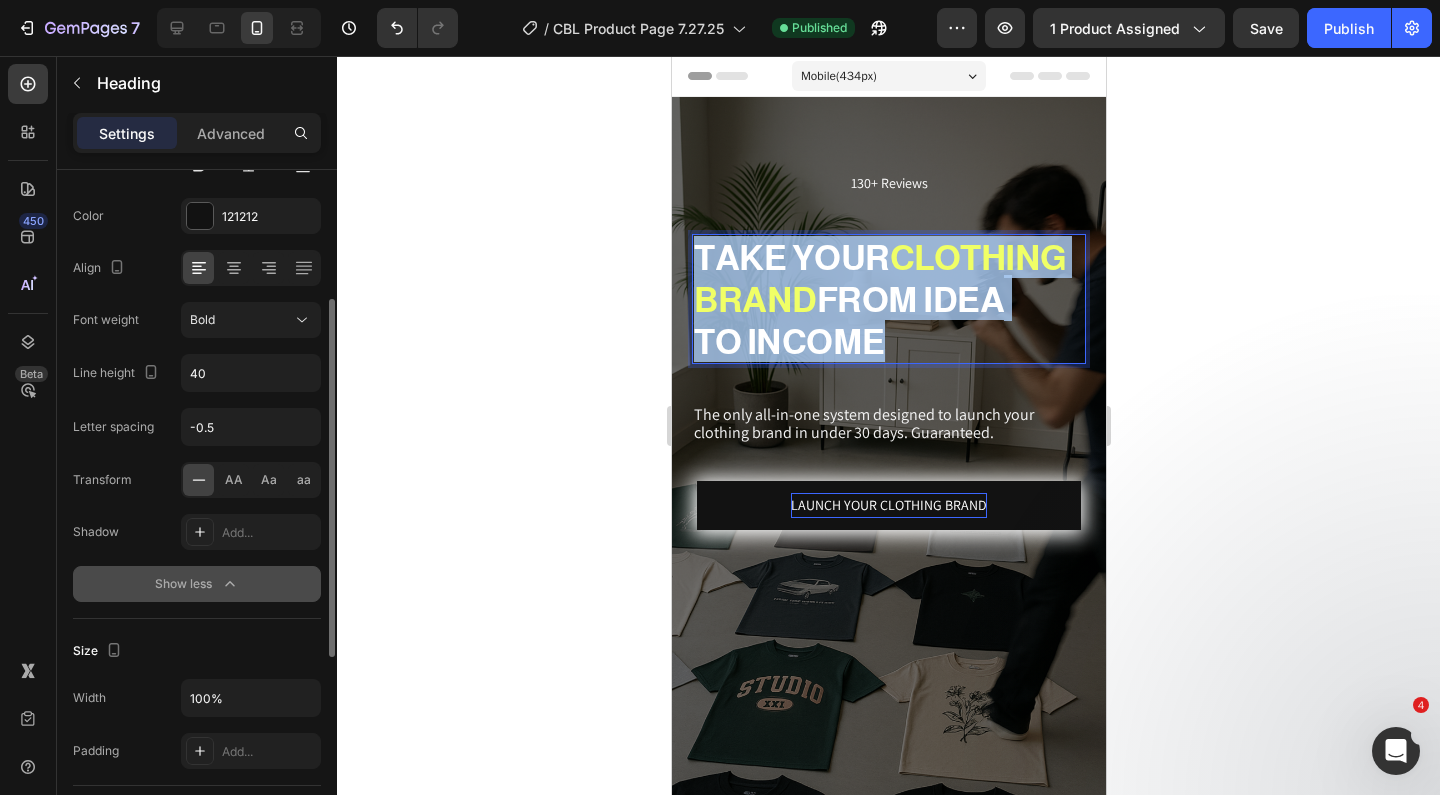 drag, startPoint x: 908, startPoint y: 335, endPoint x: 699, endPoint y: 261, distance: 221.71378 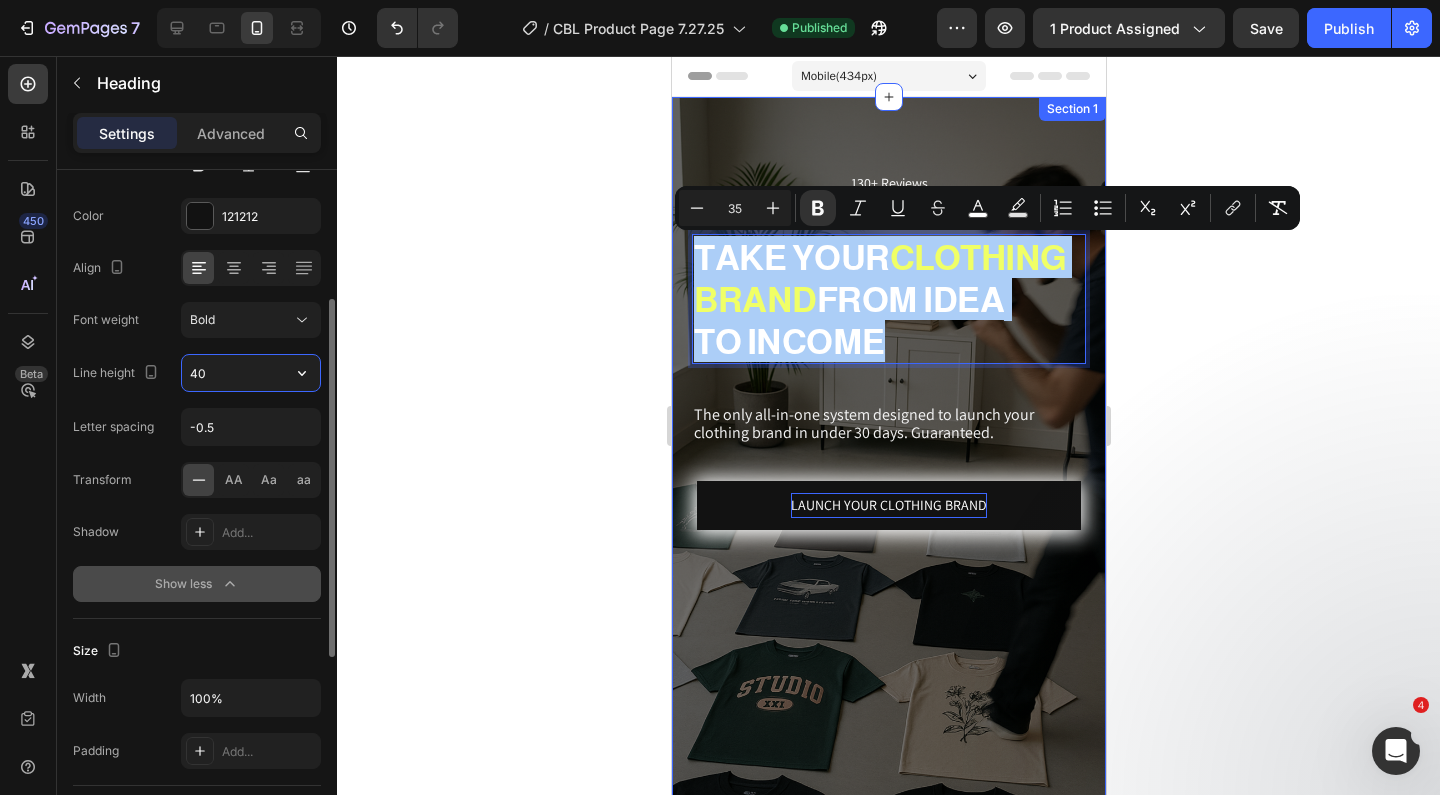click on "40" at bounding box center (251, 373) 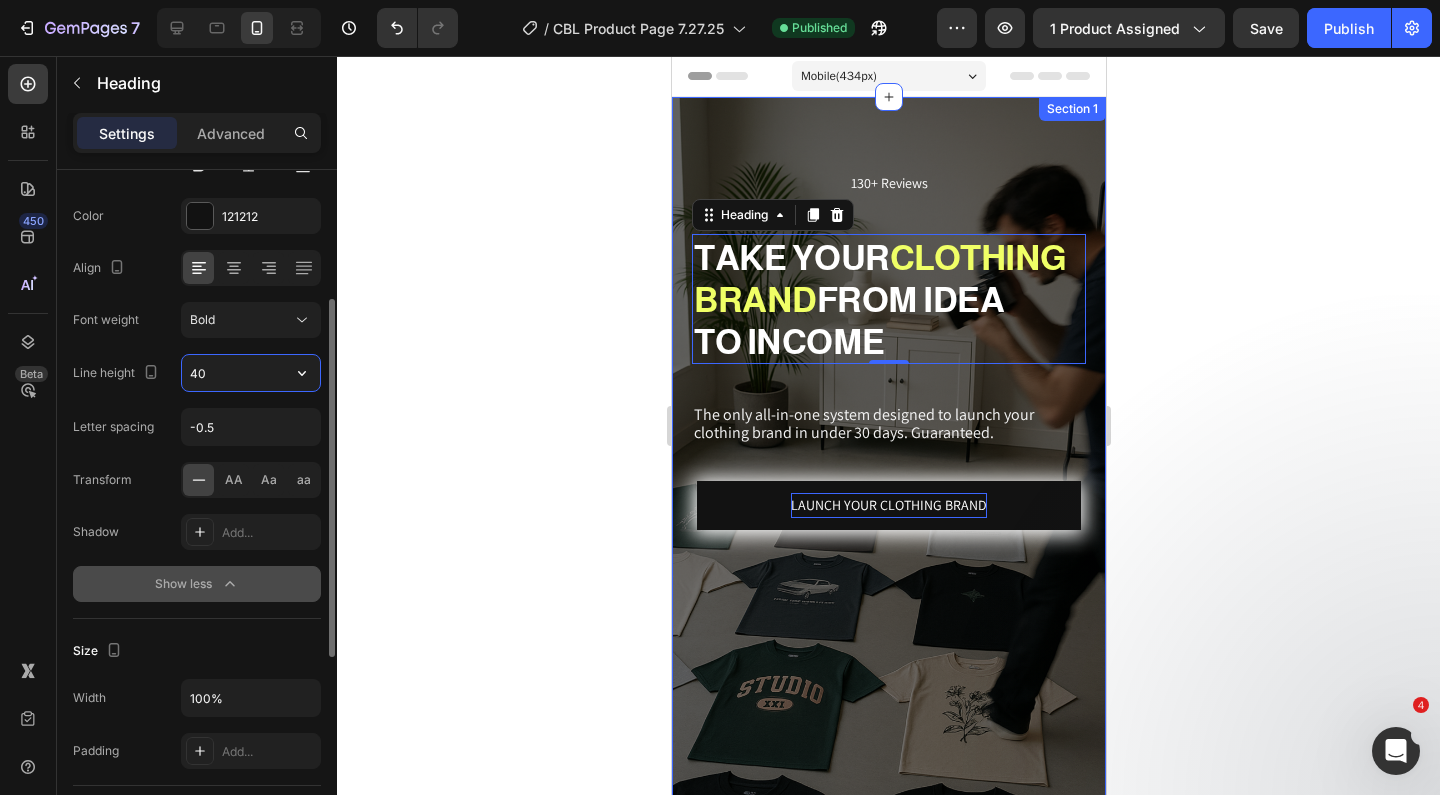 click on "40" at bounding box center [251, 373] 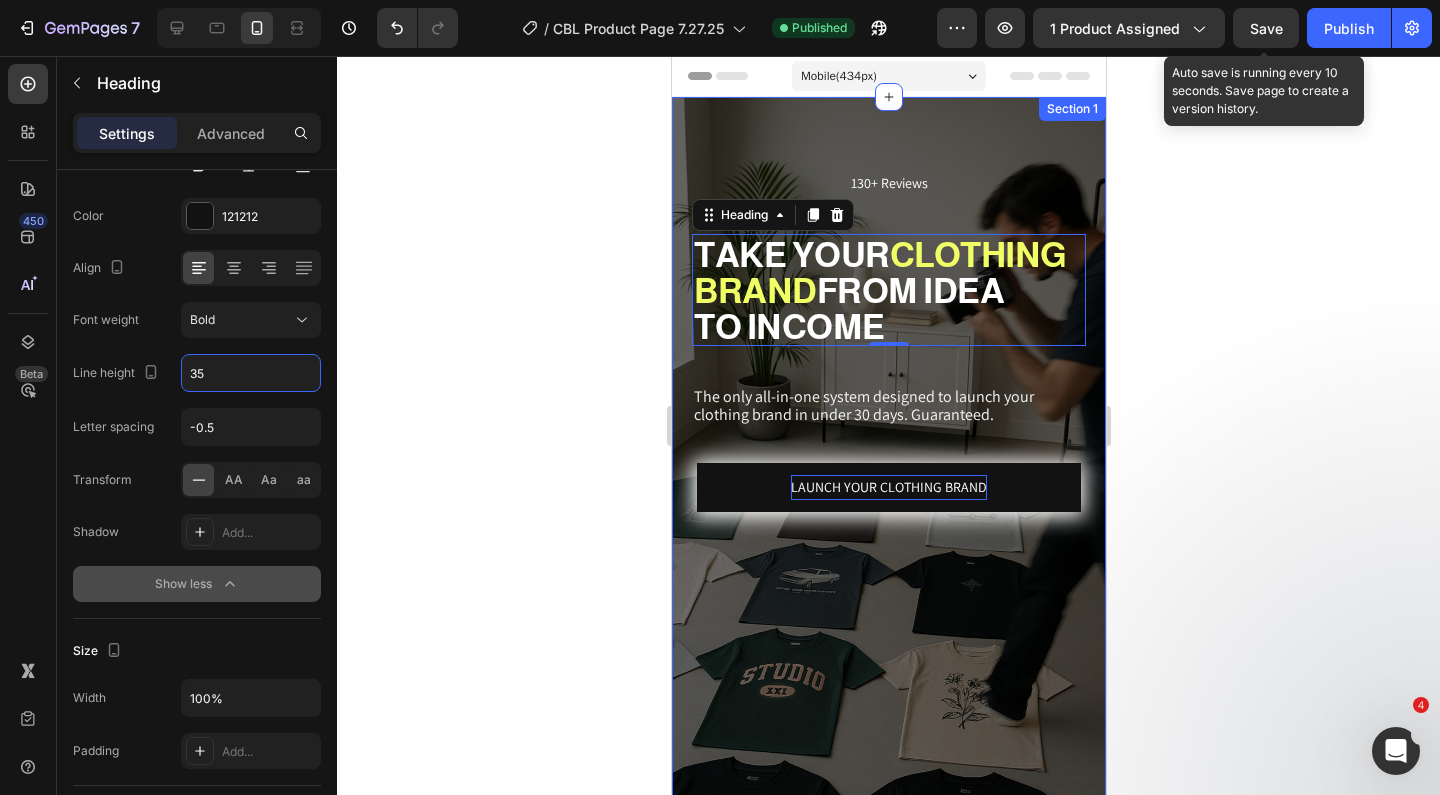 type on "35" 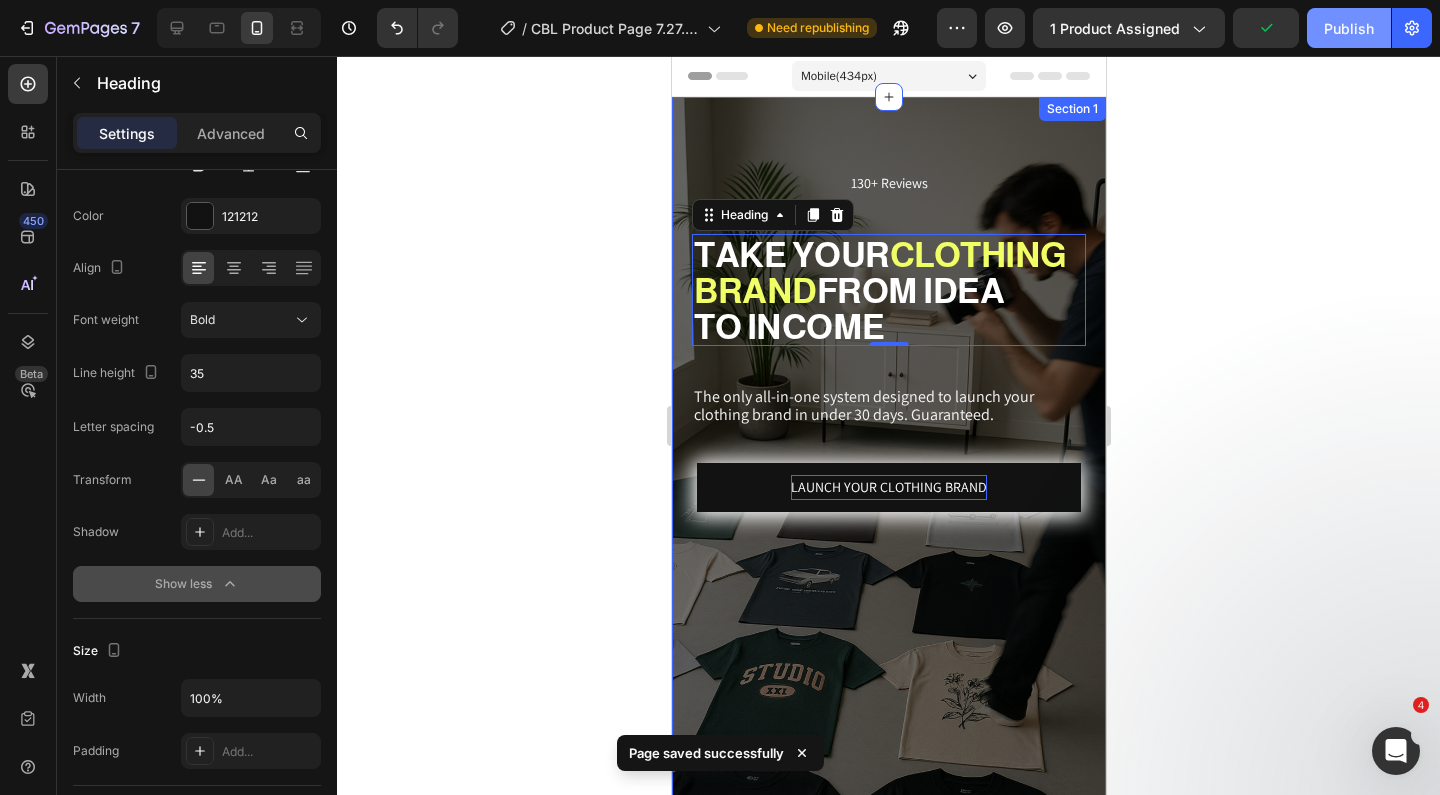 click on "Publish" 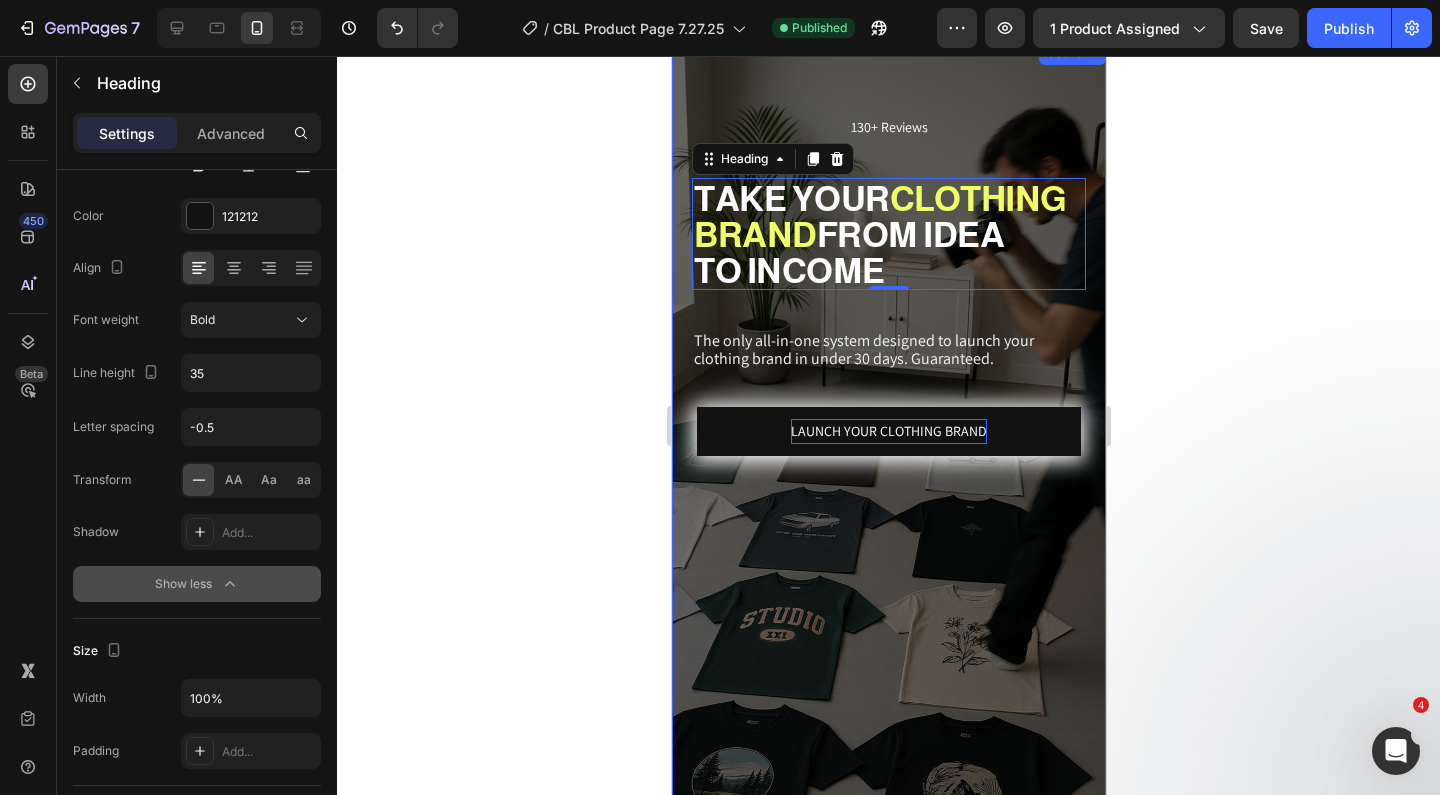 scroll, scrollTop: 122, scrollLeft: 0, axis: vertical 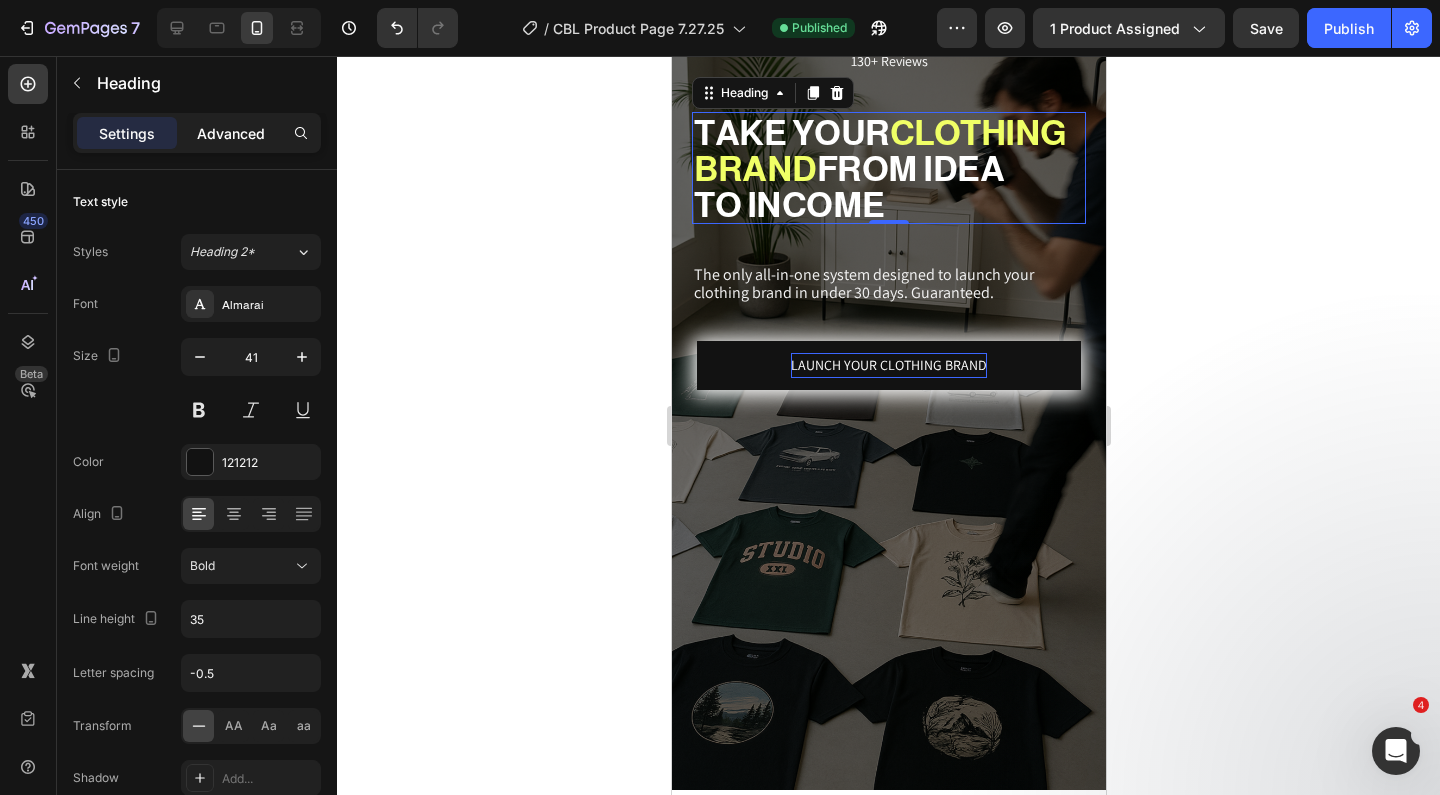 click on "Advanced" at bounding box center [231, 133] 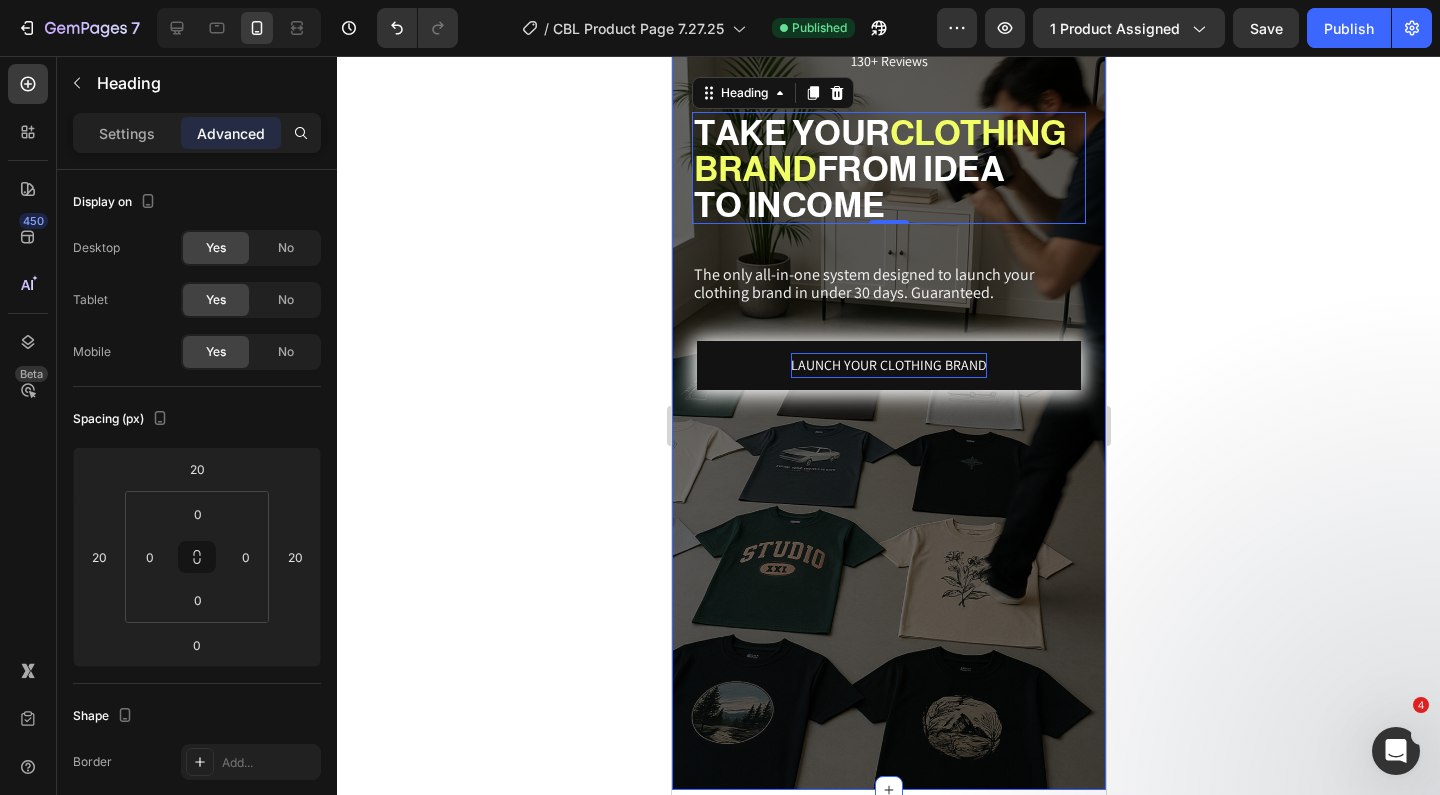 click on "130+ Reviews Text Block ⁠⁠⁠⁠⁠⁠⁠ TAKE YOUR  CLOTHING BRAND  FROM IDEA TO INCOME Heading   0 The only all-in-one system designed to launch your clothing brand in under 30 days. Guaranteed. Text Block LAUNCH YOUR CLOTHING BRAND Button Section 1" at bounding box center (888, 382) 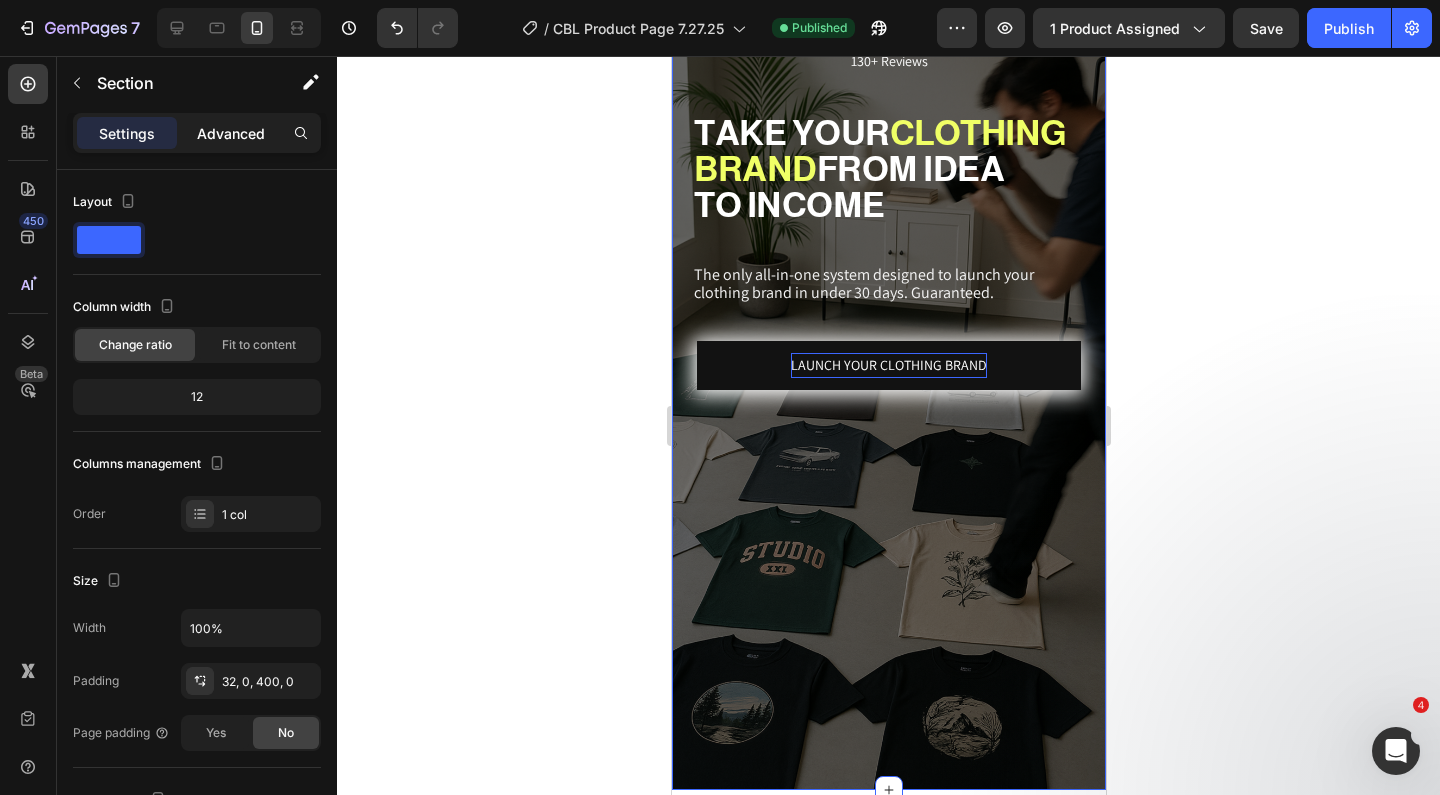 click on "Advanced" at bounding box center [231, 133] 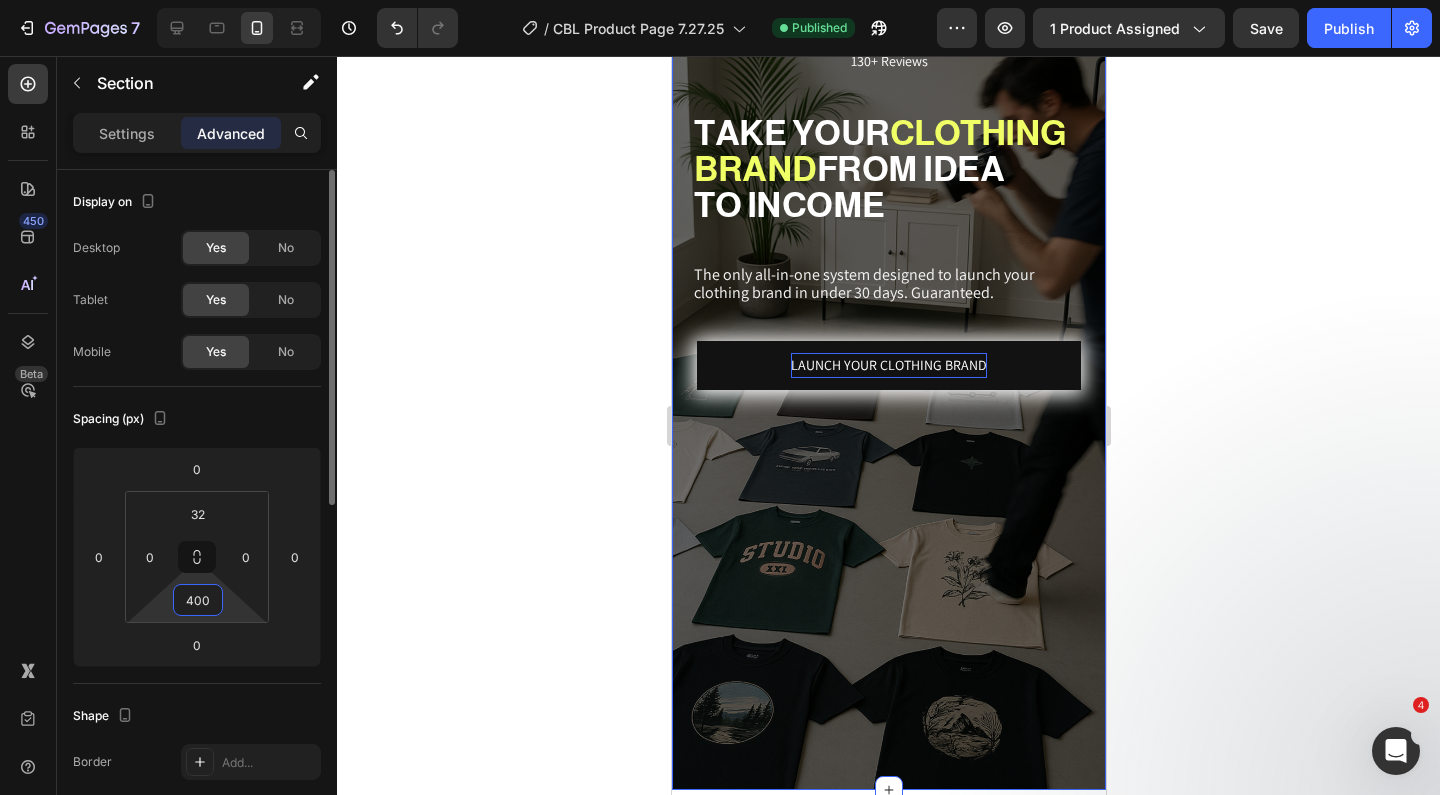 click on "400" at bounding box center [198, 600] 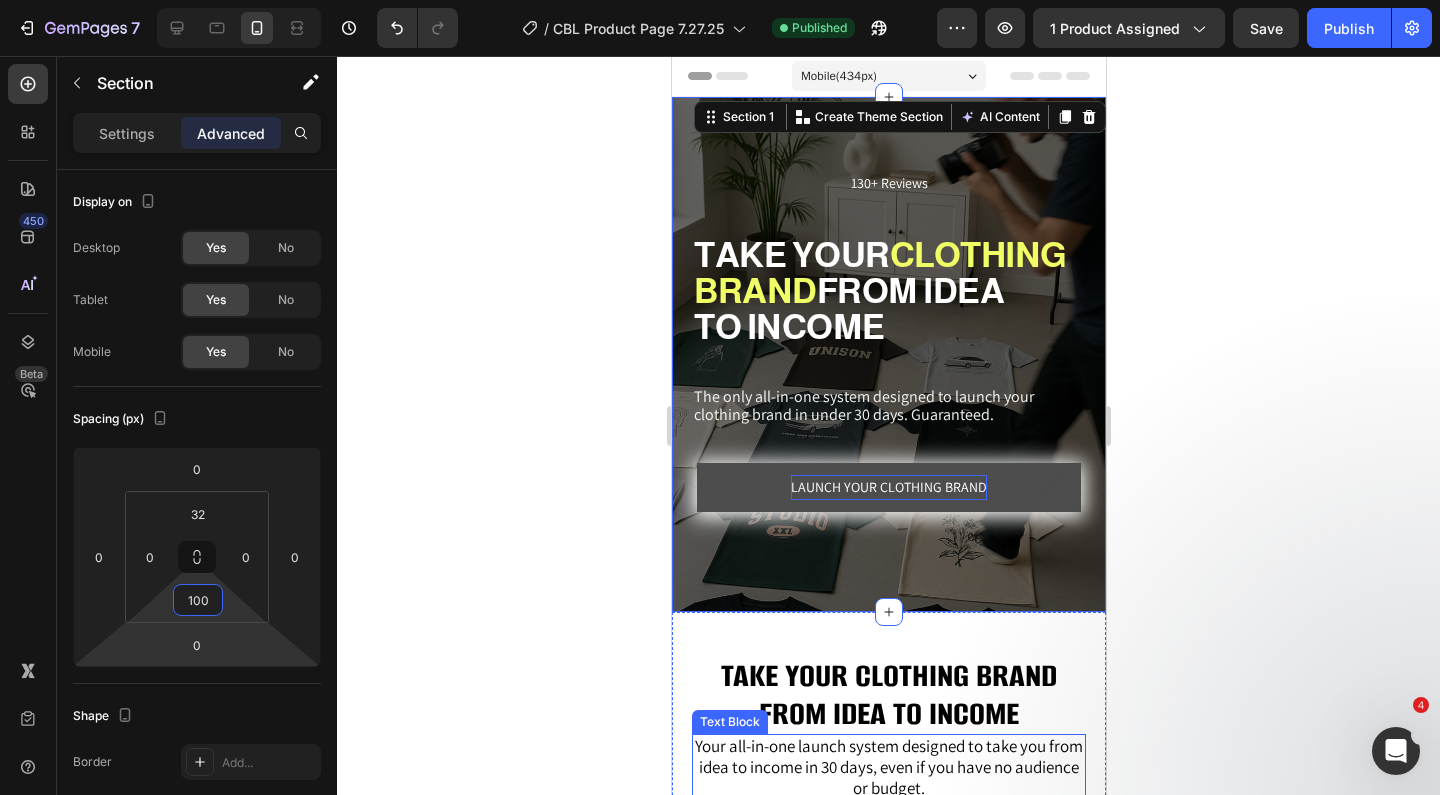 scroll, scrollTop: 0, scrollLeft: 0, axis: both 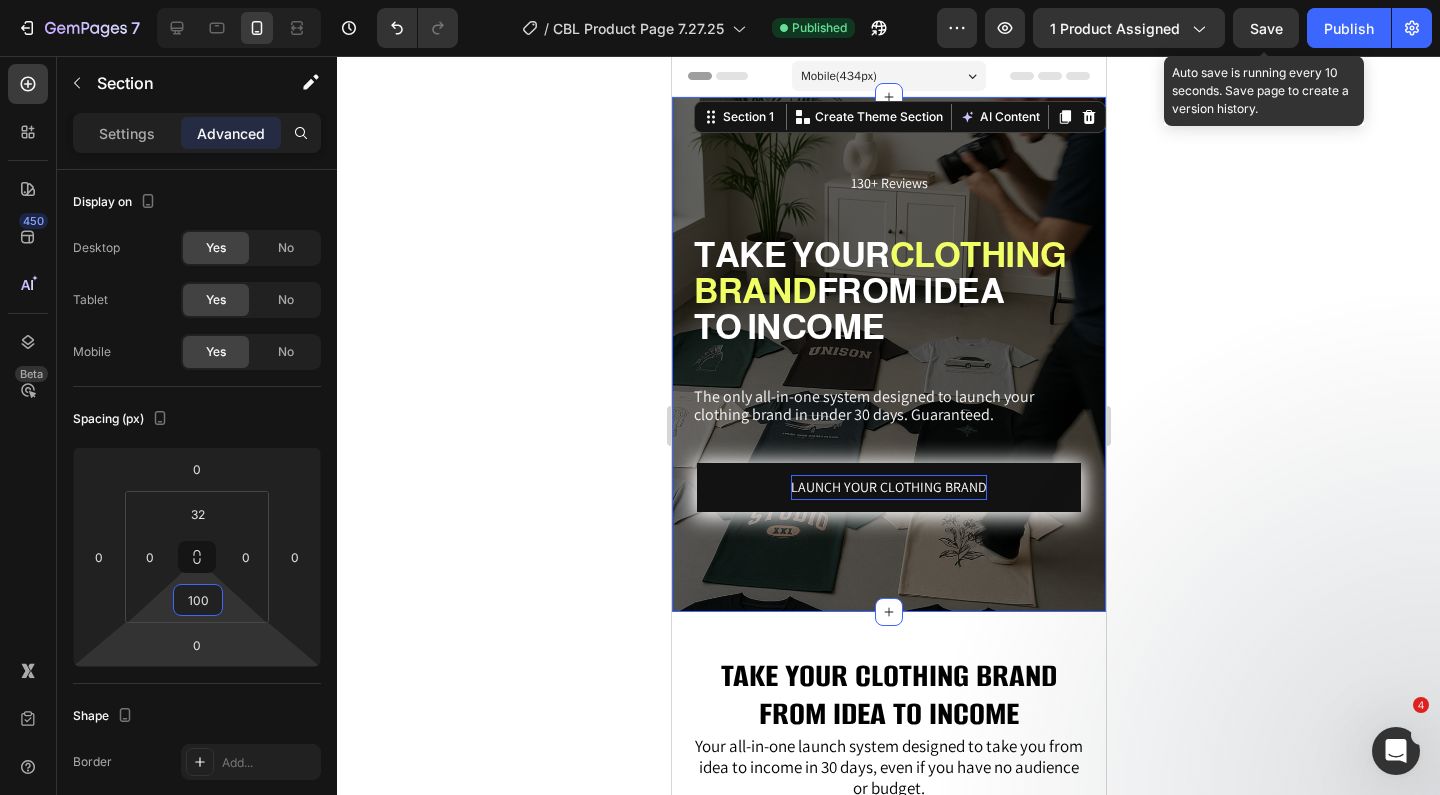 type on "100" 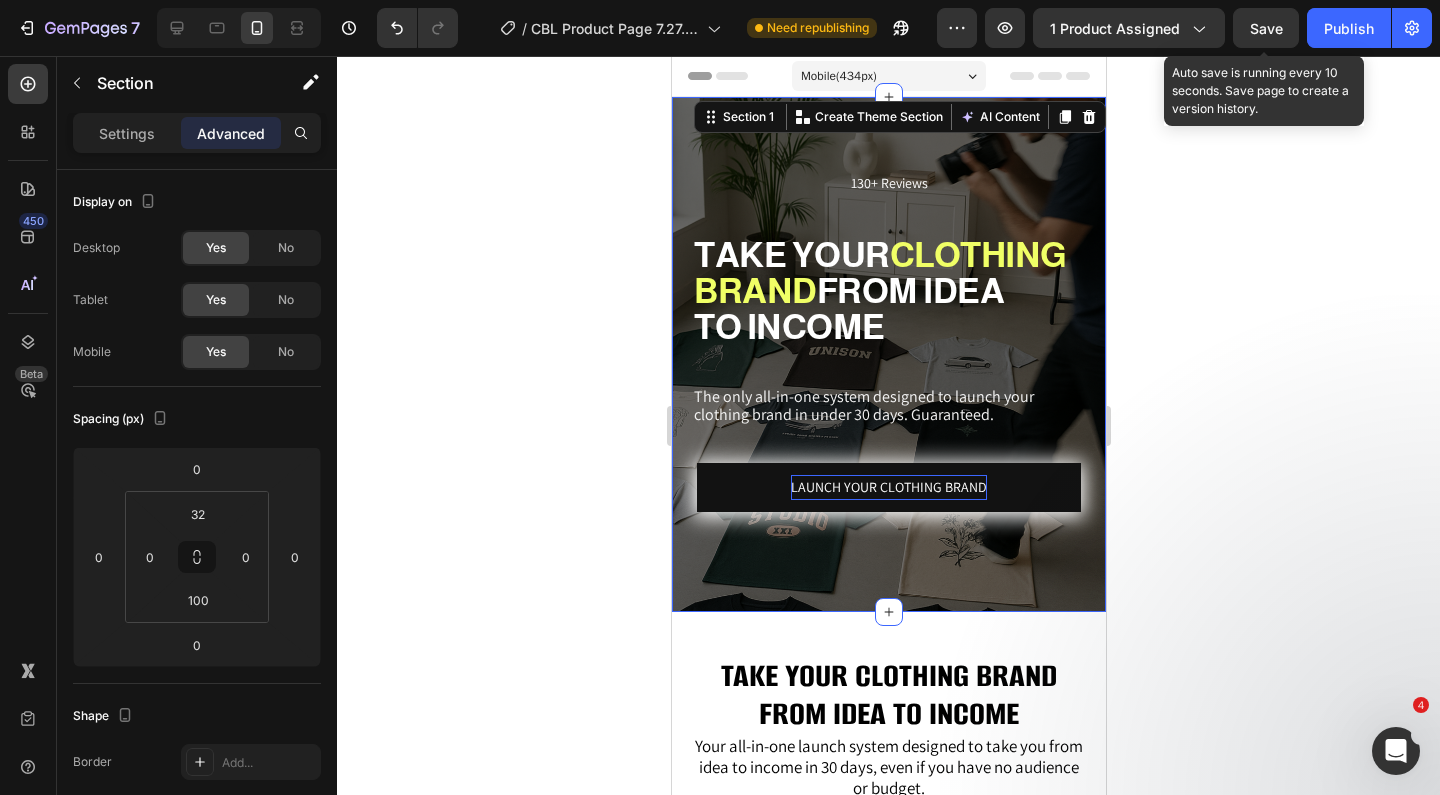 click on "Save" at bounding box center [1266, 28] 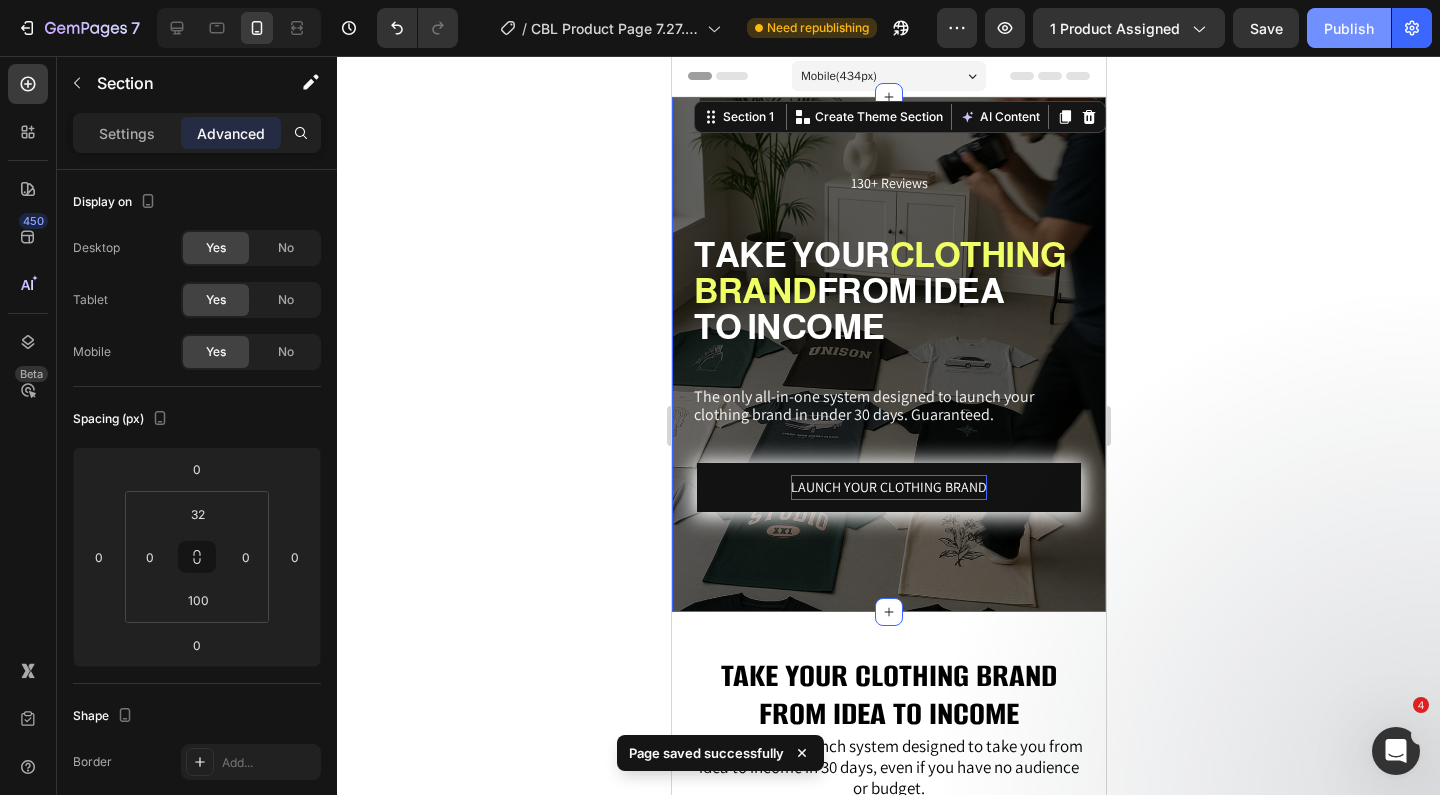 click on "Publish" 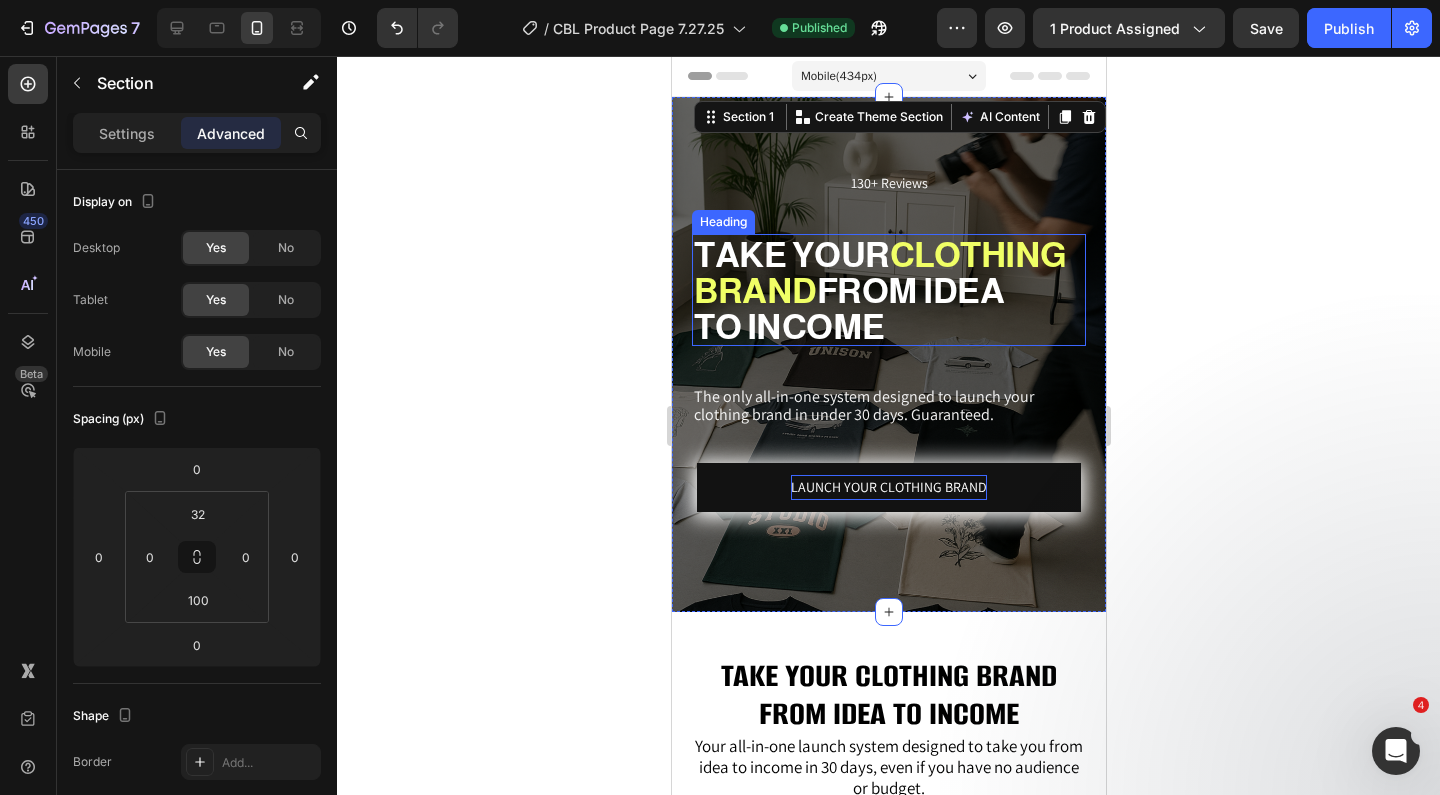 click on "FROM IDEA" at bounding box center (910, 290) 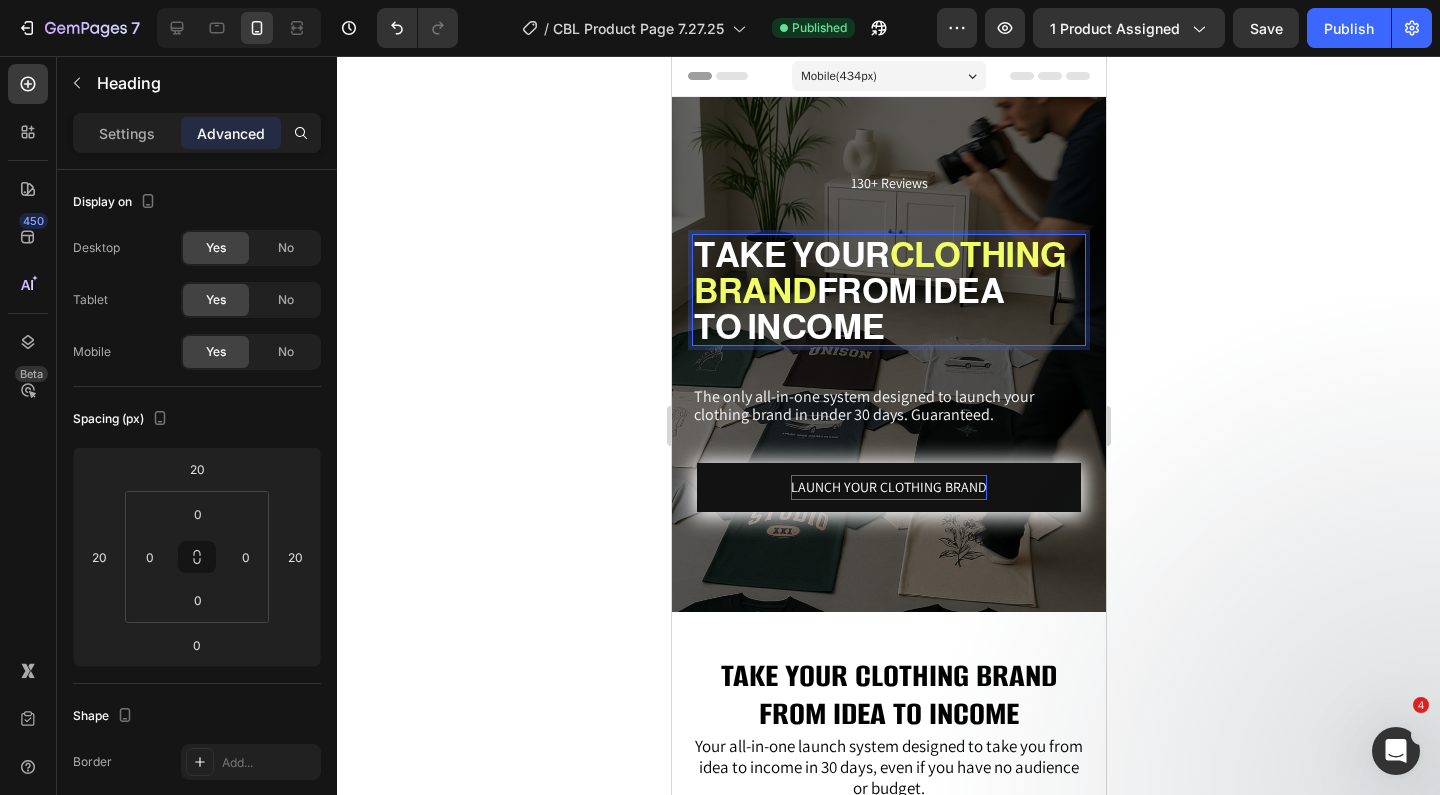 click on "FROM IDEA" at bounding box center (910, 290) 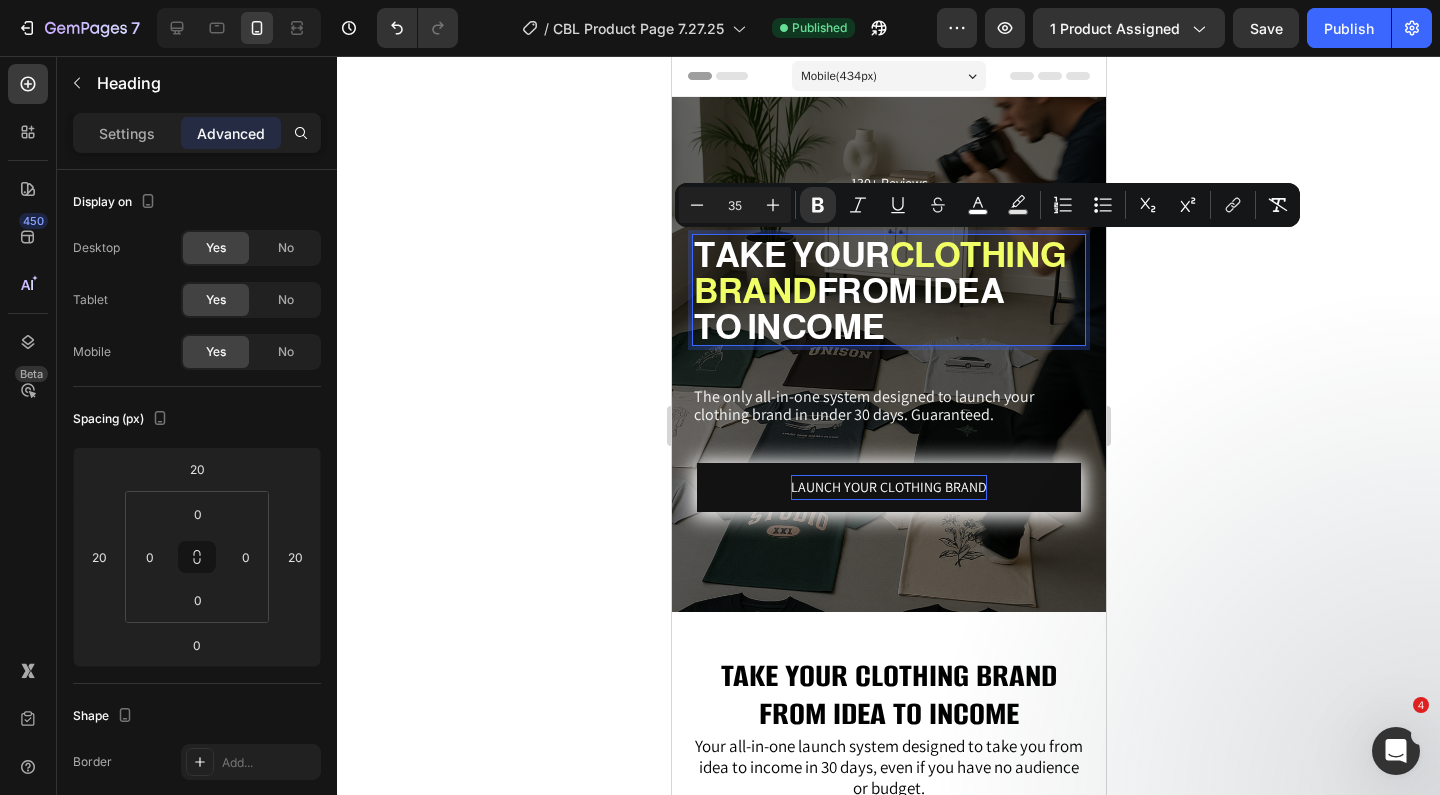 click on "TO INCOME" at bounding box center (788, 326) 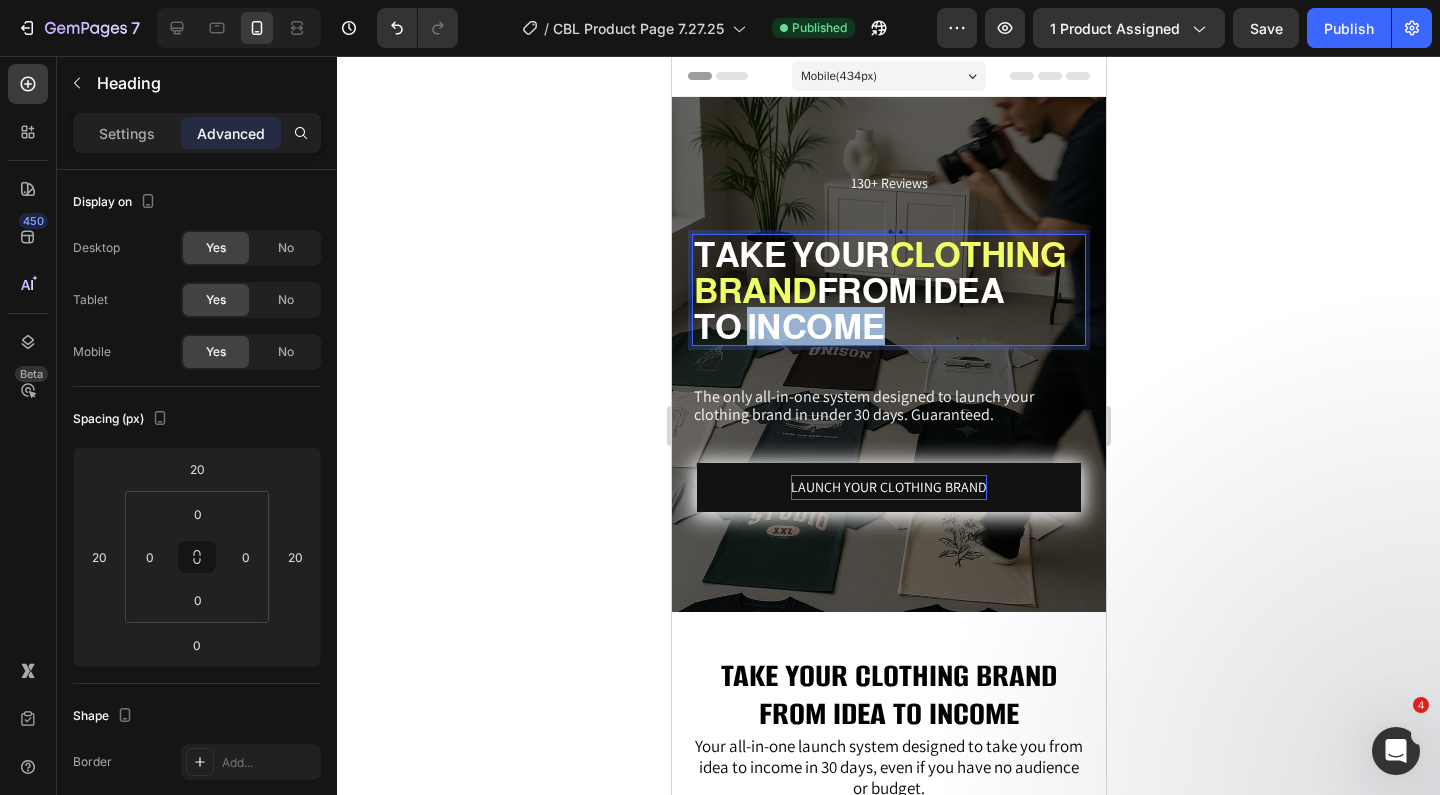 click on "TO INCOME" at bounding box center [788, 326] 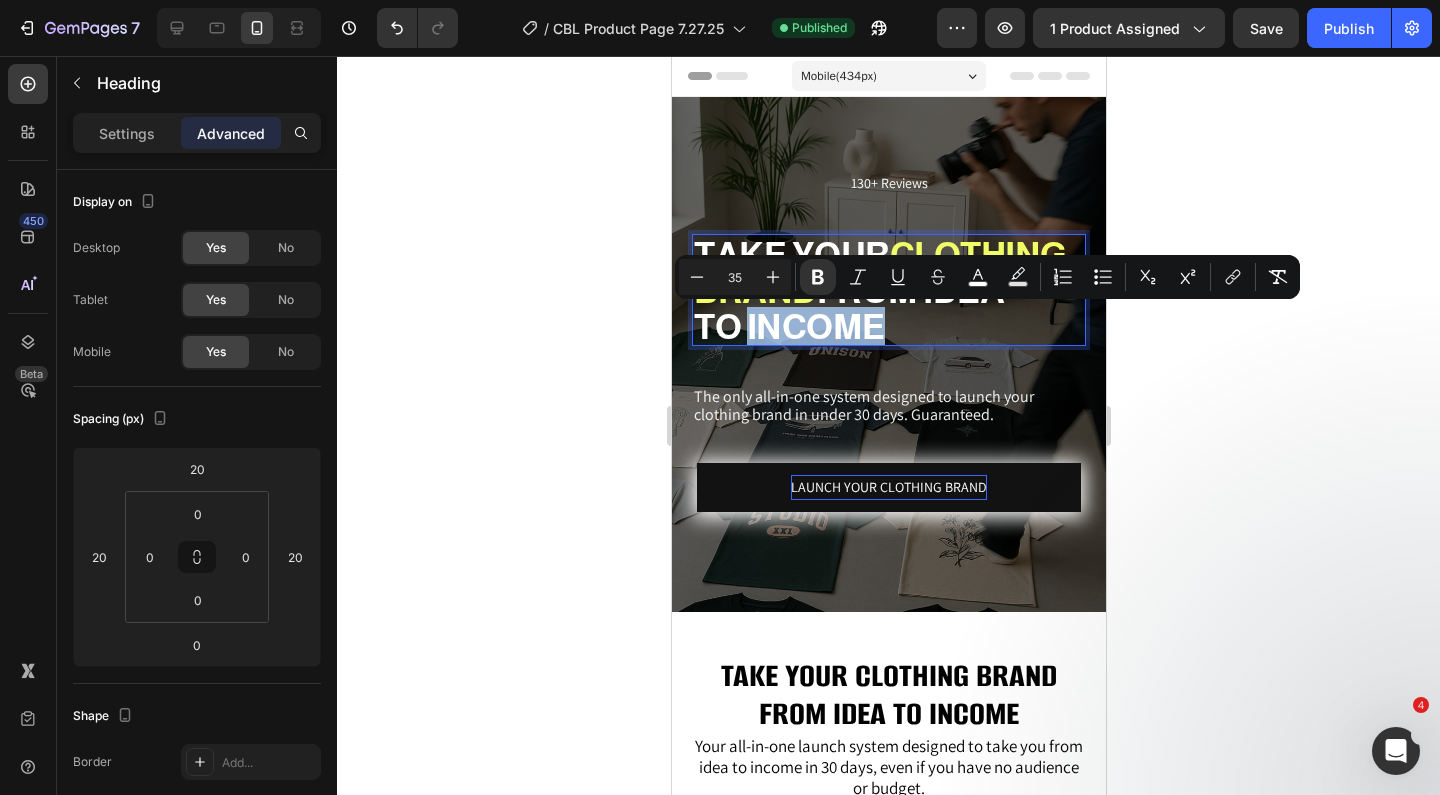 click on "TAKE YOUR  CLOTHING BRAND  FROM IDEA TO INCOME" at bounding box center (888, 290) 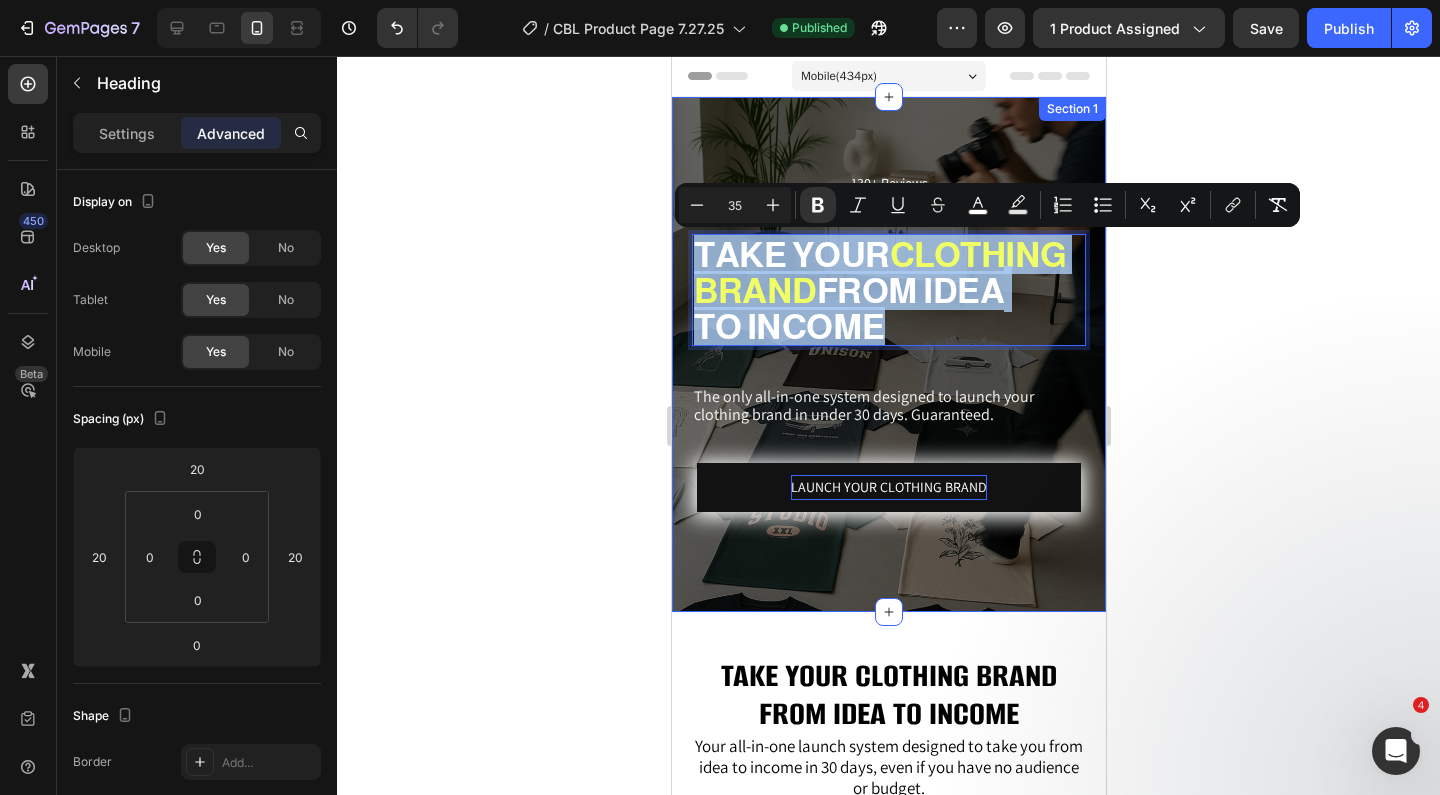 drag, startPoint x: 932, startPoint y: 328, endPoint x: 687, endPoint y: 255, distance: 255.64429 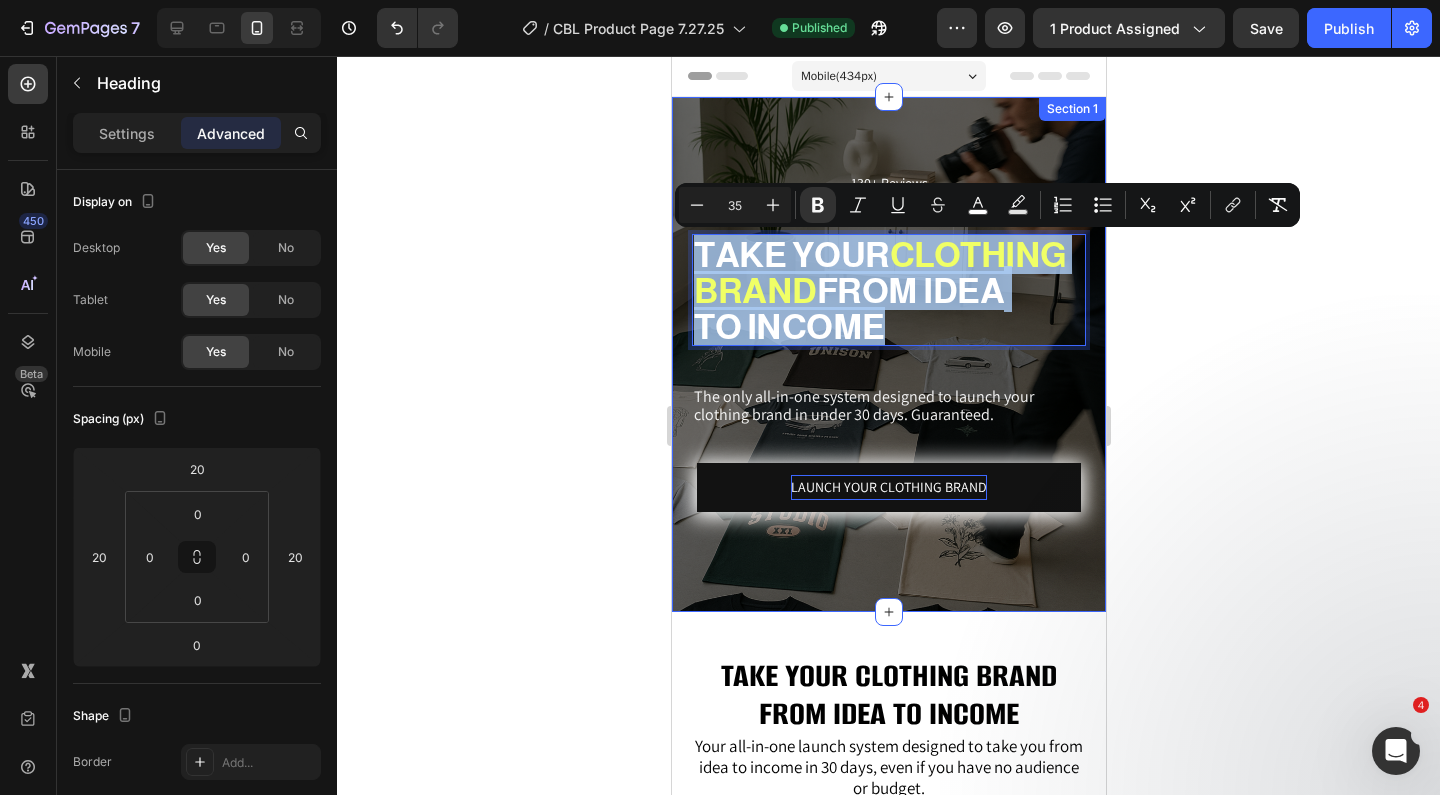 click on "130+ Reviews Text Block TAKE YOUR  CLOTHING BRAND  FROM IDEA TO INCOME Heading   0 The only all-in-one system designed to launch your clothing brand in under 30 days. Guaranteed. Text Block LAUNCH YOUR CLOTHING BRAND Button" at bounding box center [888, 320] 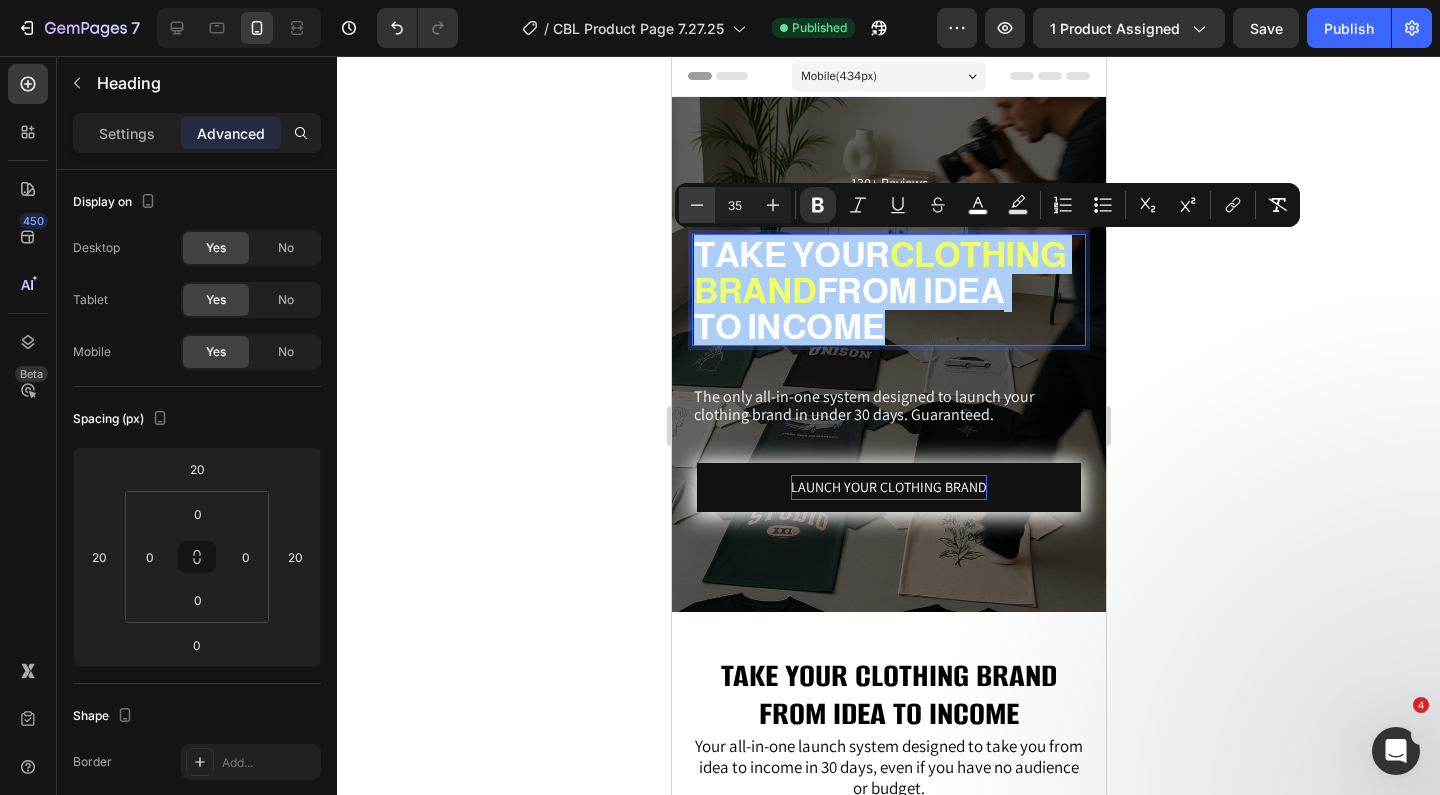 click 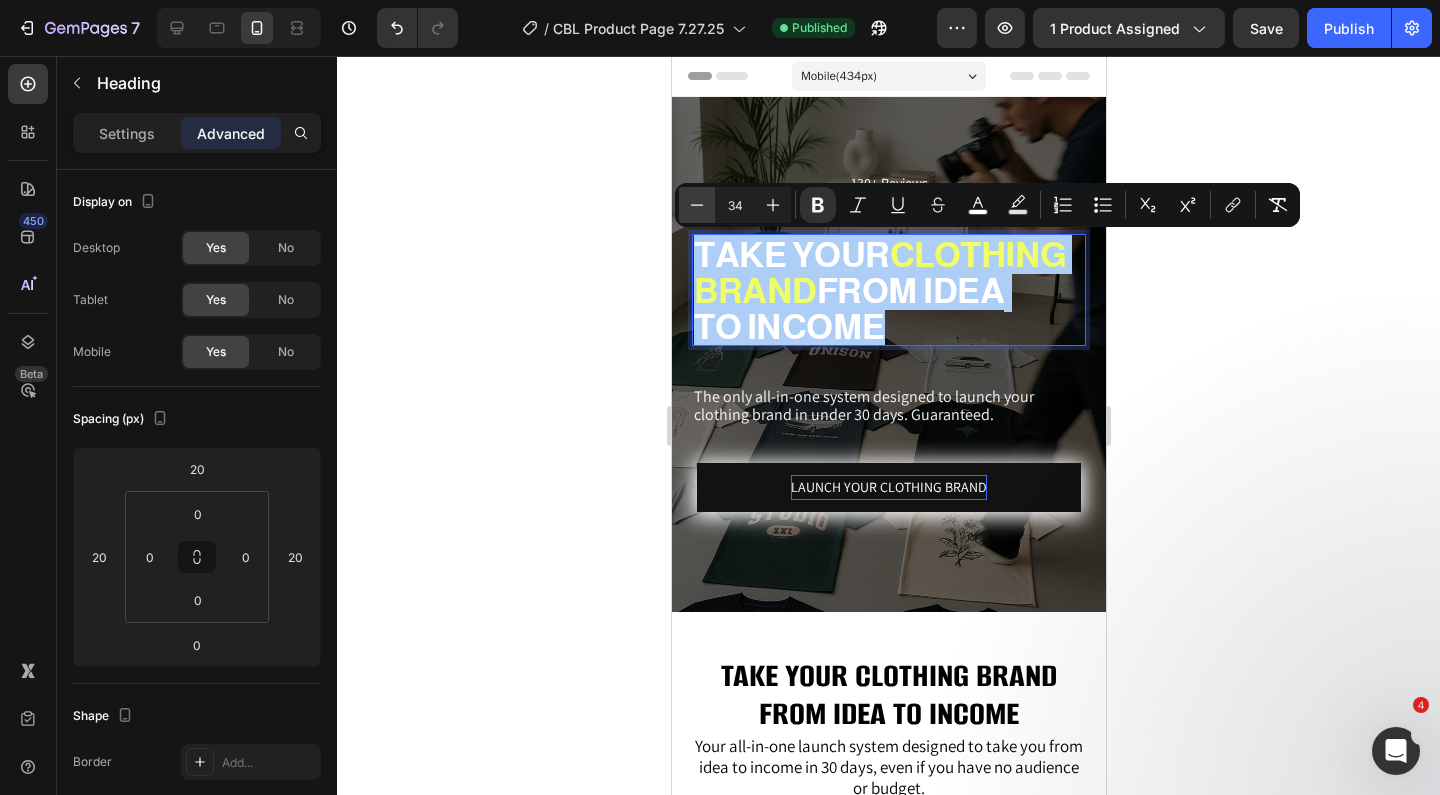 click 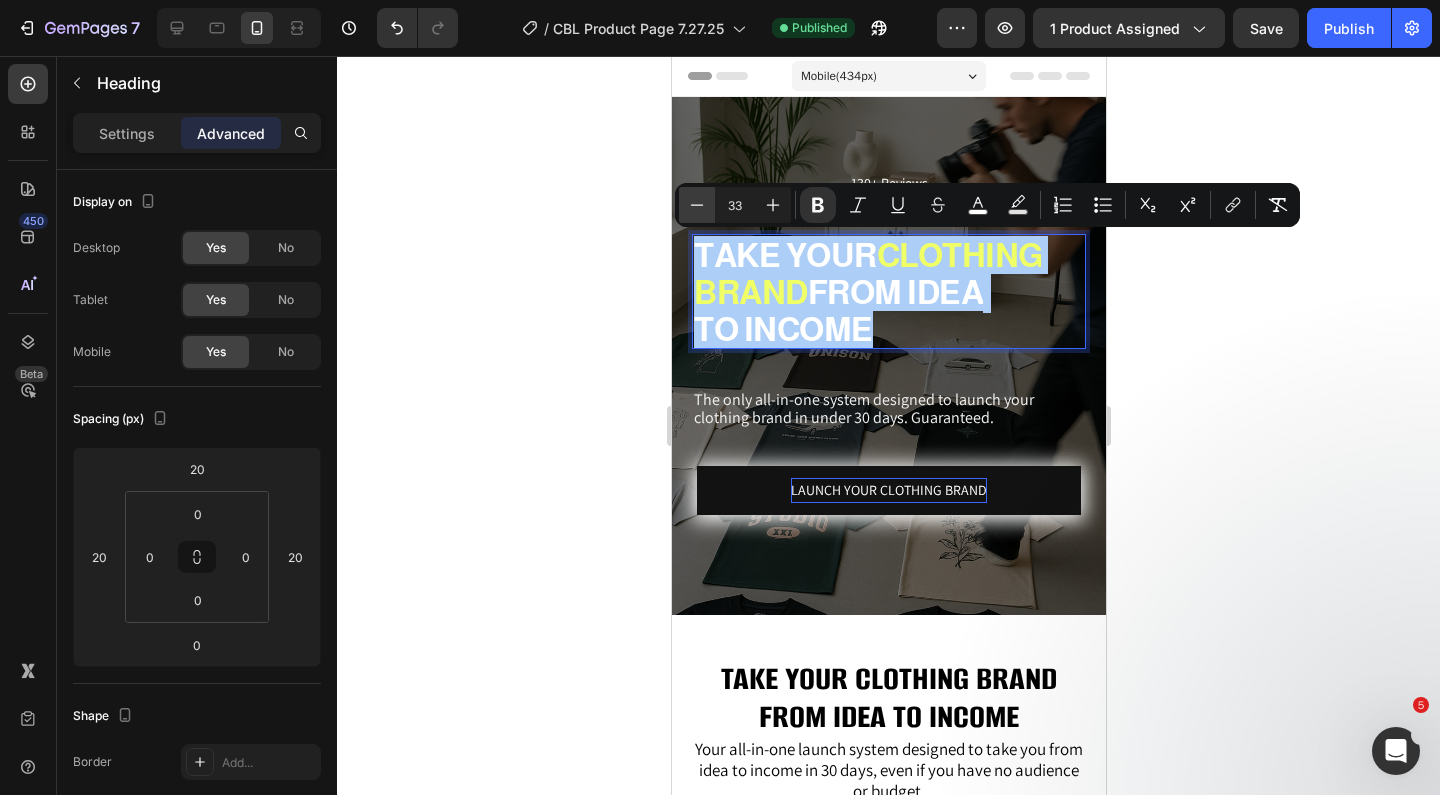 click 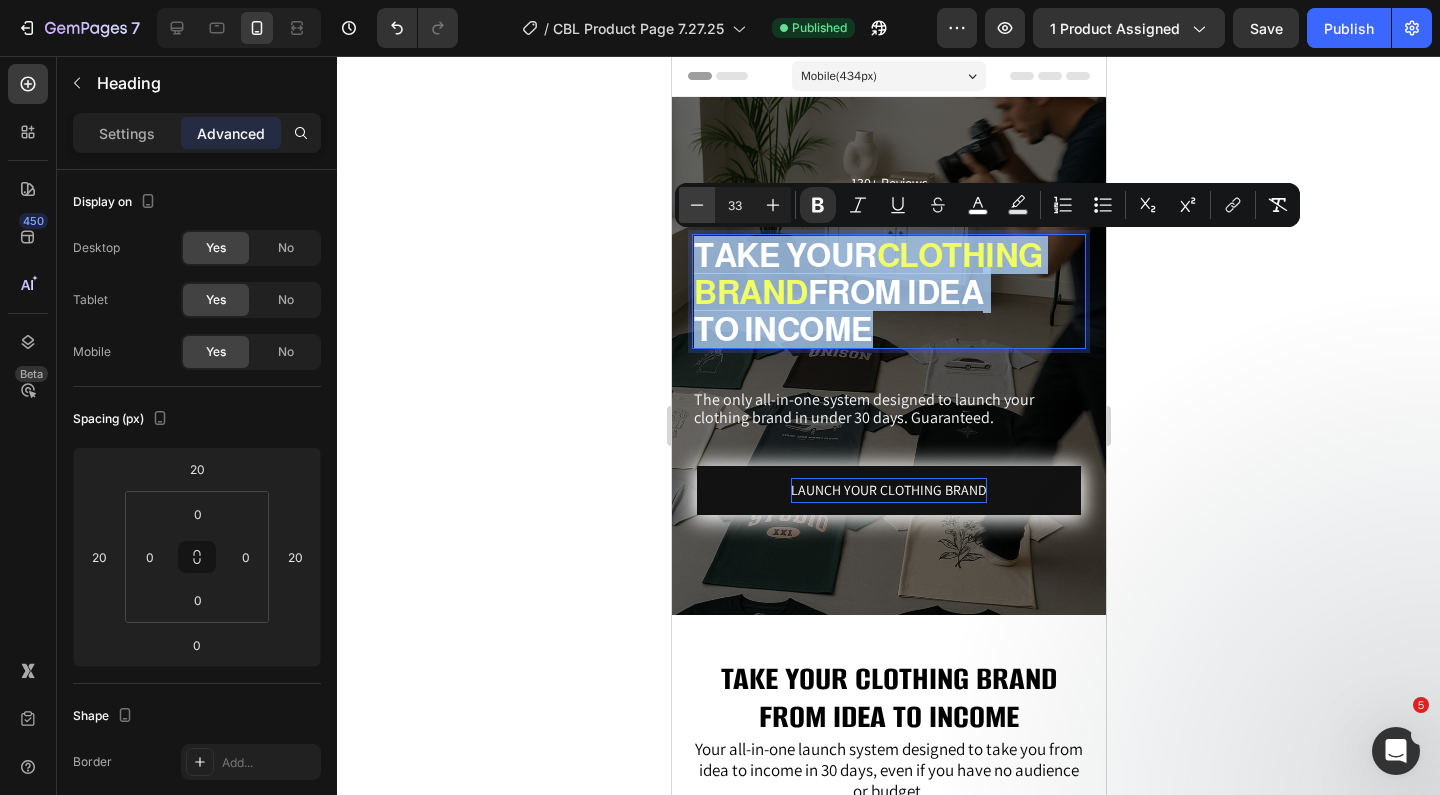 type on "32" 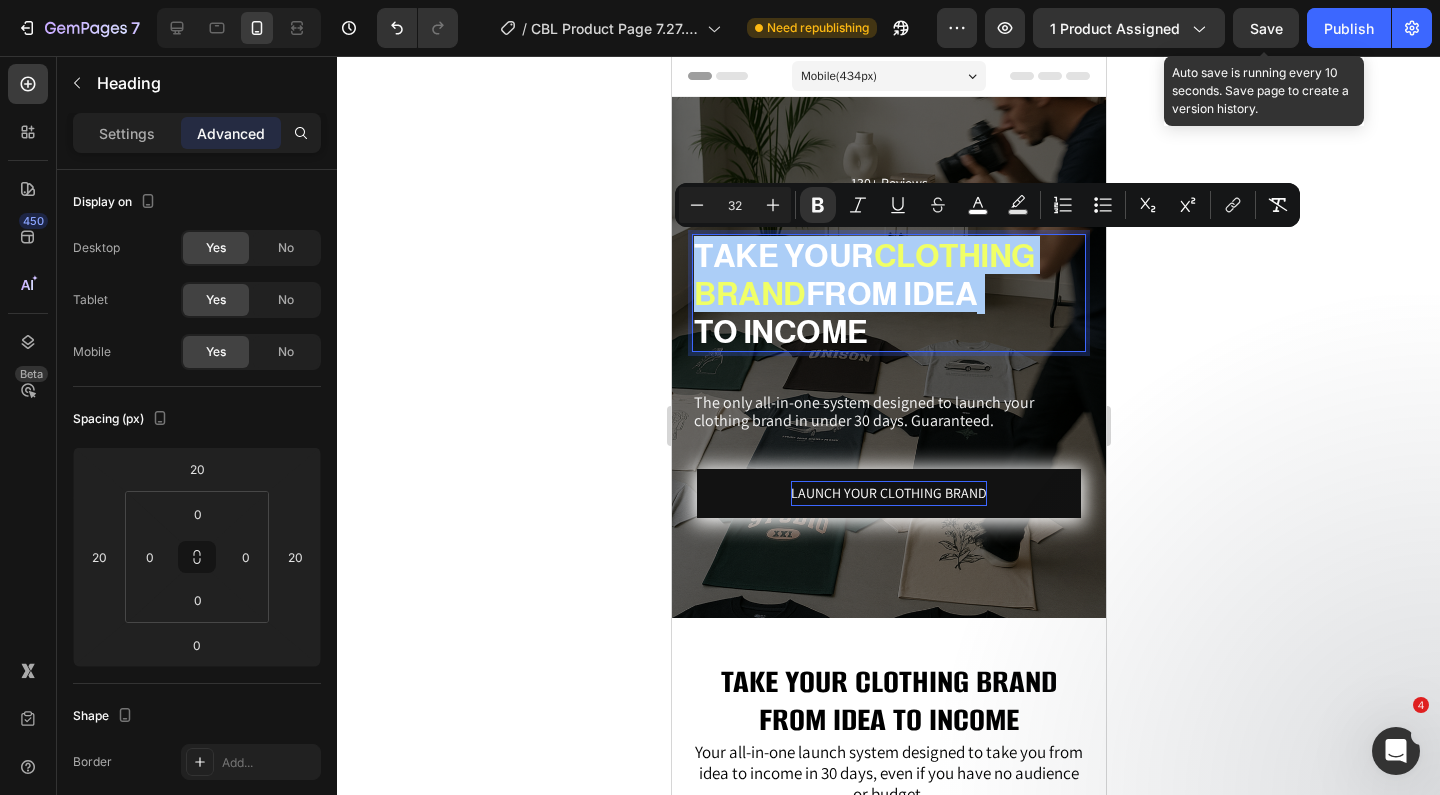 click on "Save" at bounding box center (1266, 28) 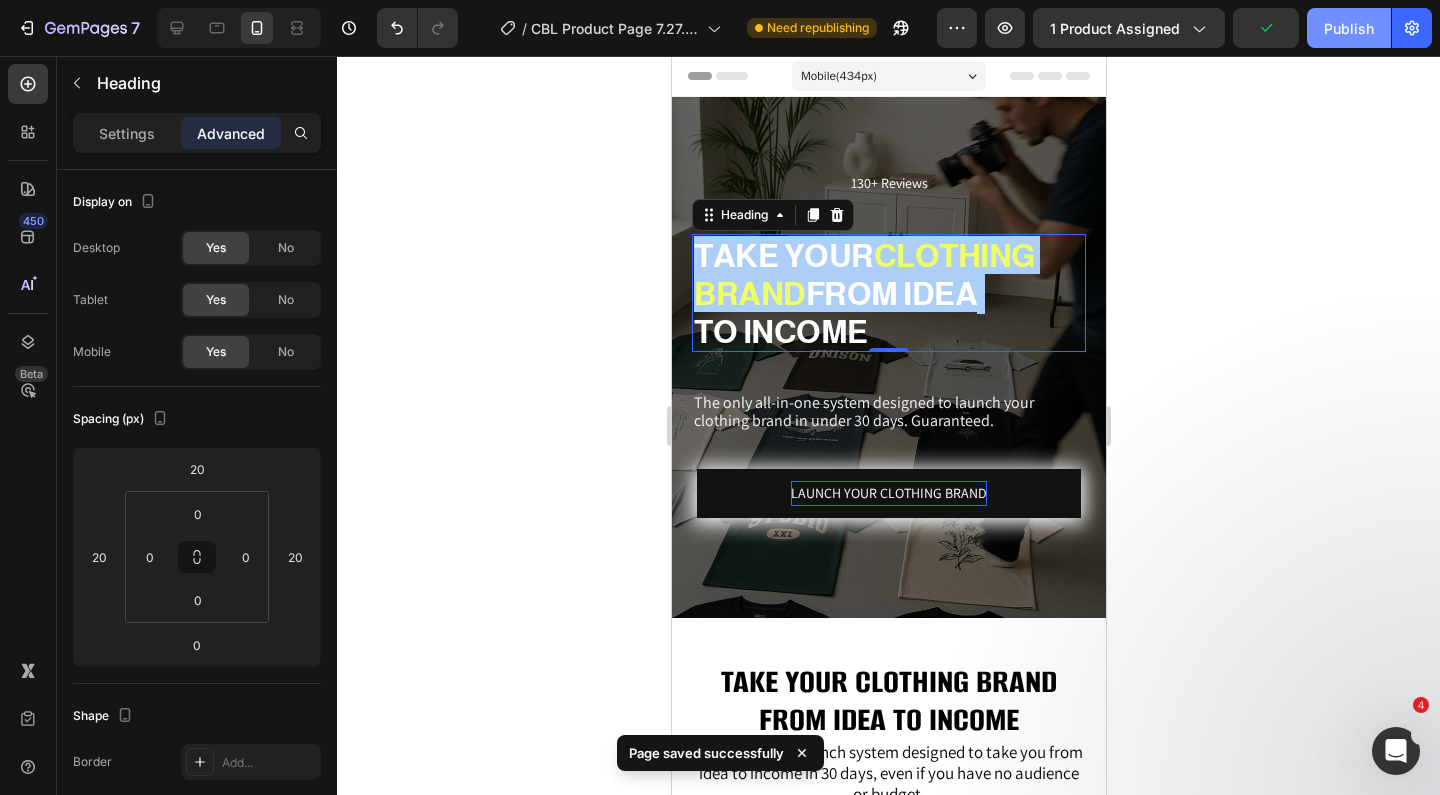 click on "Publish" at bounding box center (1349, 28) 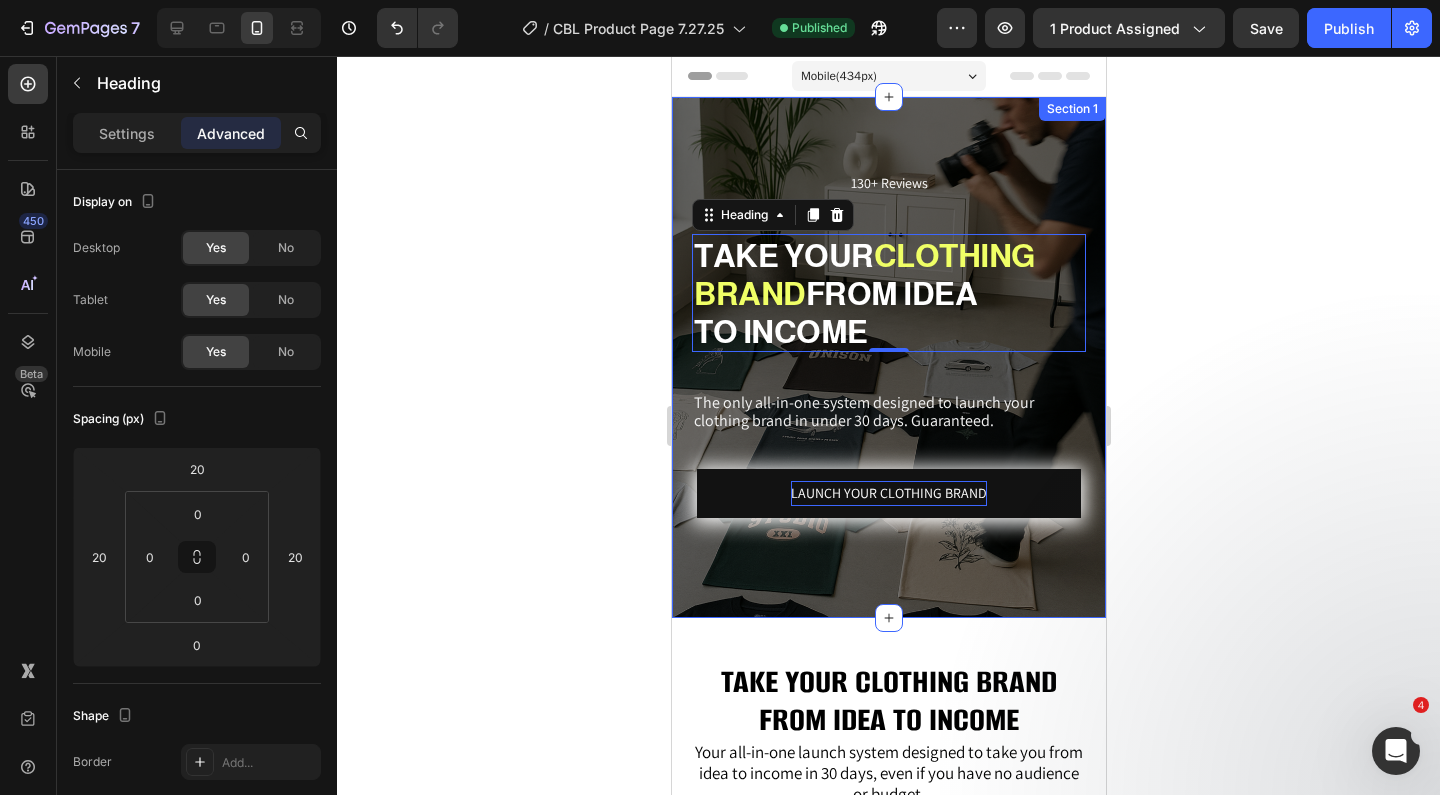 click on "130+ Reviews Text Block ⁠⁠⁠⁠⁠⁠⁠ TAKE YOUR  CLOTHING BRAND  FROM IDEA TO INCOME Heading   0 The only all-in-one system designed to launch your clothing brand in under 30 days. Guaranteed. Text Block LAUNCH YOUR CLOTHING BRAND Button" at bounding box center (888, 323) 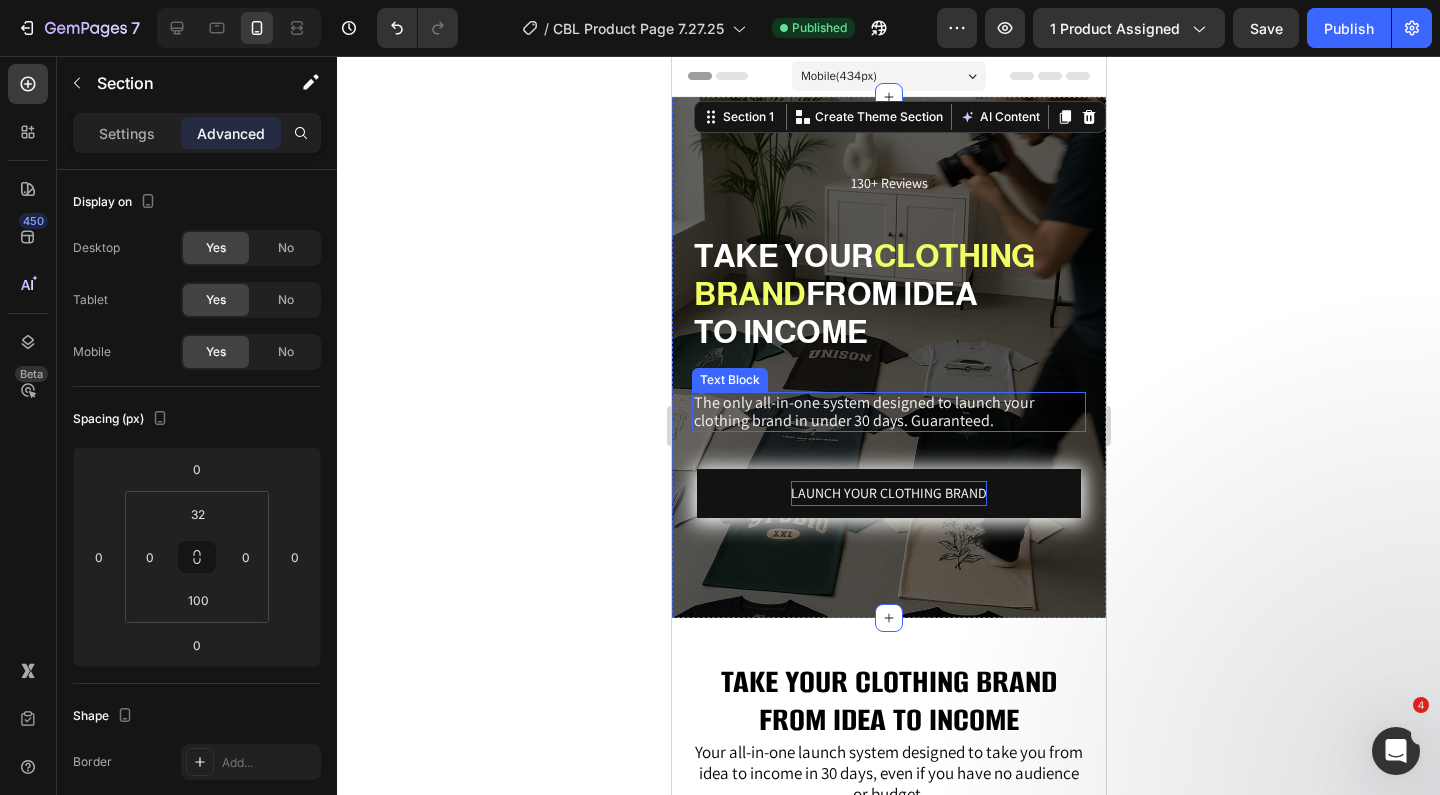 click on "The only all-in-one system designed to launch your clothing brand in under 30 days. Guaranteed." at bounding box center [863, 411] 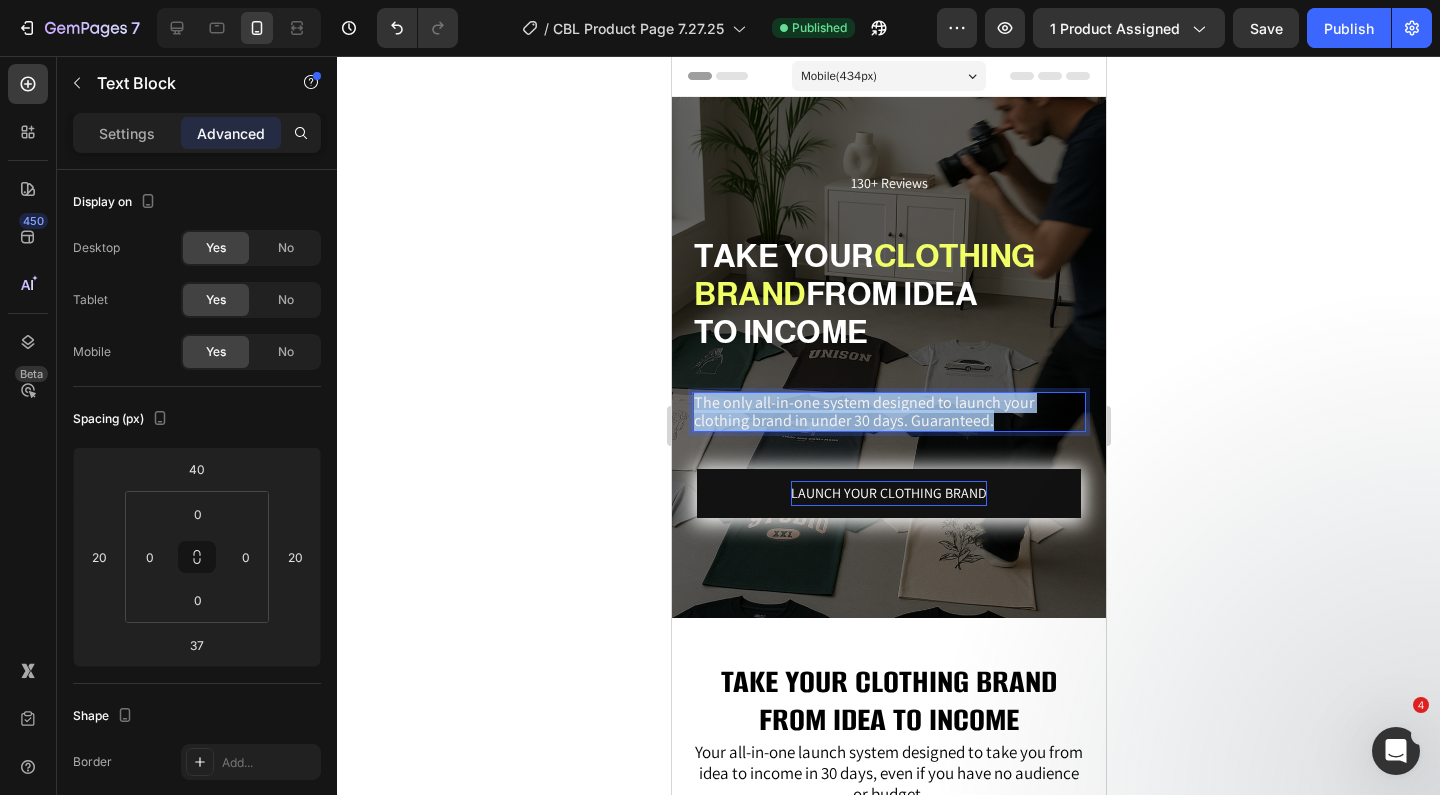 click on "The only all-in-one system designed to launch your clothing brand in under 30 days. Guaranteed." at bounding box center [863, 411] 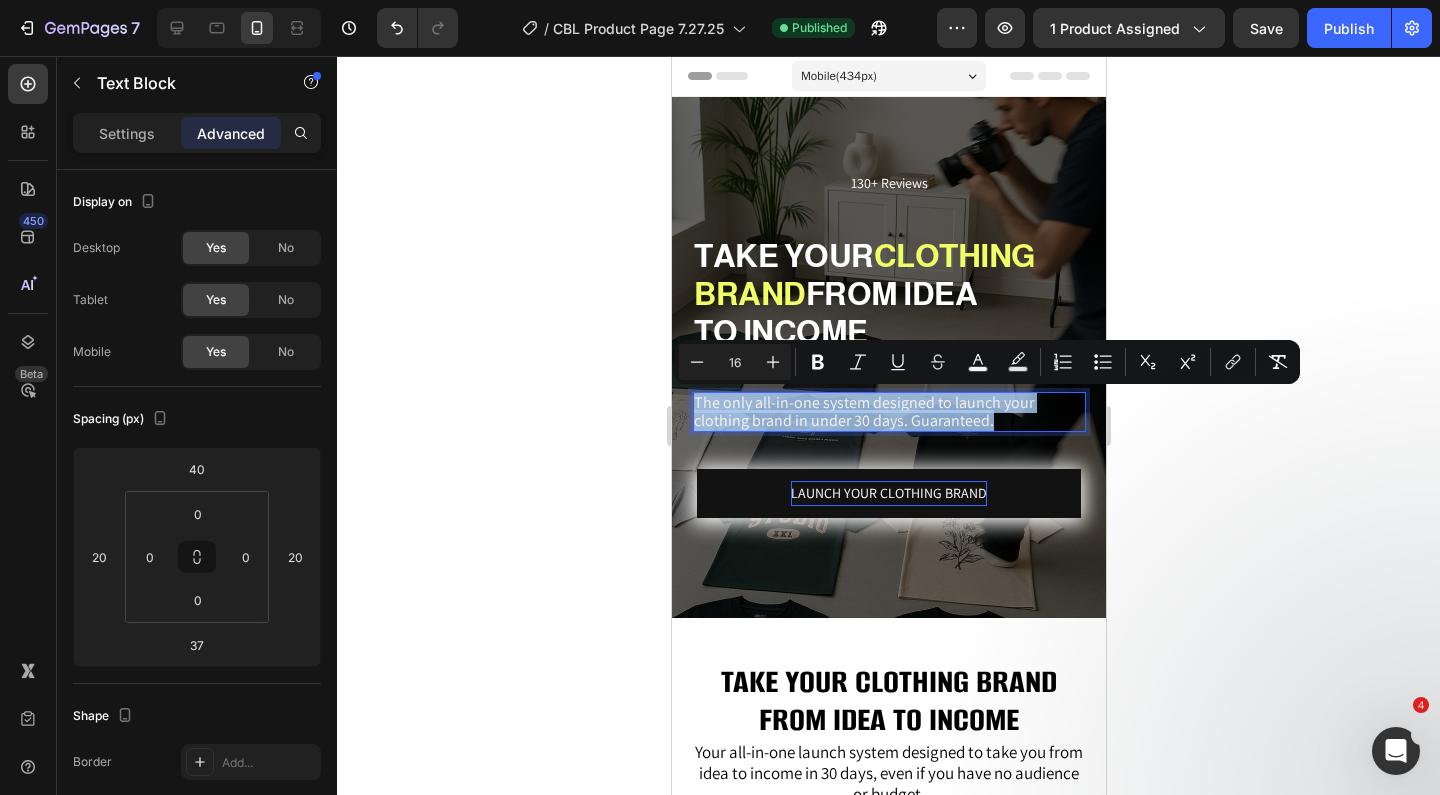click on "The only all-in-one system designed to launch your clothing brand in under 30 days. Guaranteed." at bounding box center (863, 411) 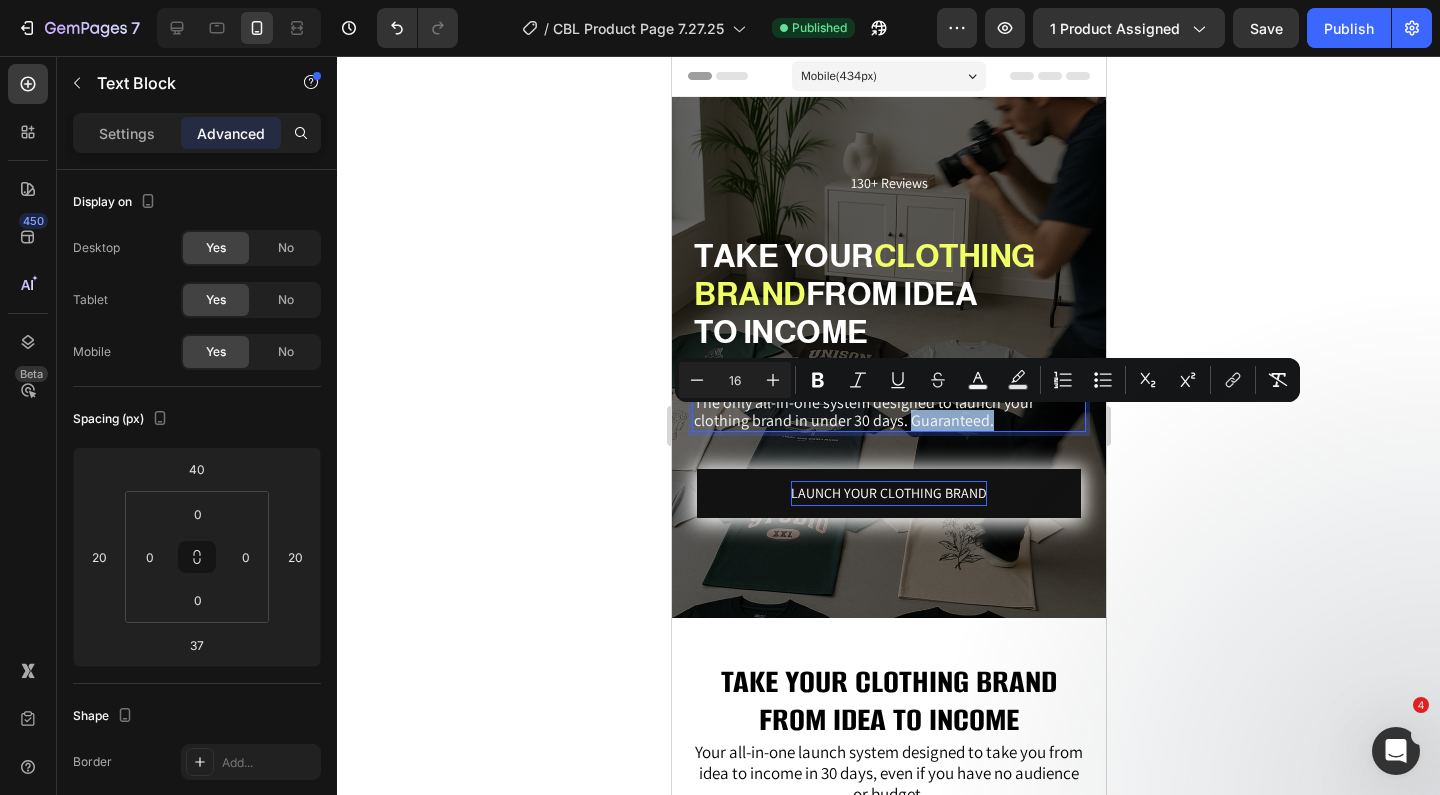 drag, startPoint x: 909, startPoint y: 420, endPoint x: 992, endPoint y: 425, distance: 83.15047 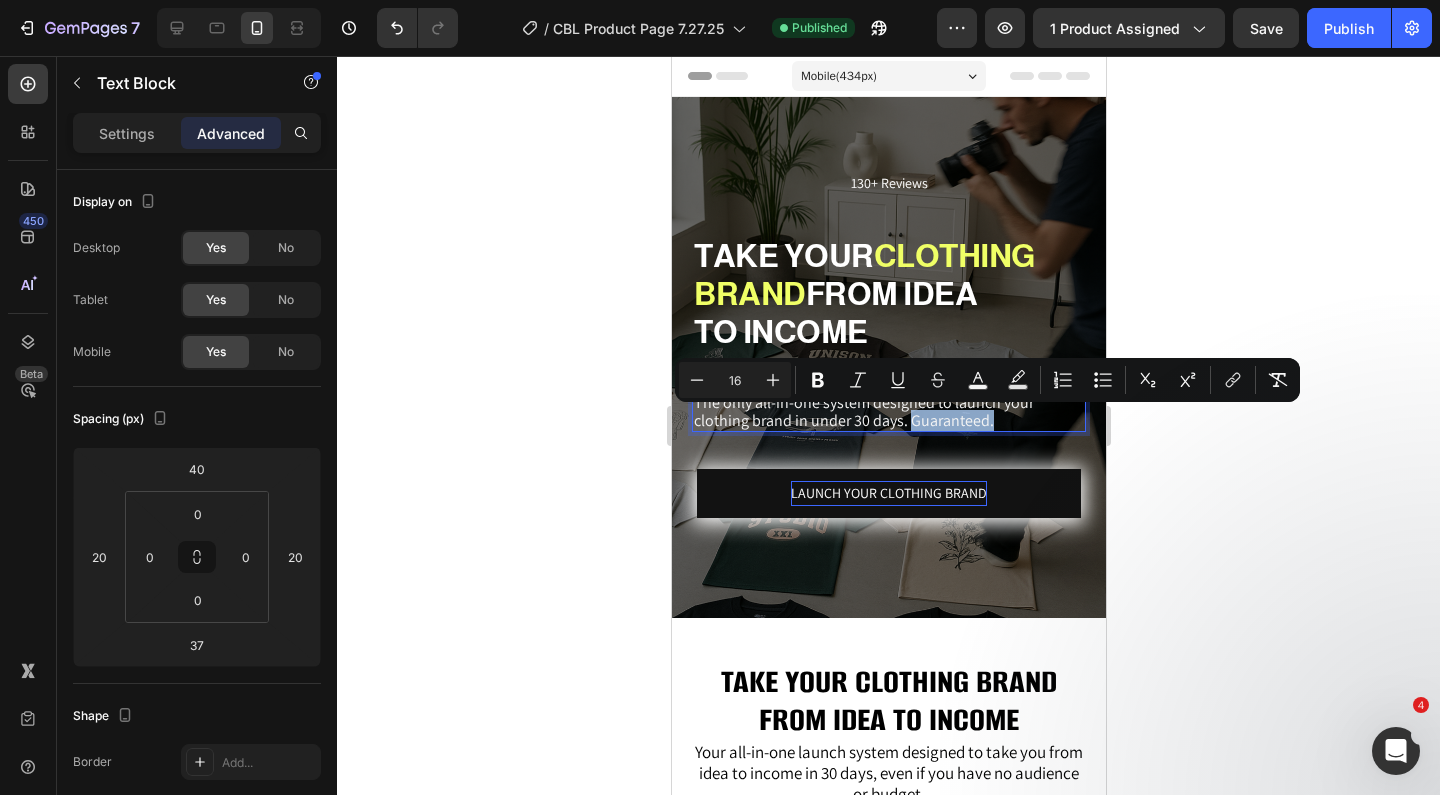 click on "The only all-in-one system designed to launch your clothing brand in under 30 days. Guaranteed." at bounding box center [888, 412] 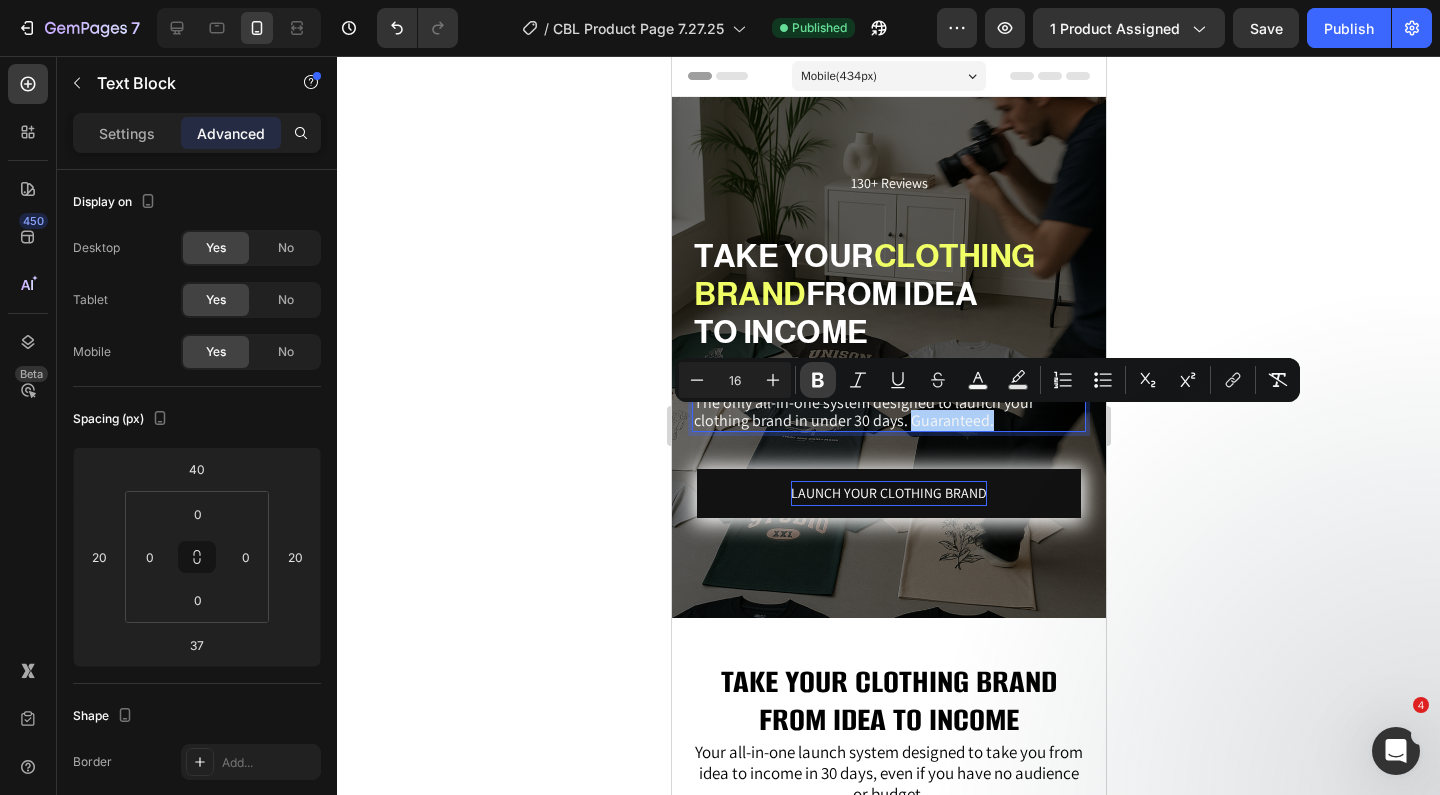 click 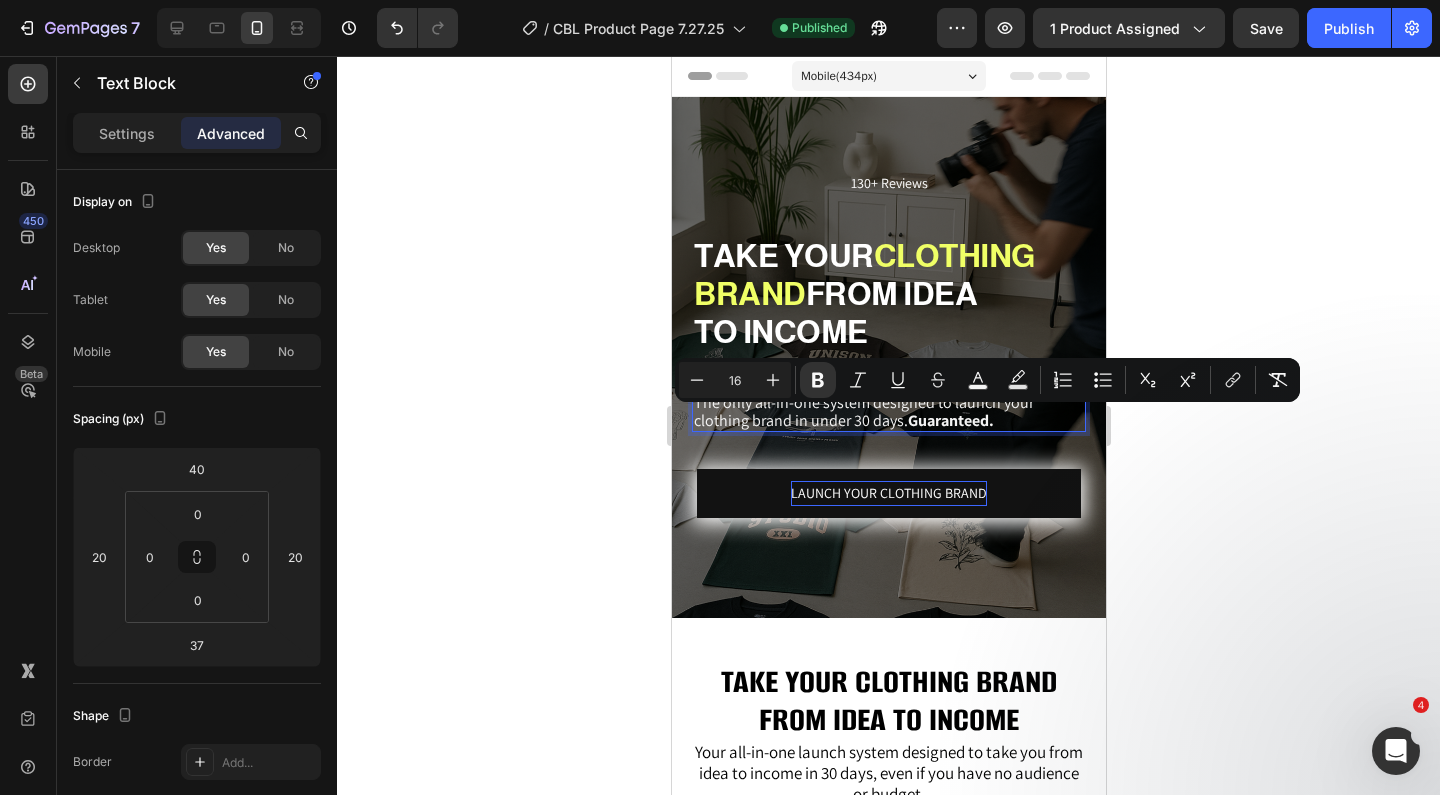 click on "The only all-in-one system designed to launch your clothing brand in under 30 days.  Guaranteed." at bounding box center (888, 412) 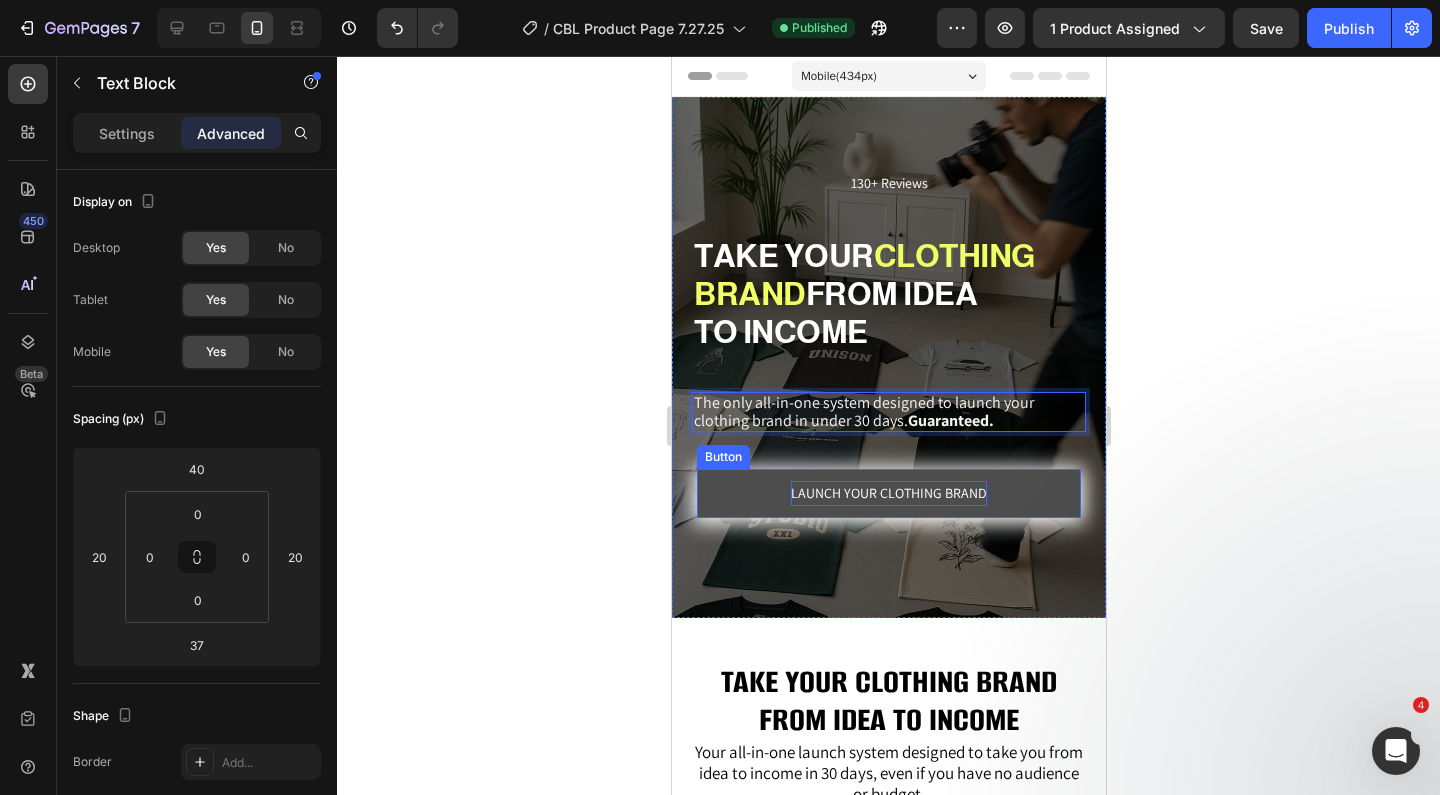 click on "LAUNCH YOUR CLOTHING BRAND" at bounding box center (888, 493) 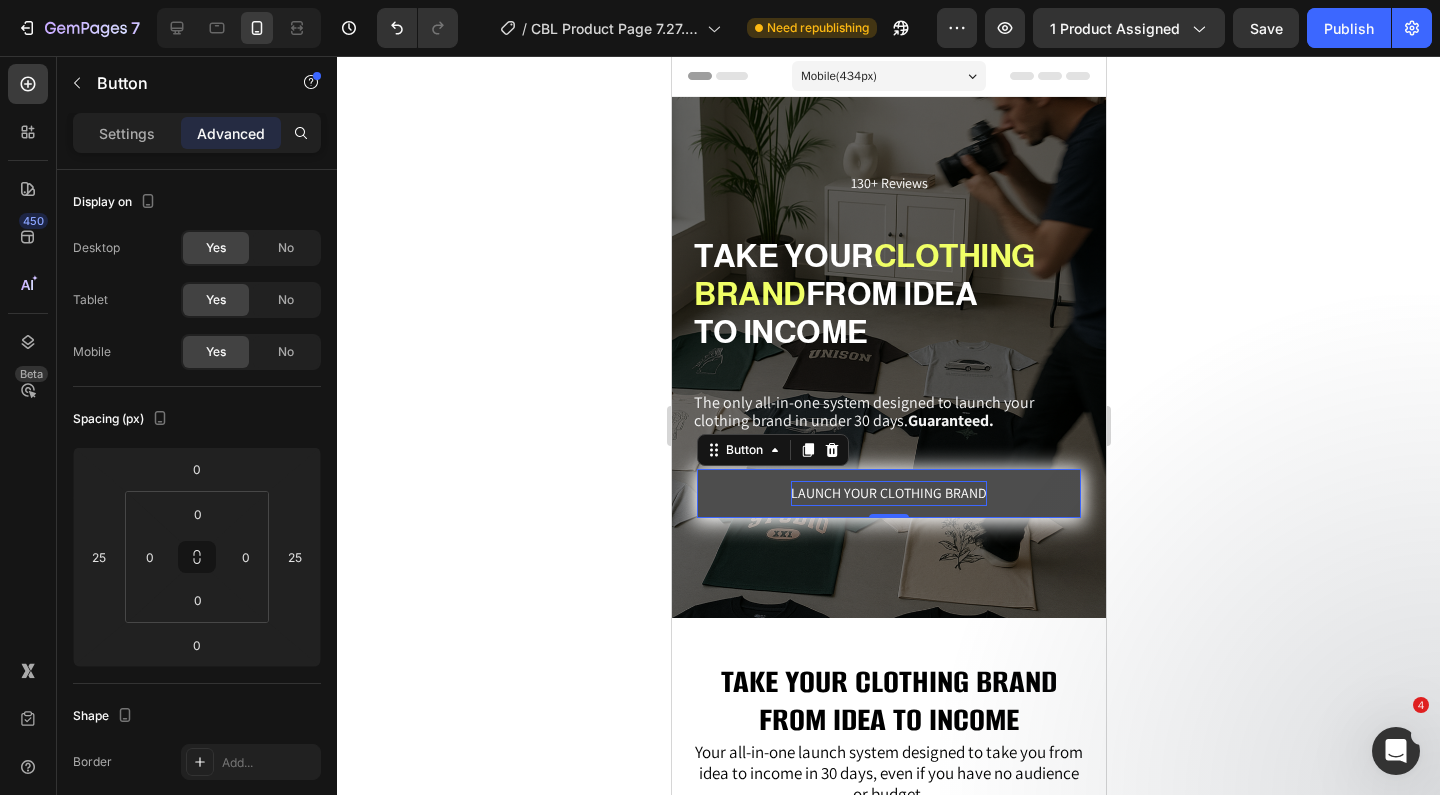 click on "LAUNCH YOUR CLOTHING BRAND" at bounding box center [888, 493] 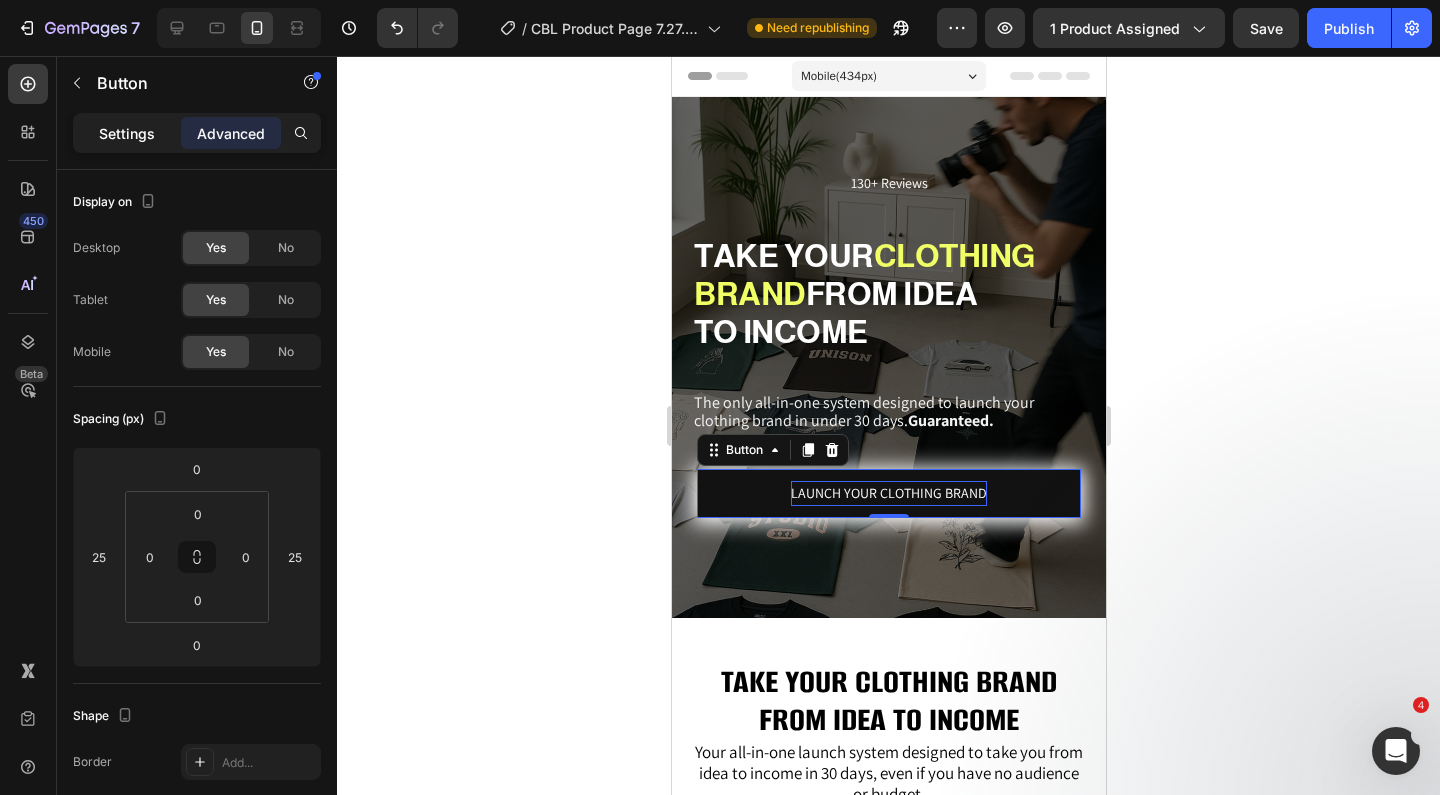 click on "Settings" at bounding box center (127, 133) 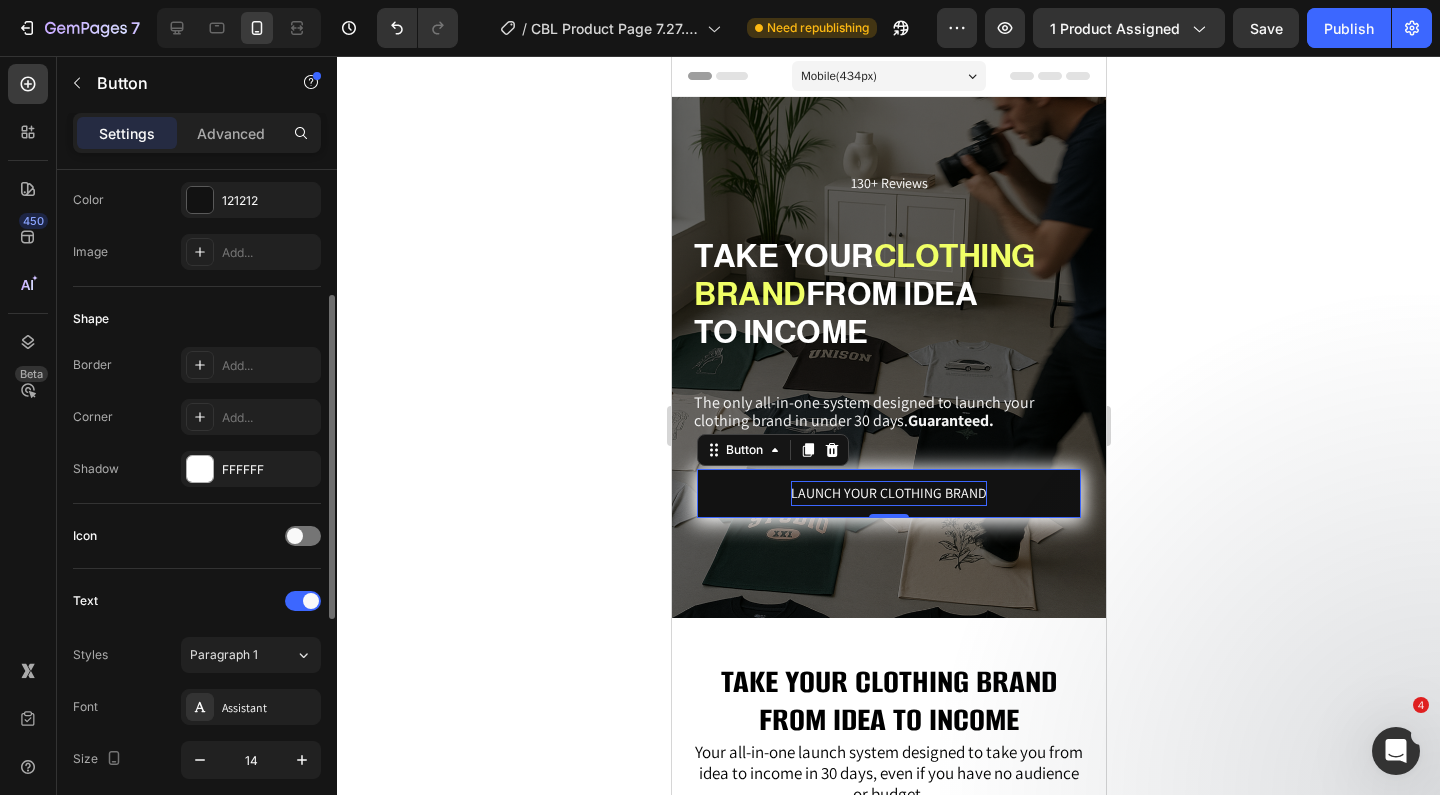 scroll, scrollTop: 267, scrollLeft: 0, axis: vertical 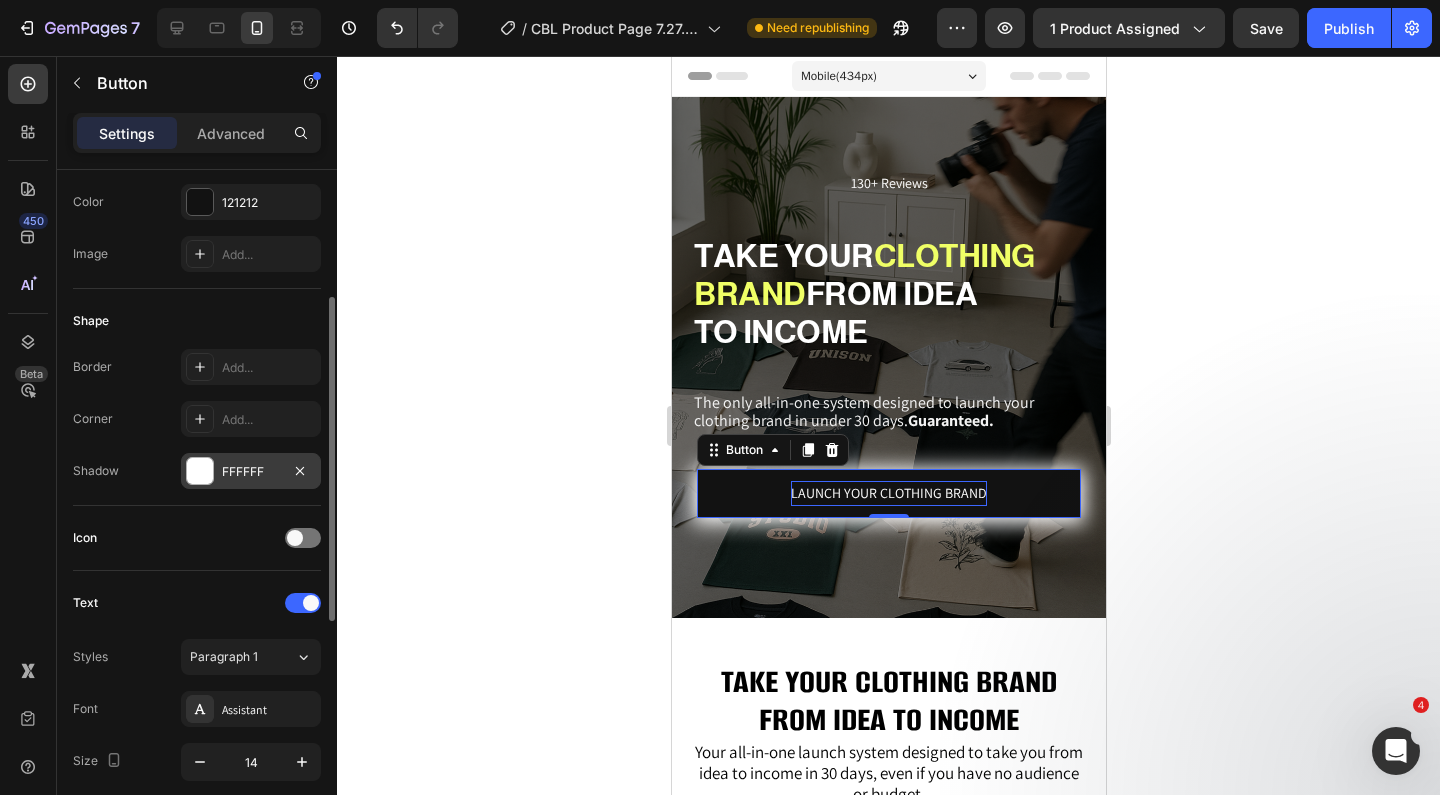 click on "FFFFFF" at bounding box center (251, 471) 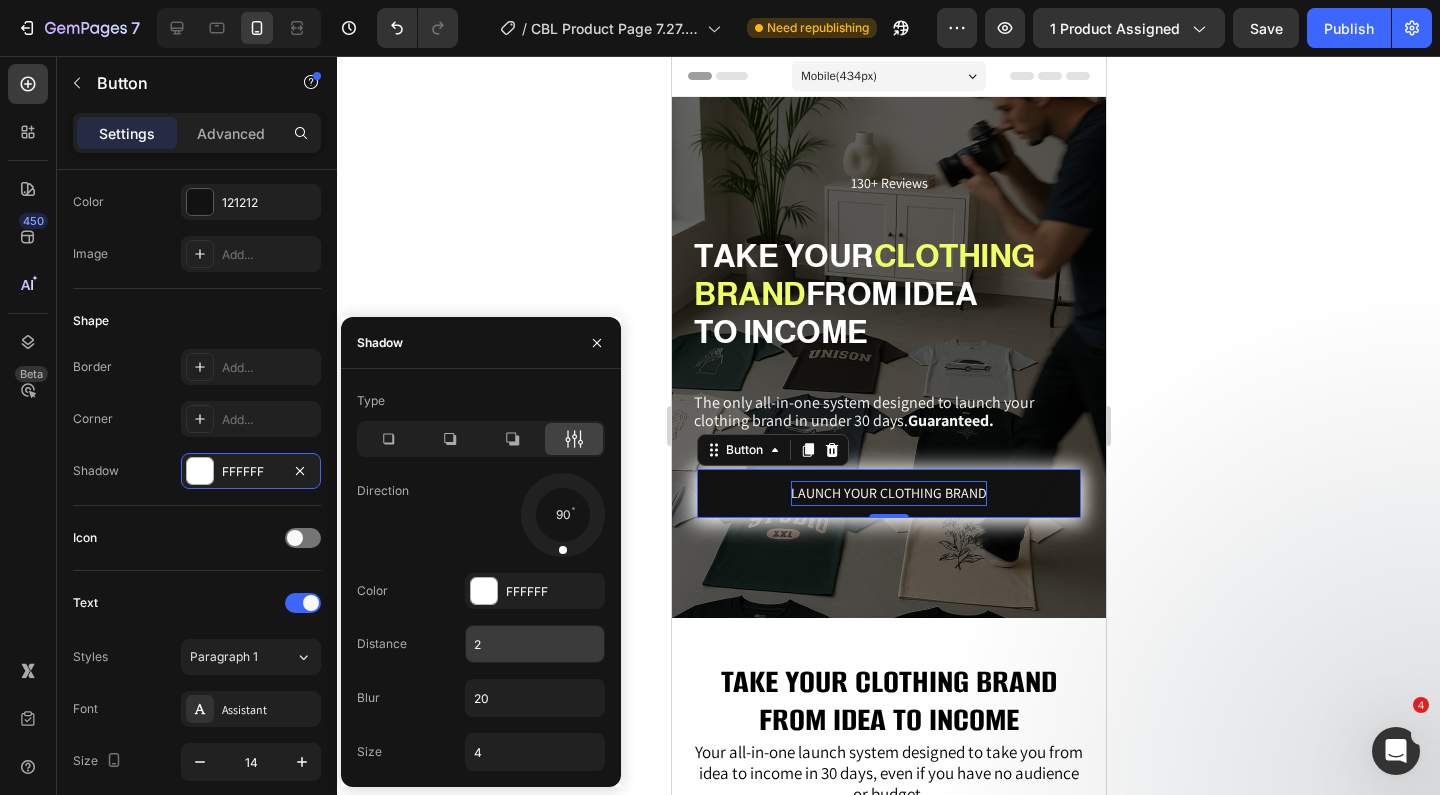 click on "2" at bounding box center (535, 644) 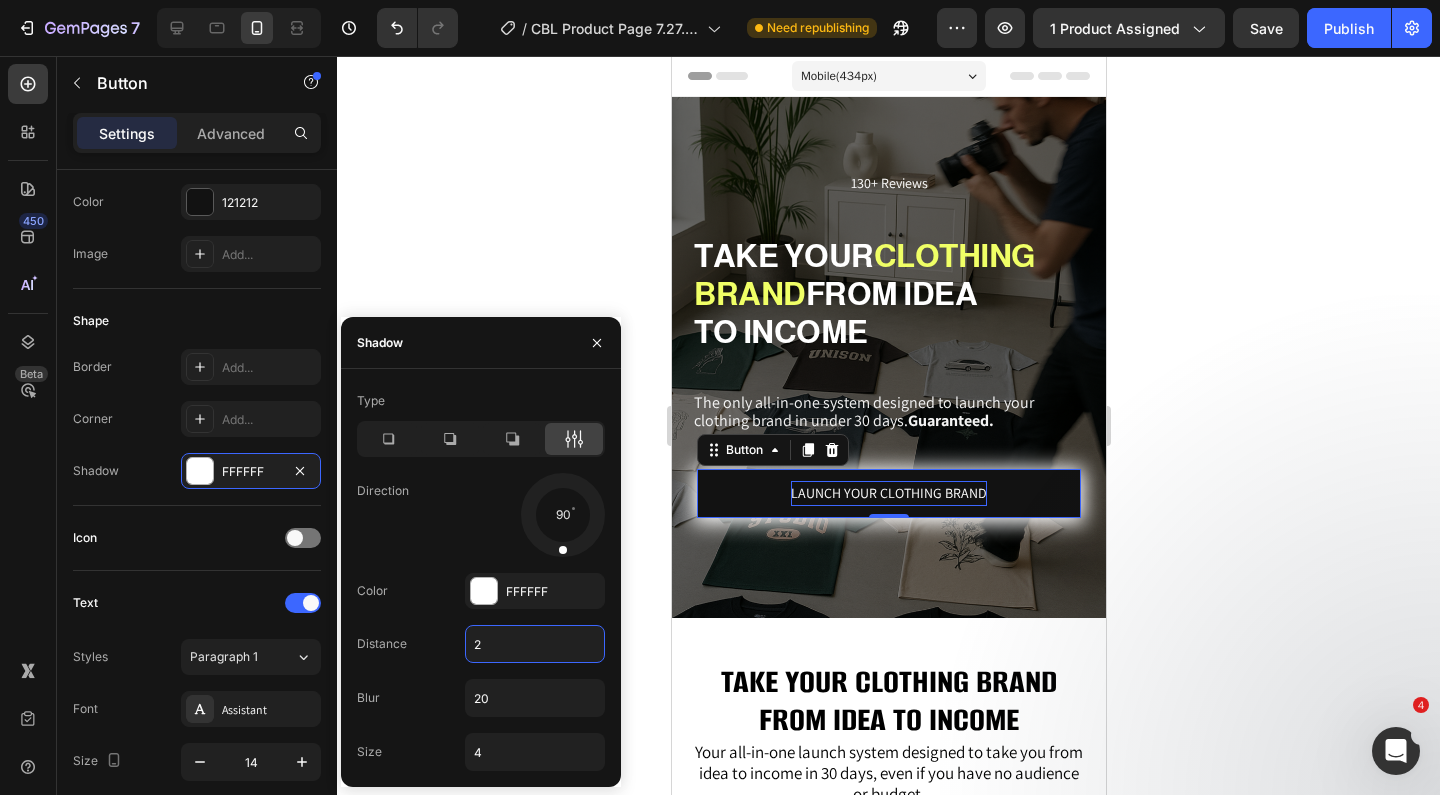 click on "2" at bounding box center [535, 644] 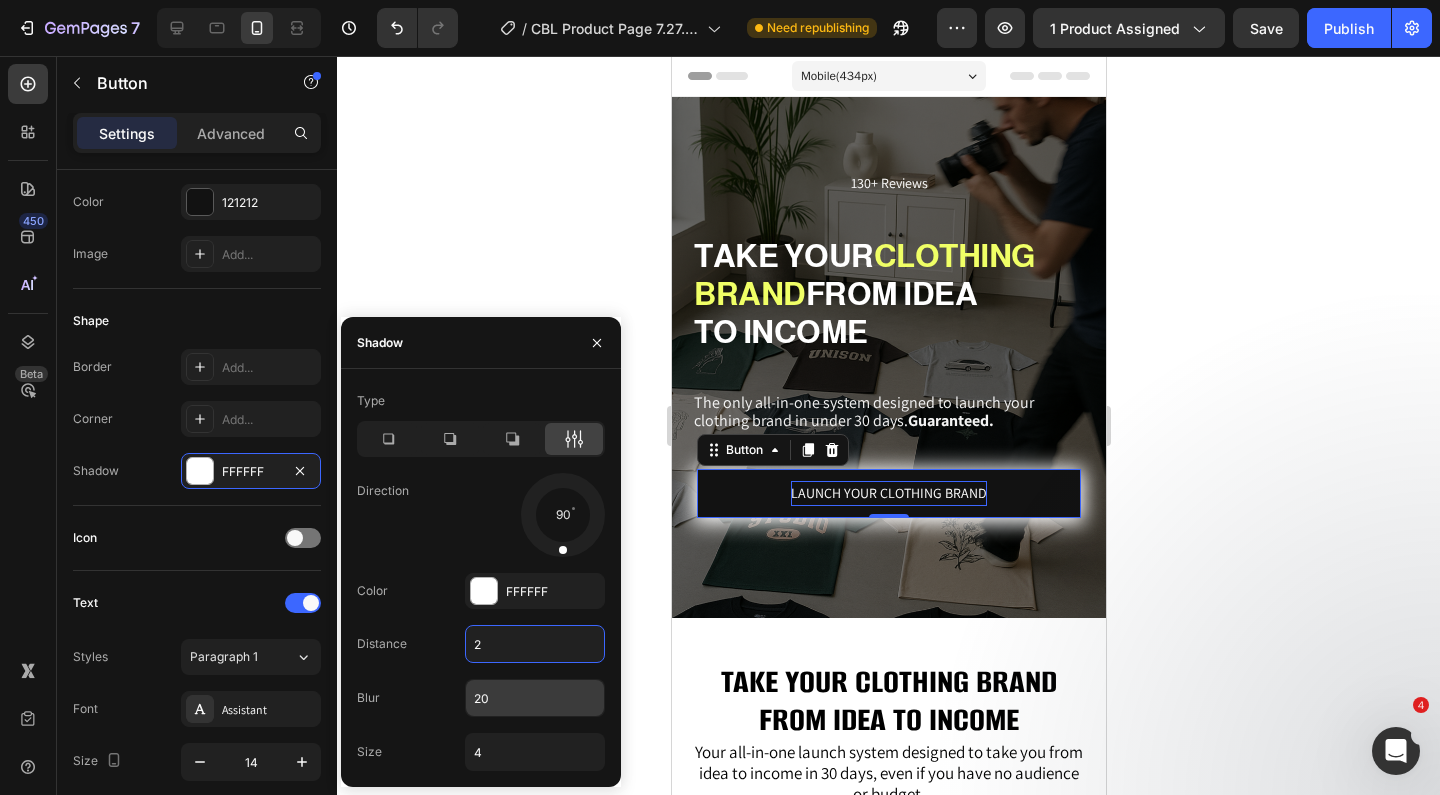 click on "20" at bounding box center (535, 698) 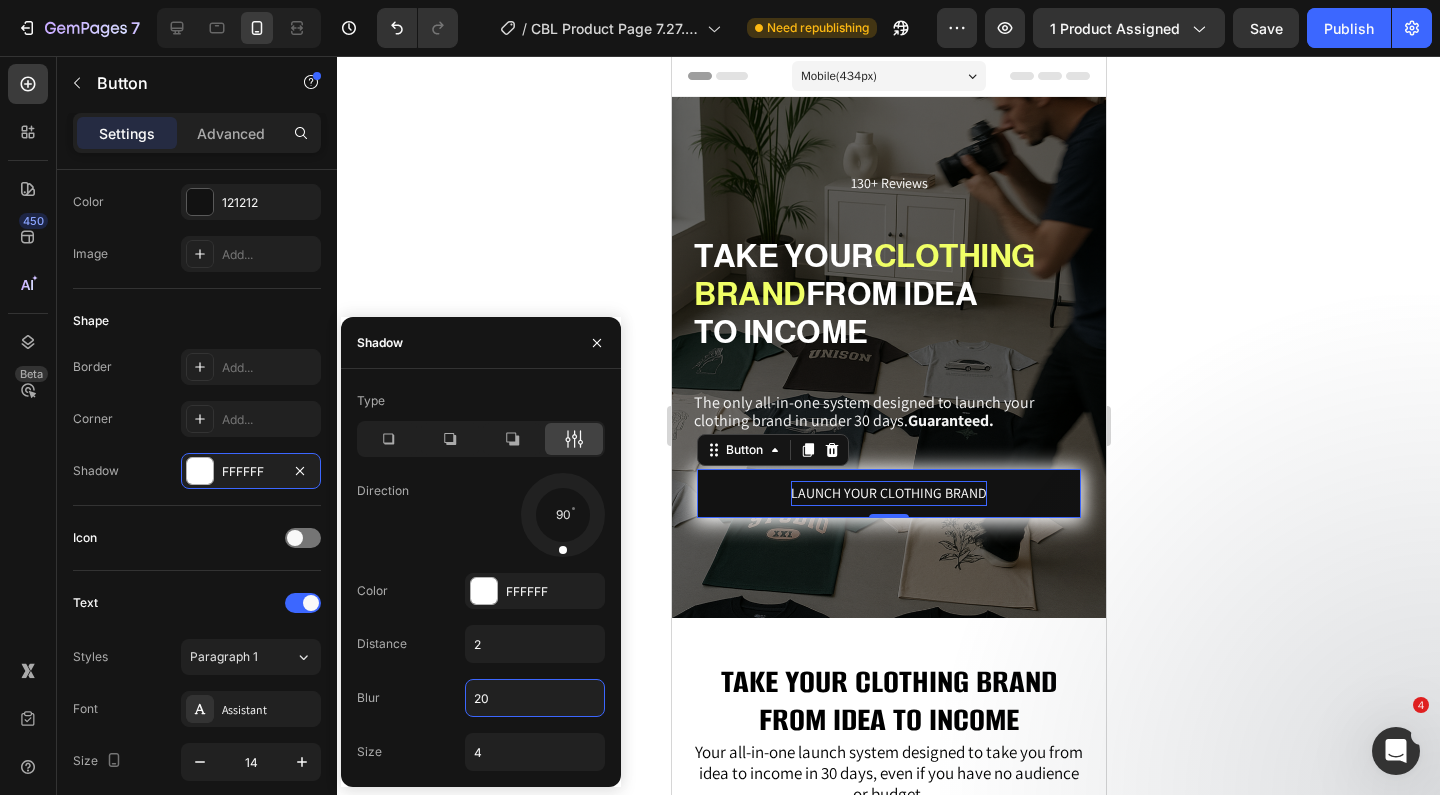 click on "20" at bounding box center [535, 698] 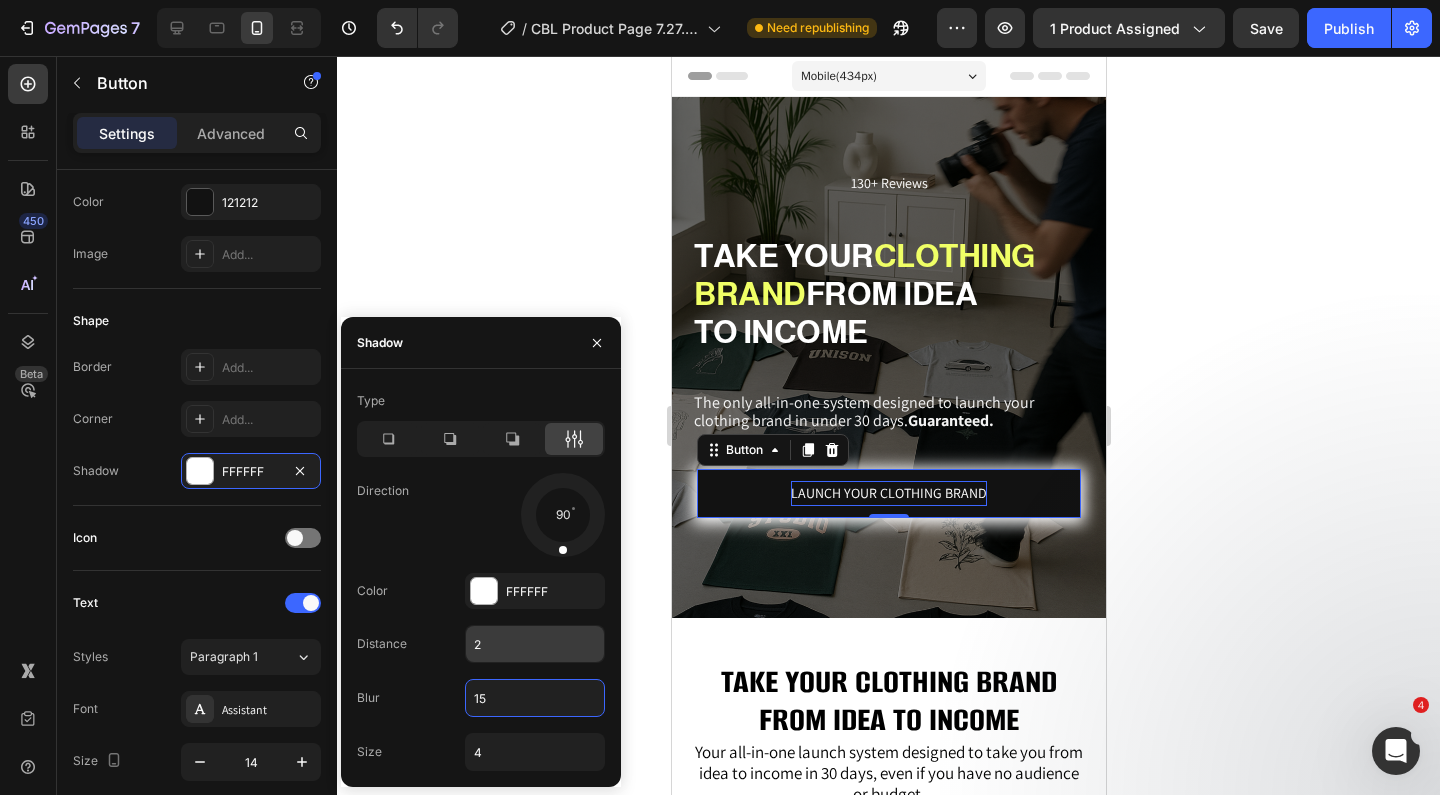 type on "15" 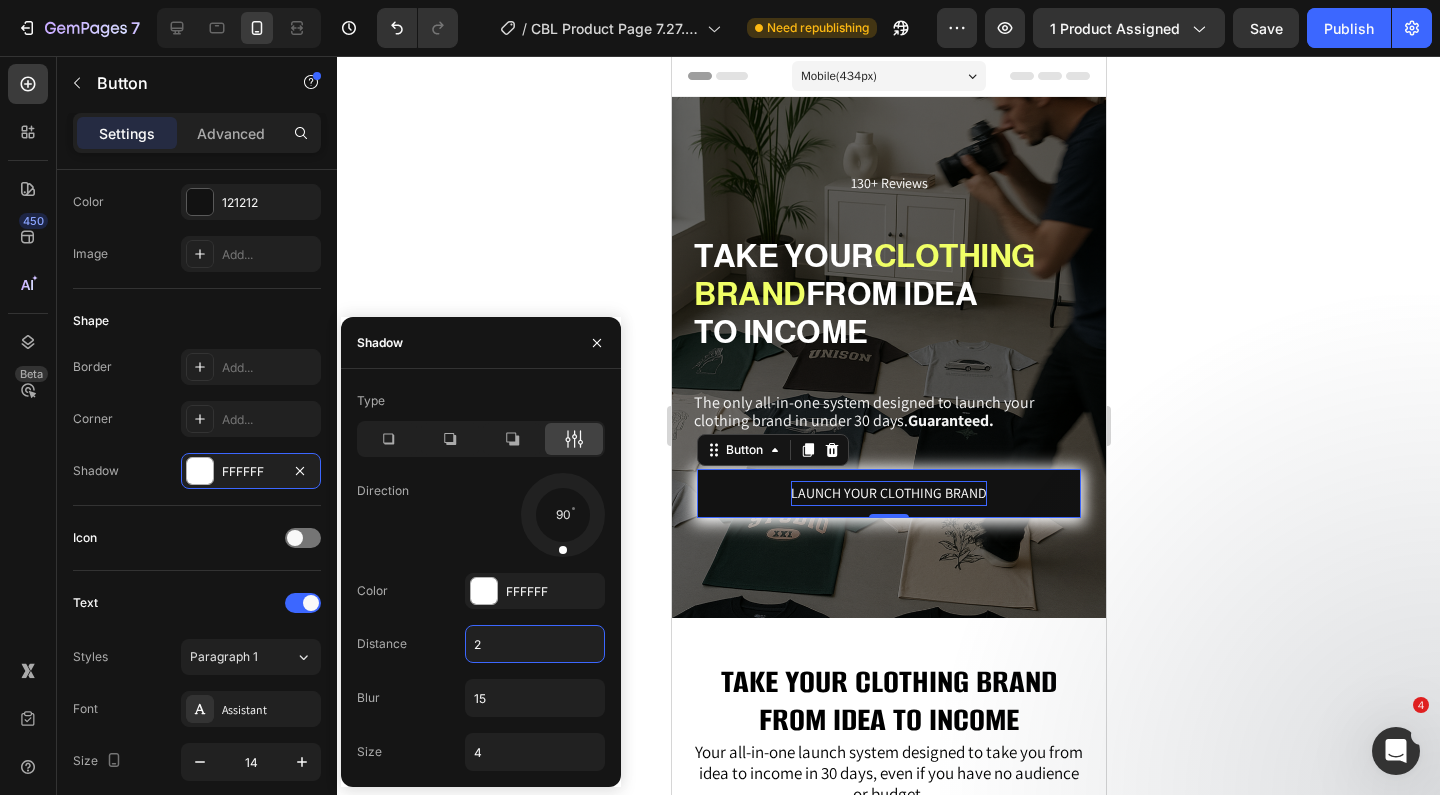 click on "2" at bounding box center (535, 644) 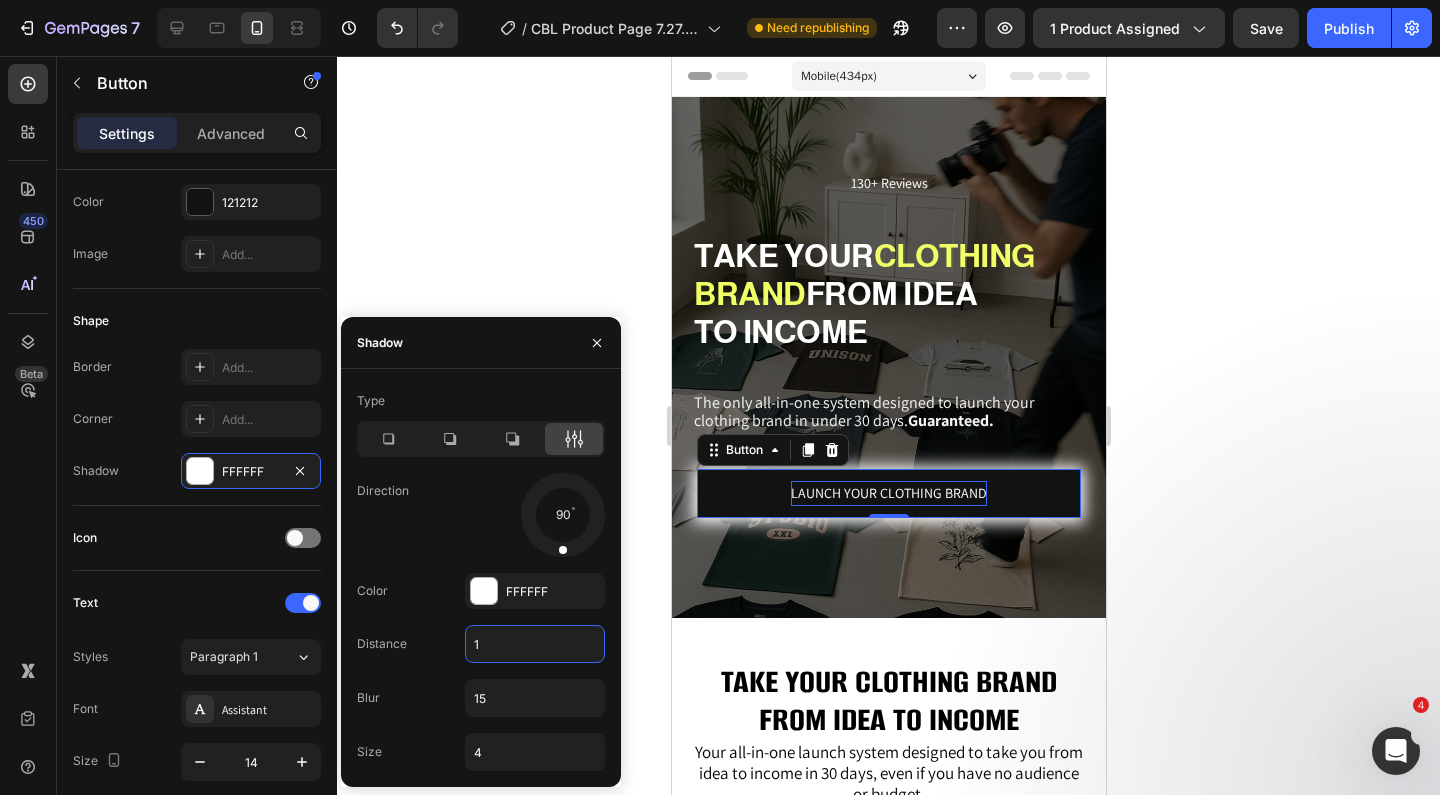 type on "1" 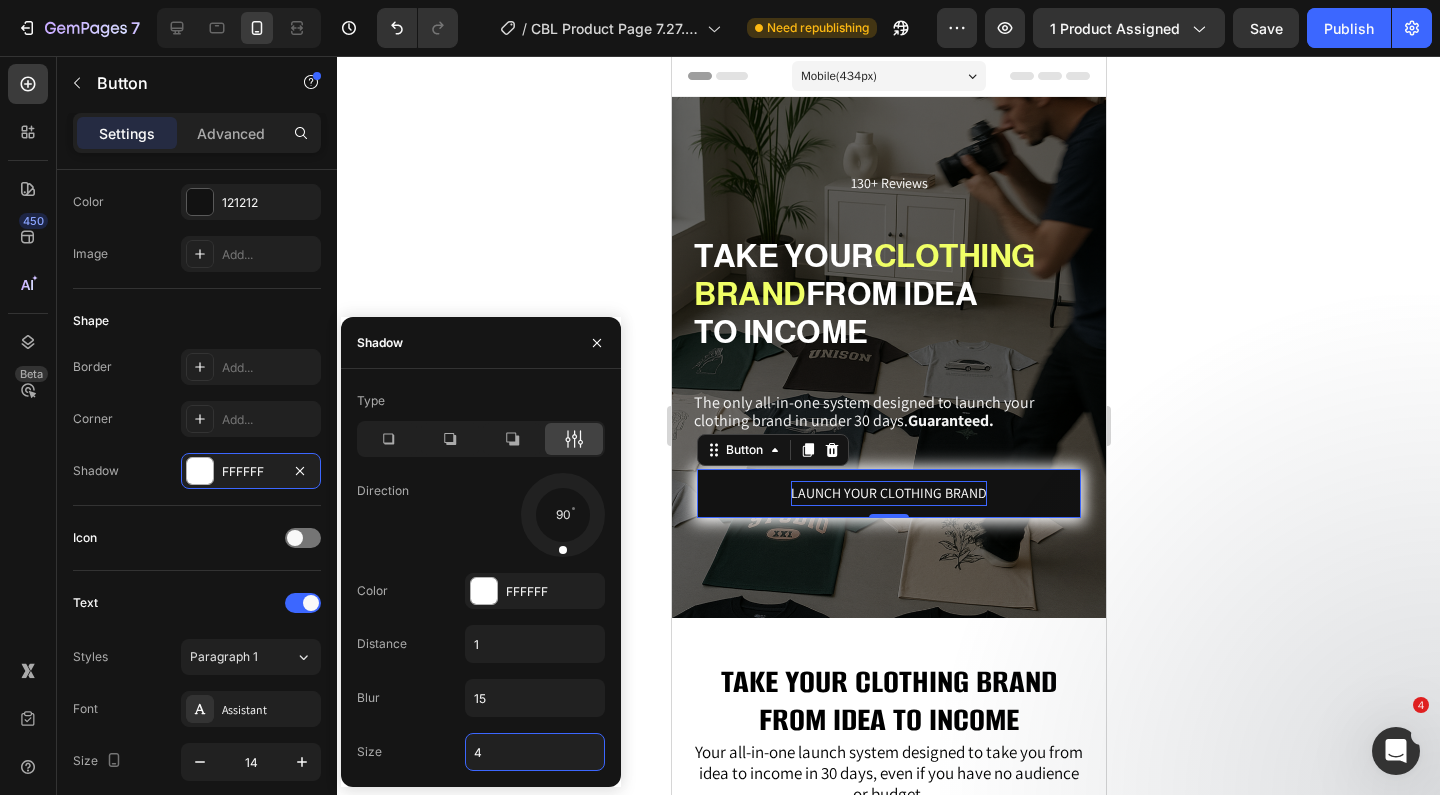 click on "4" at bounding box center [535, 752] 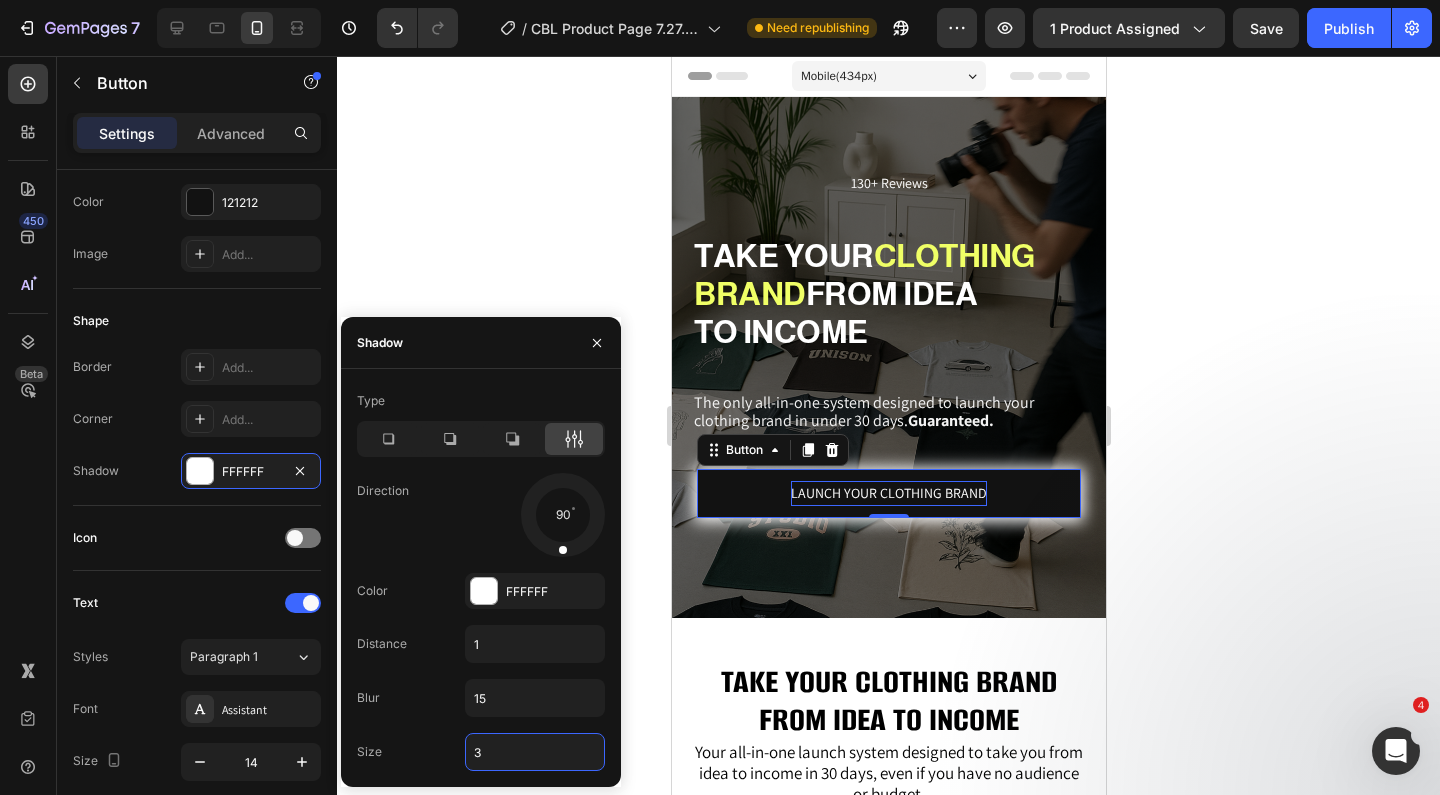 click on "3" at bounding box center [535, 752] 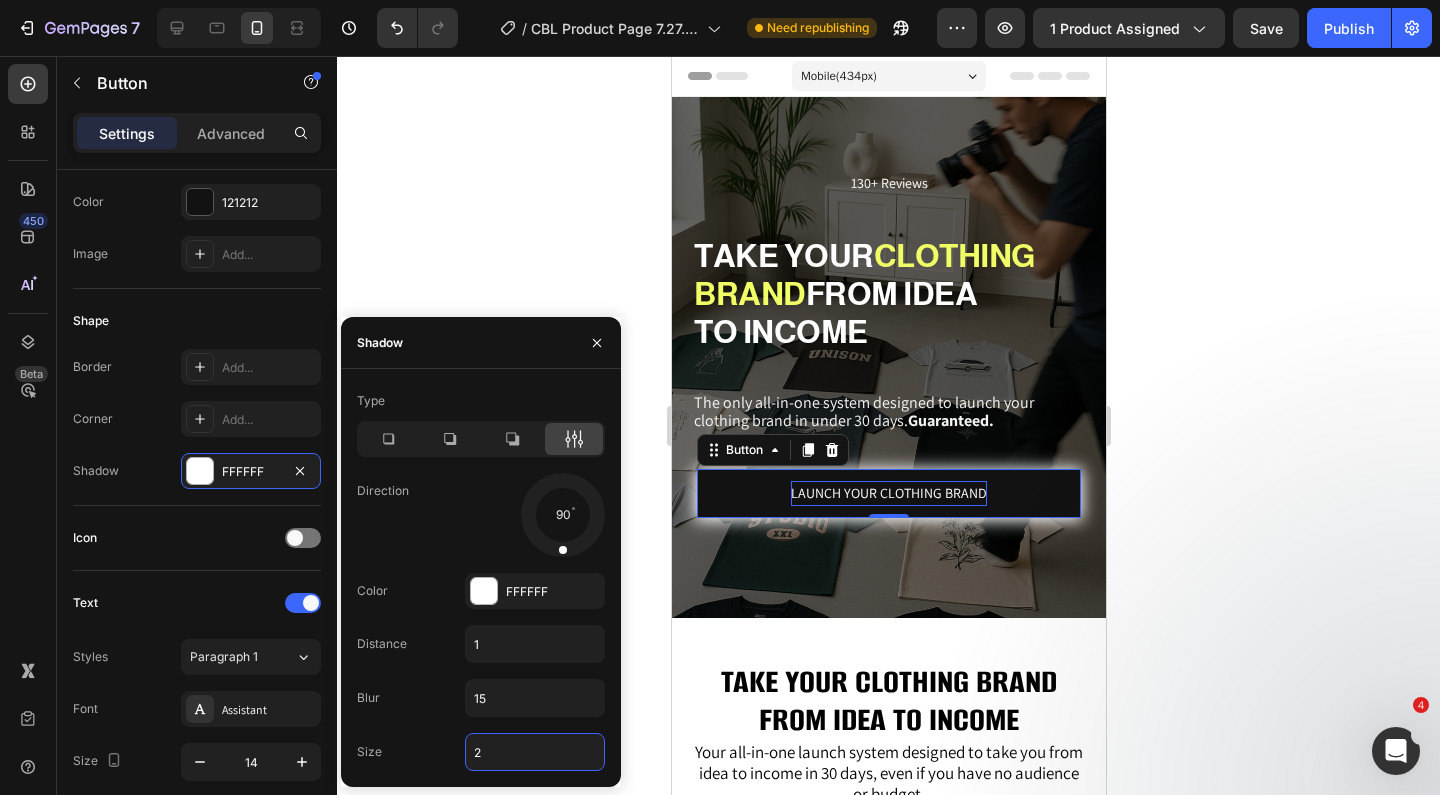 type on "2" 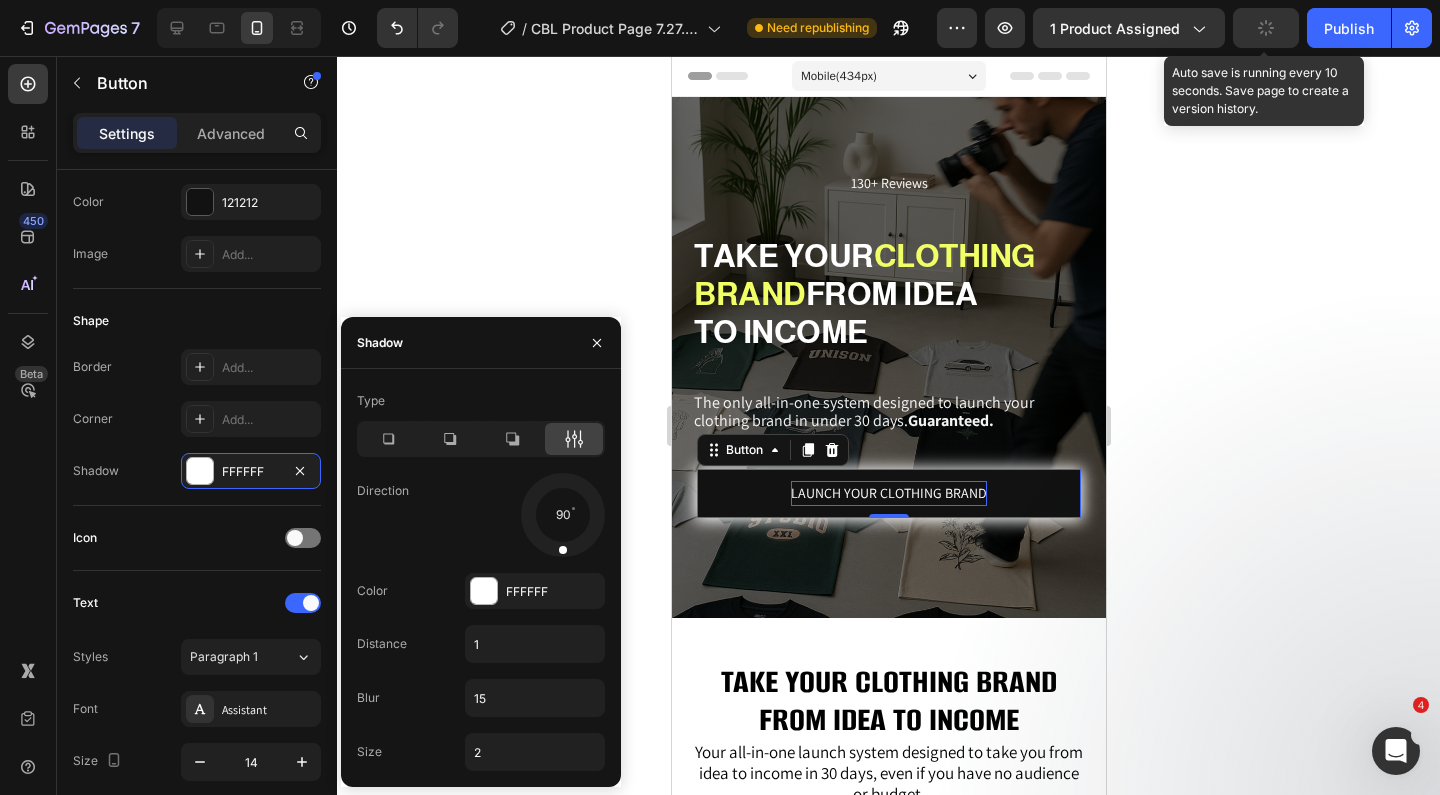 click 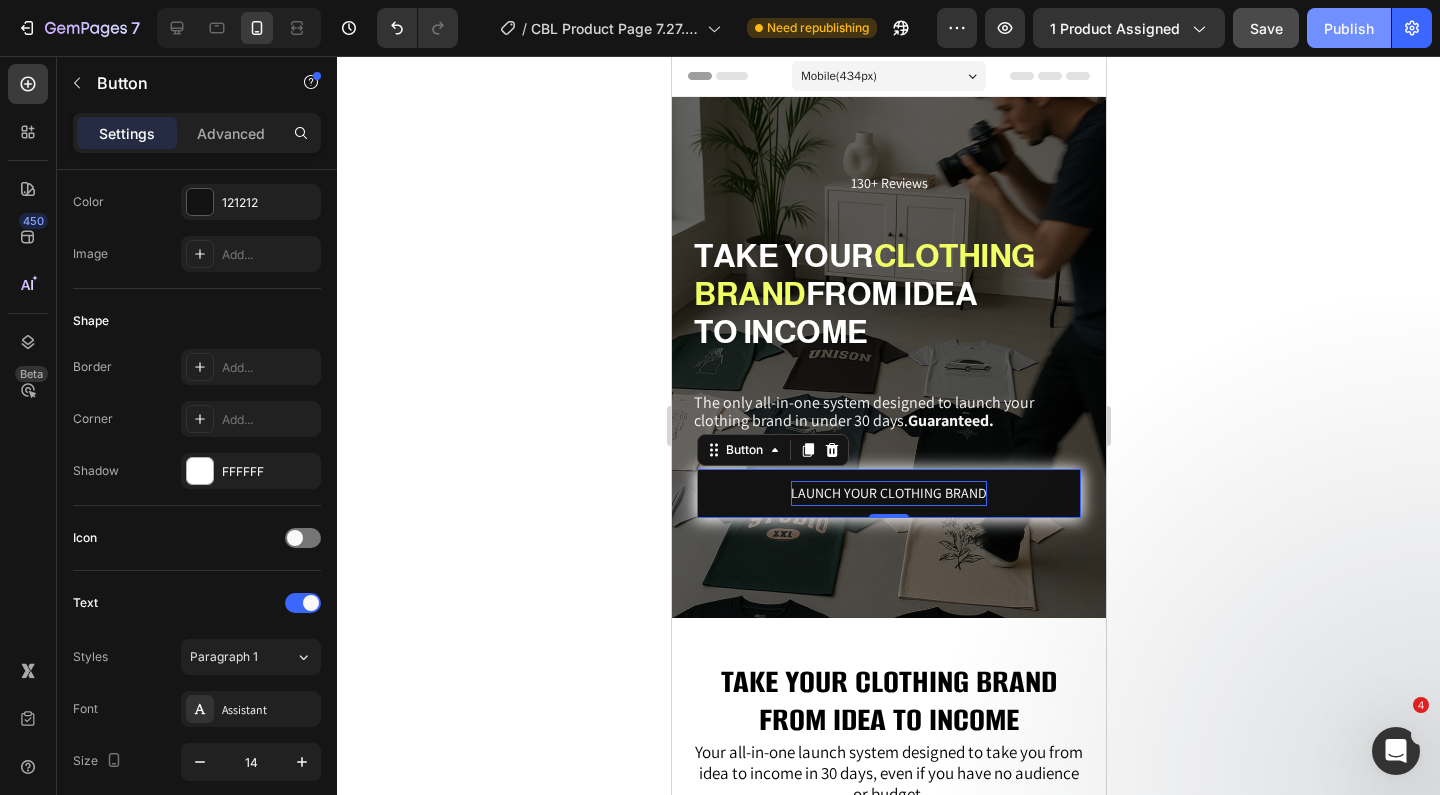 click on "Publish" at bounding box center [1349, 28] 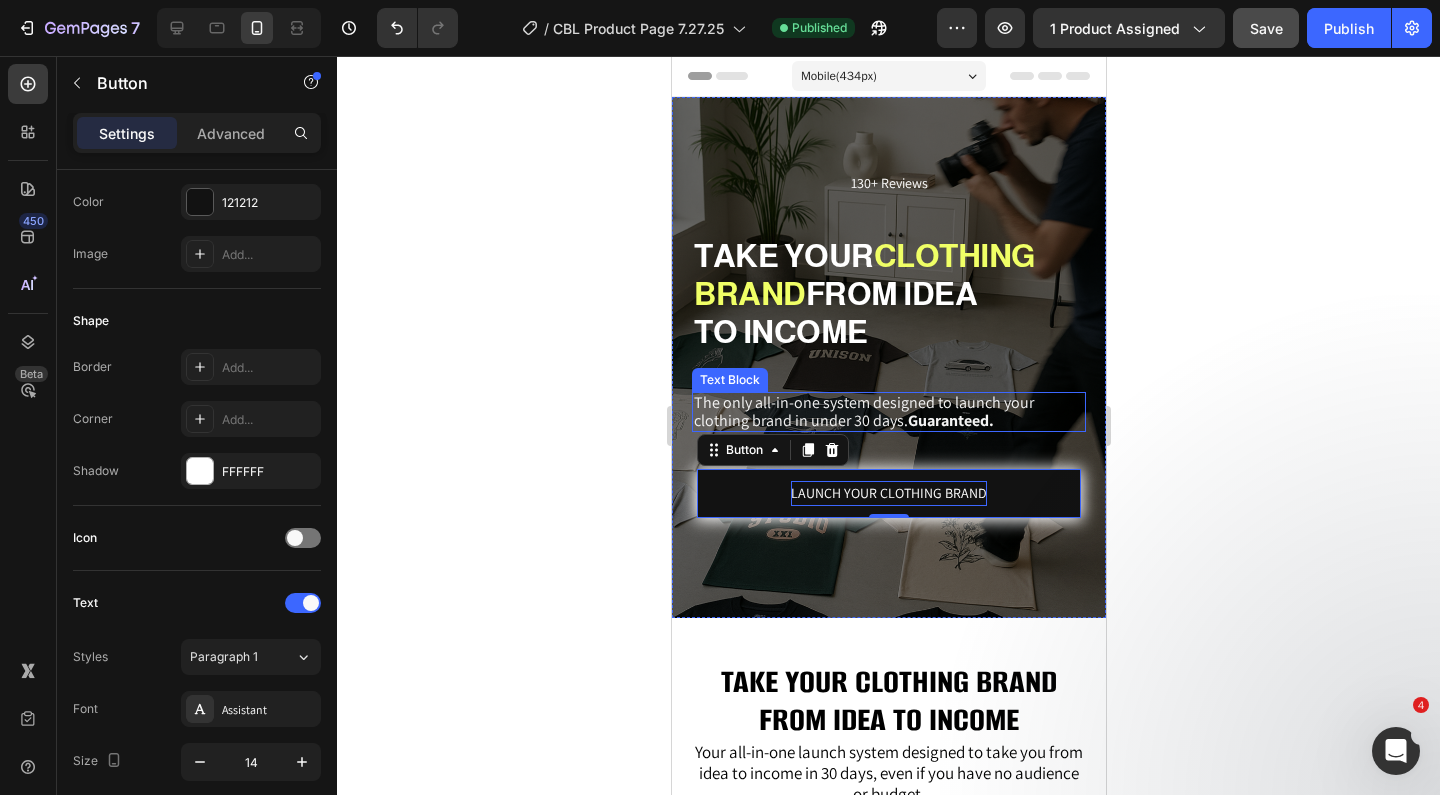 click on "Guaranteed." at bounding box center [950, 420] 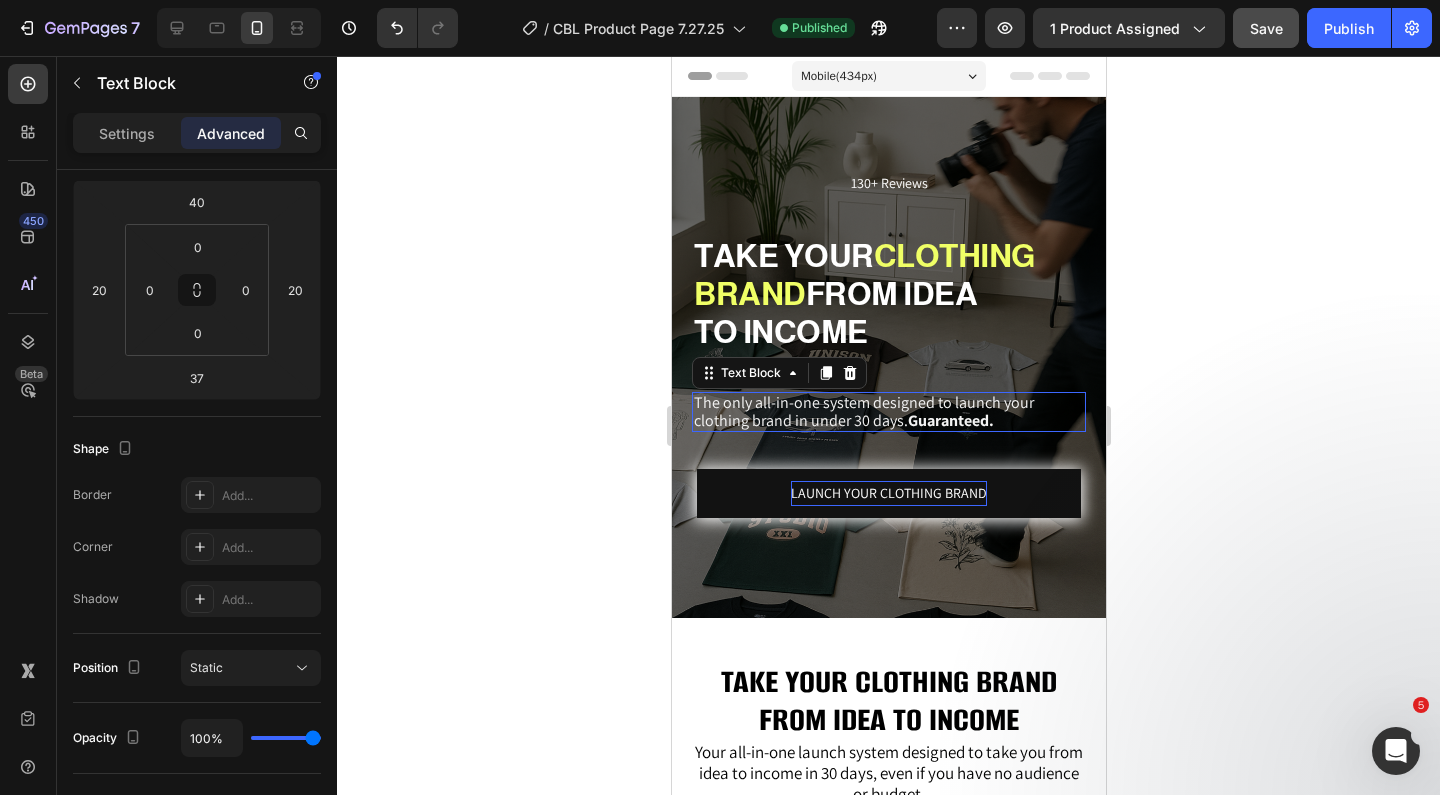 scroll, scrollTop: 0, scrollLeft: 0, axis: both 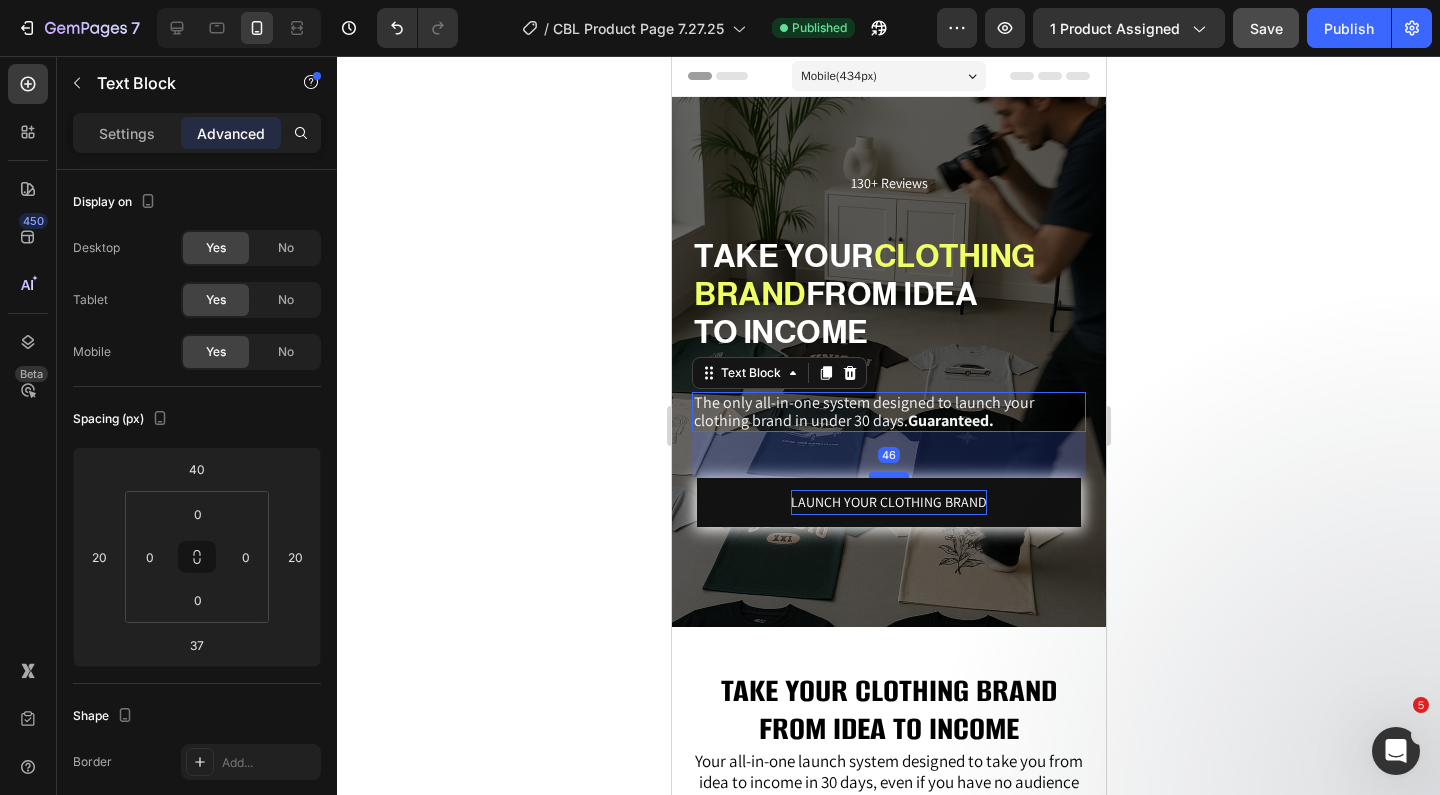 drag, startPoint x: 890, startPoint y: 466, endPoint x: 891, endPoint y: 476, distance: 10.049875 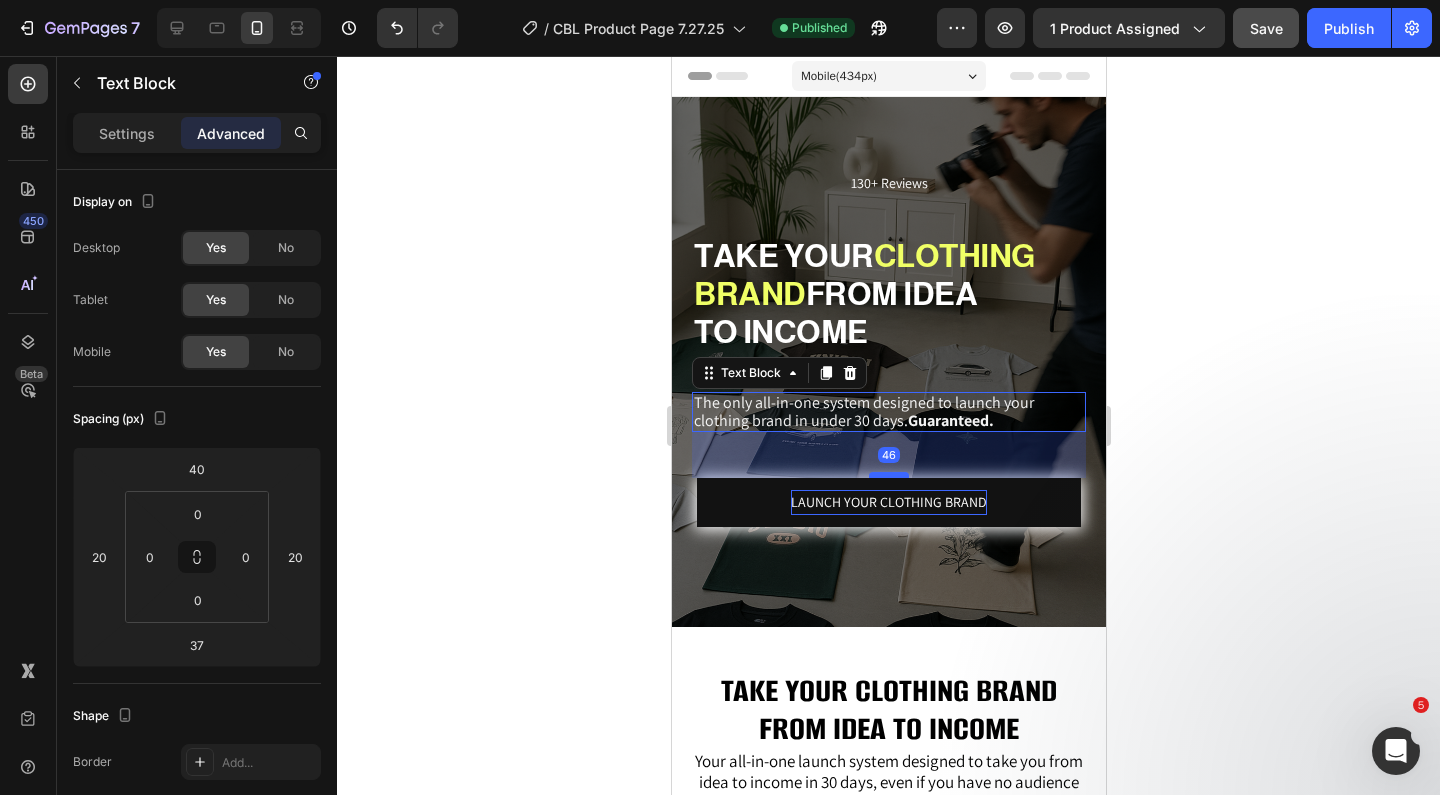 click at bounding box center [888, 475] 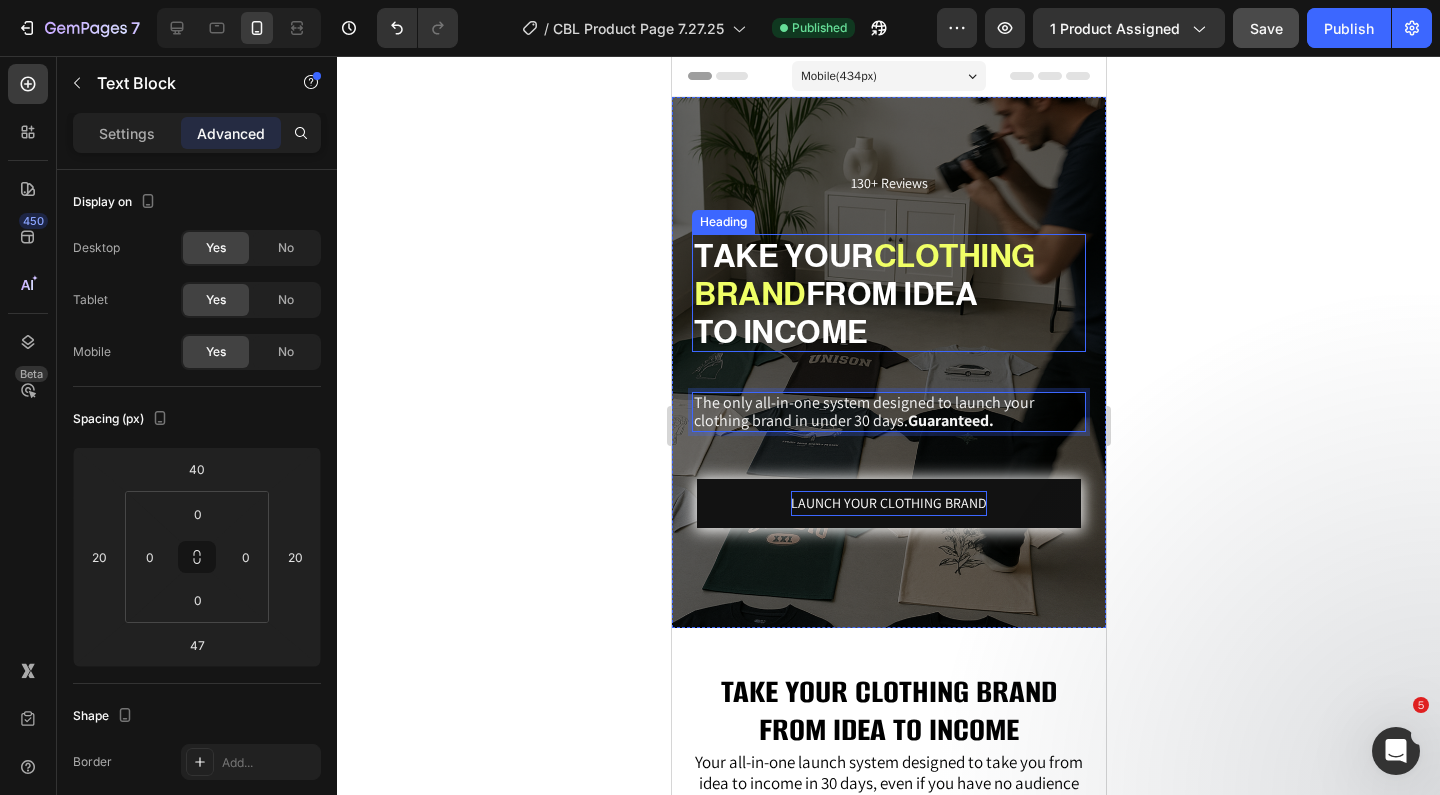 click on "TO INCOME" at bounding box center [780, 332] 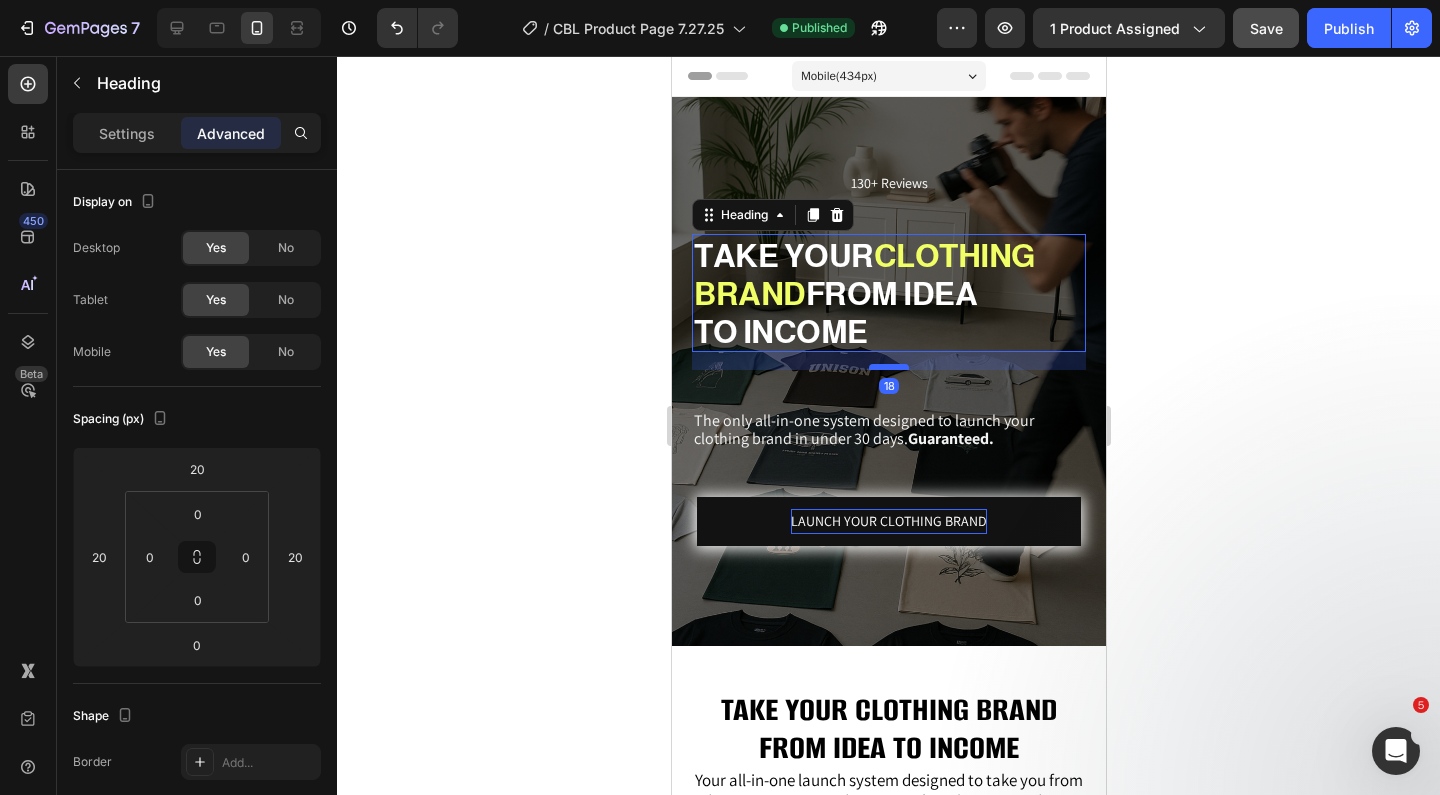 drag, startPoint x: 886, startPoint y: 350, endPoint x: 887, endPoint y: 368, distance: 18.027756 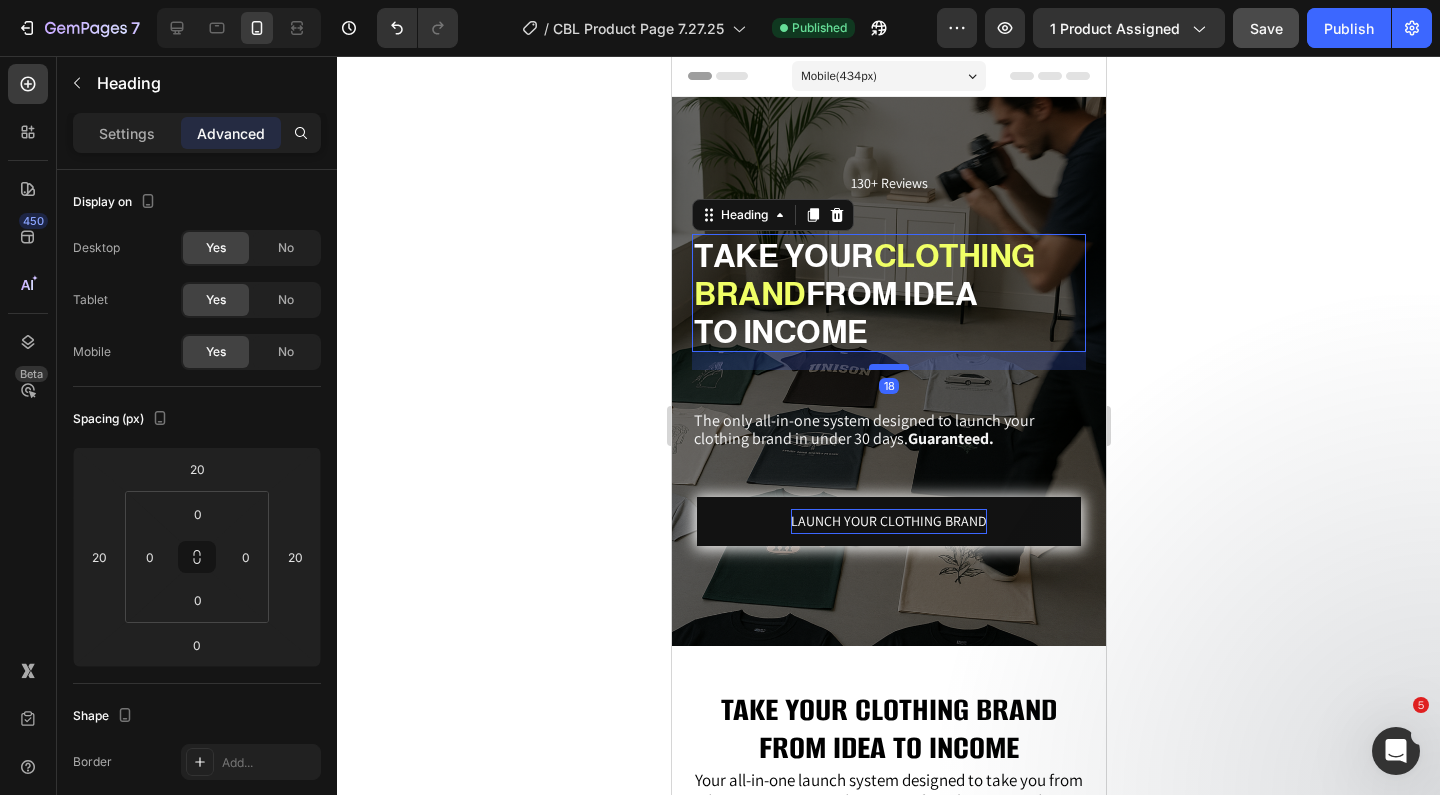 click at bounding box center (888, 367) 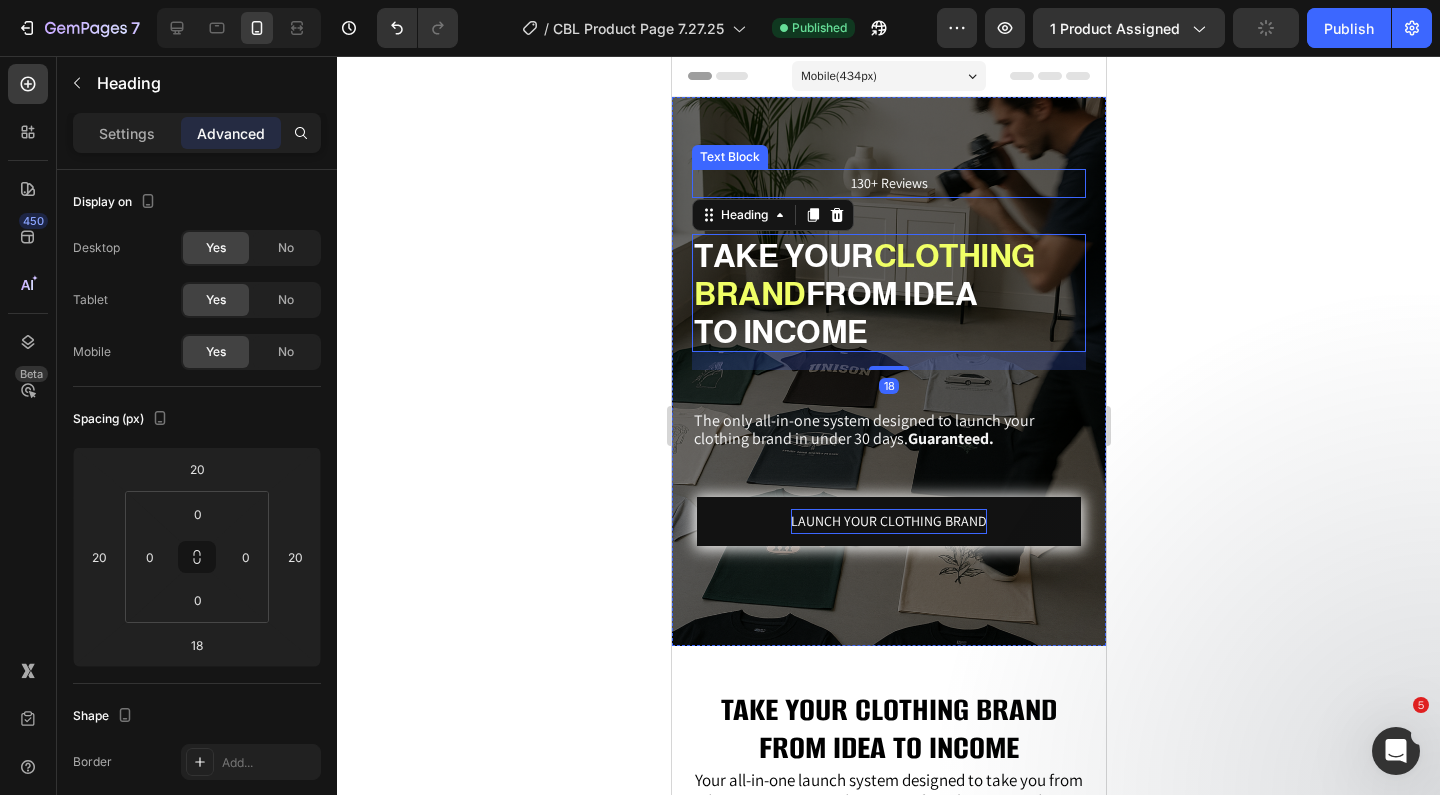 click on "130+ Reviews" at bounding box center (888, 183) 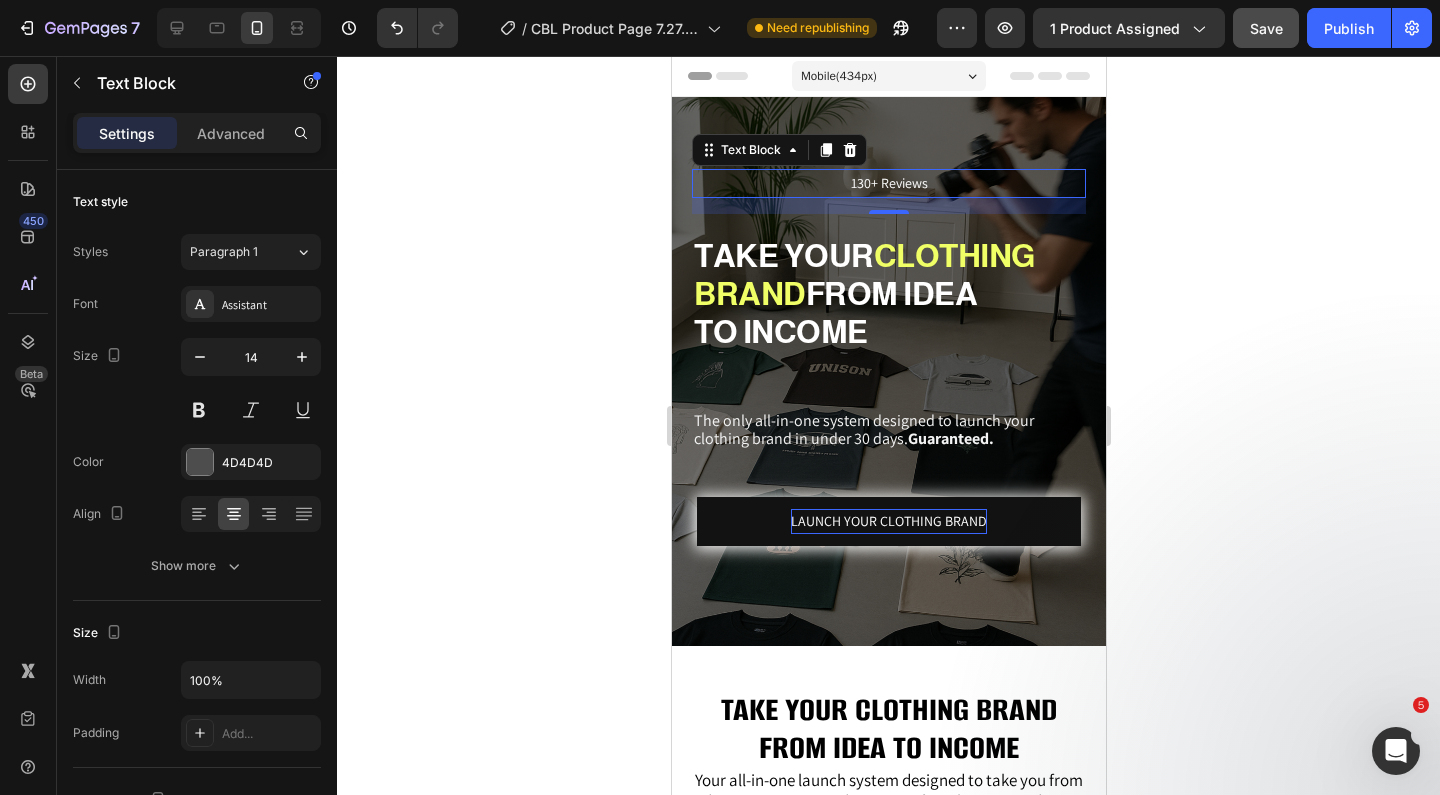 click on "130+ Reviews" at bounding box center (888, 183) 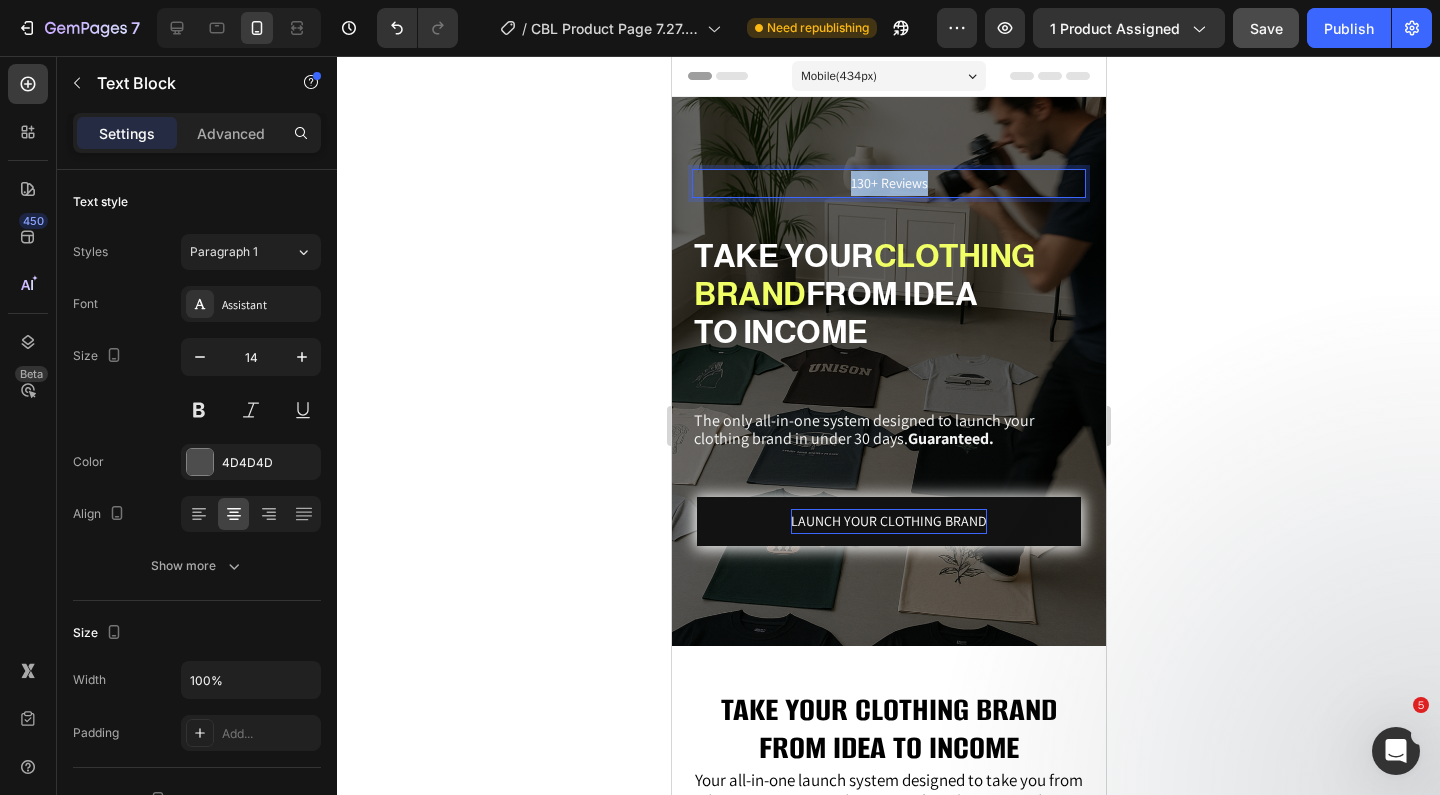 click on "130+ Reviews" at bounding box center [888, 183] 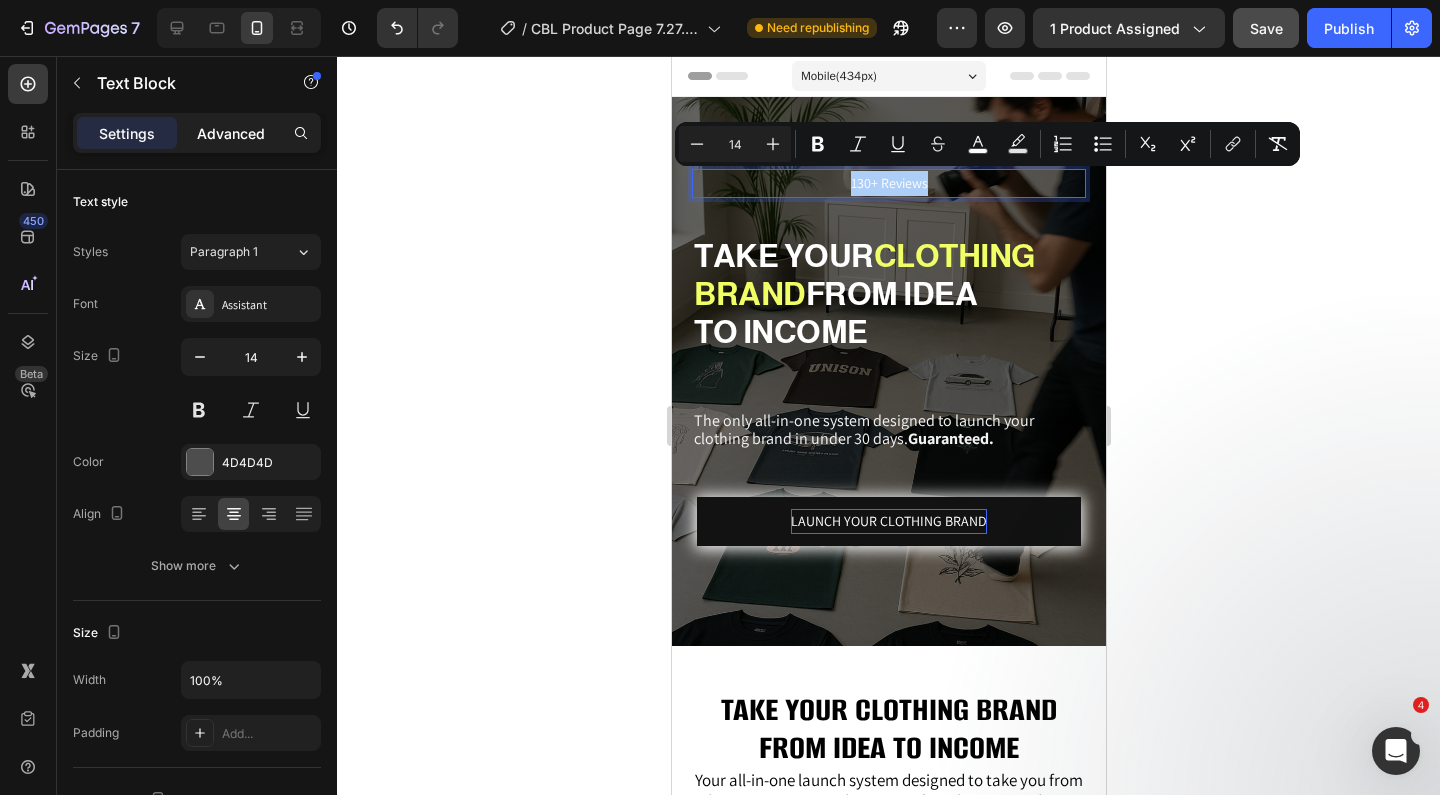 click on "Advanced" at bounding box center [231, 133] 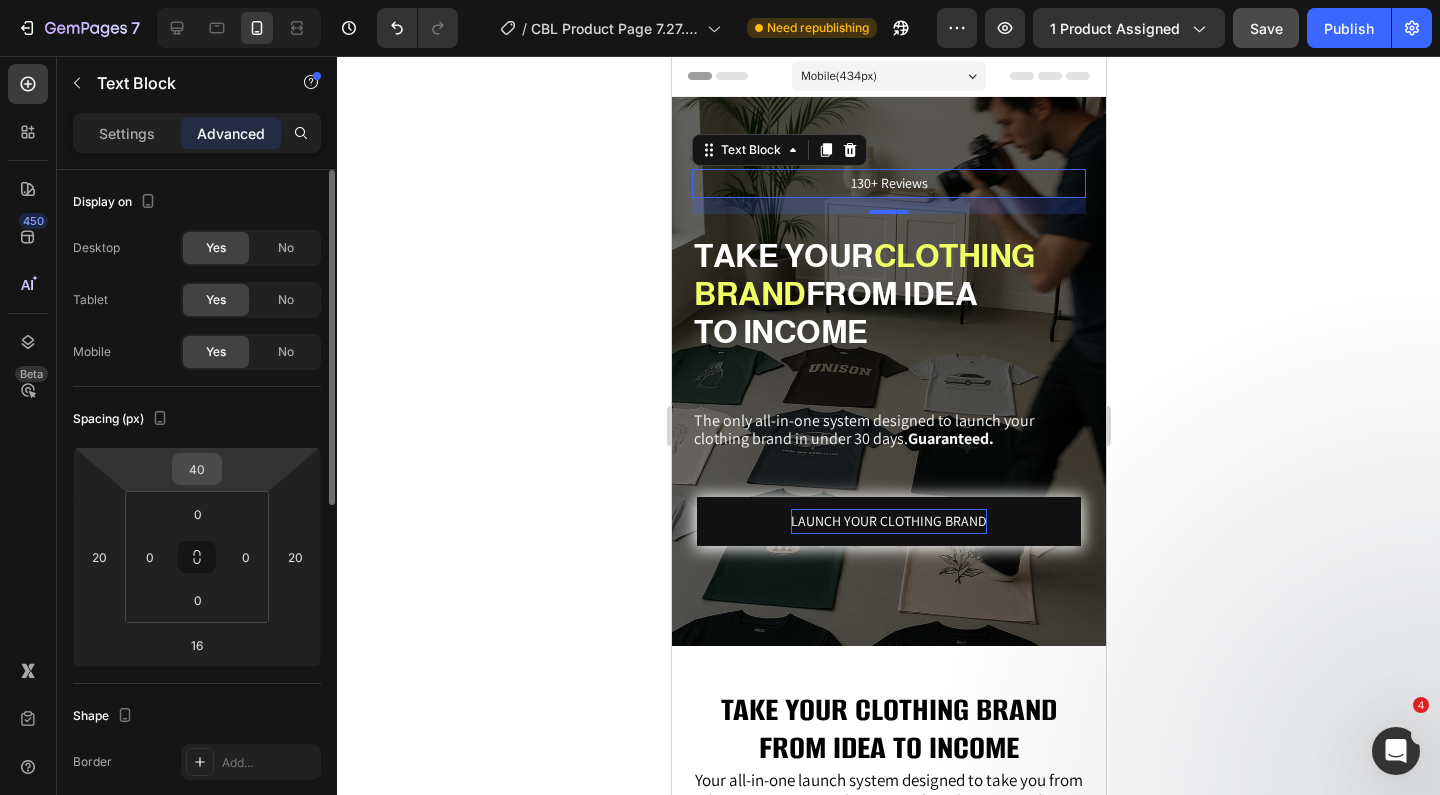 click on "40" at bounding box center (197, 469) 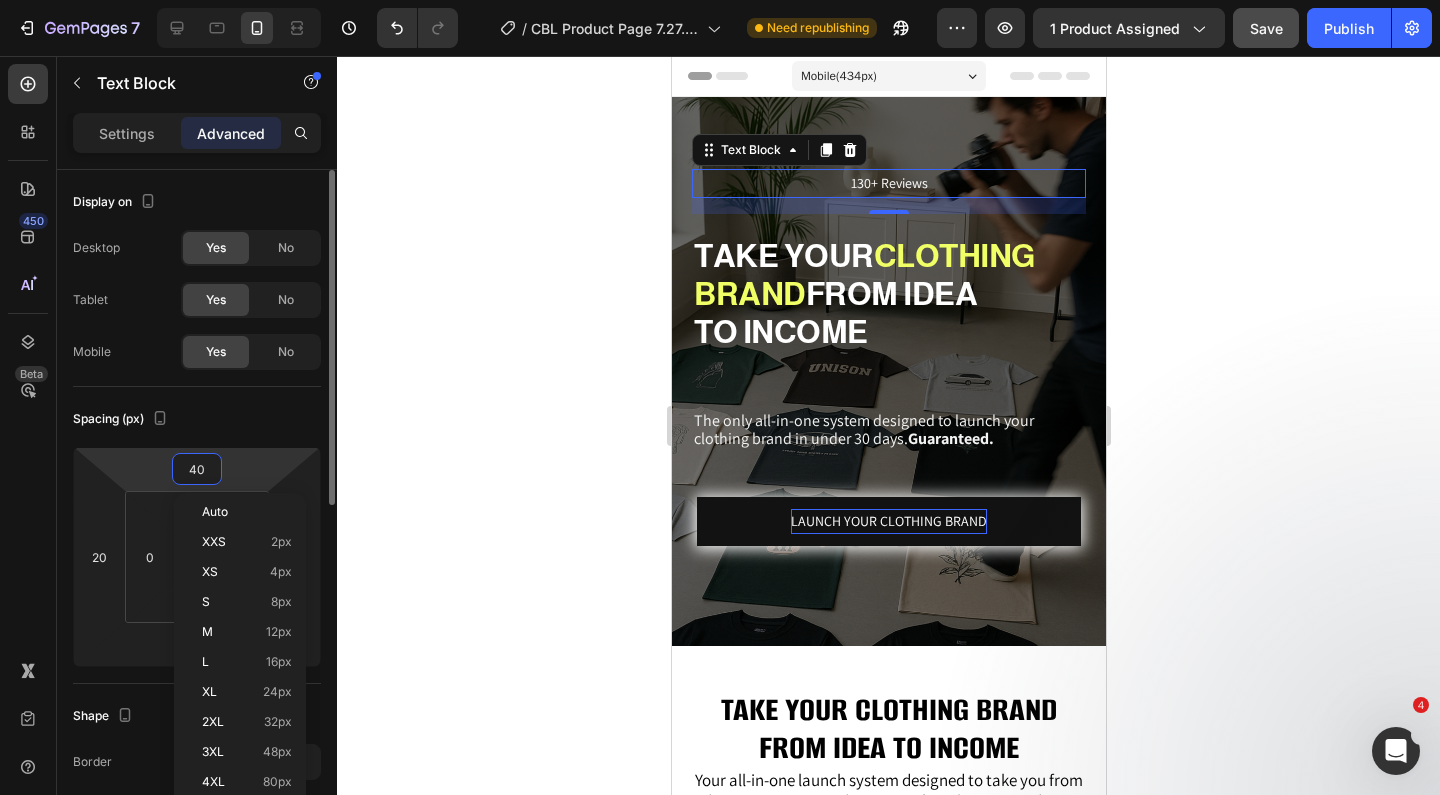 click on "40" at bounding box center [197, 469] 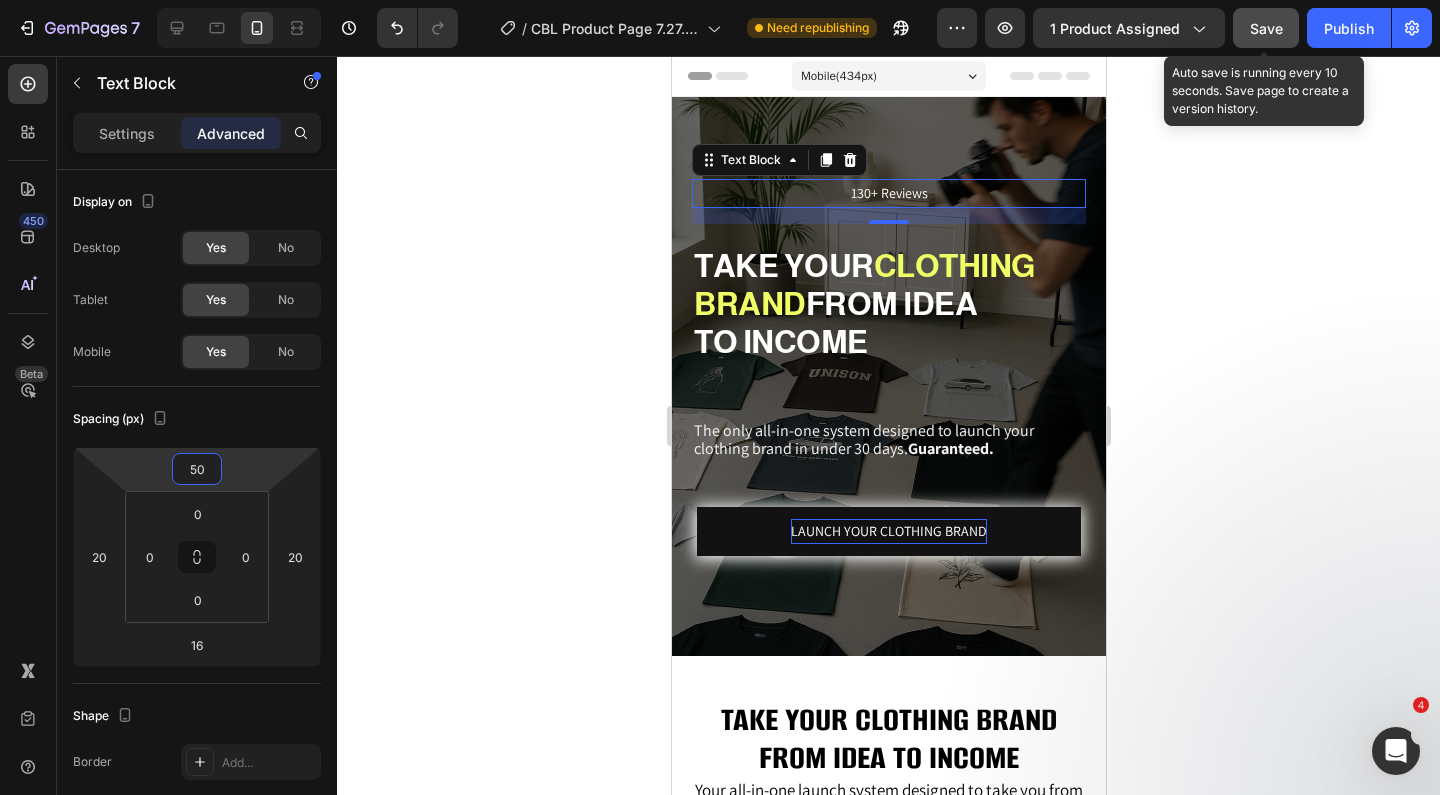 type on "50" 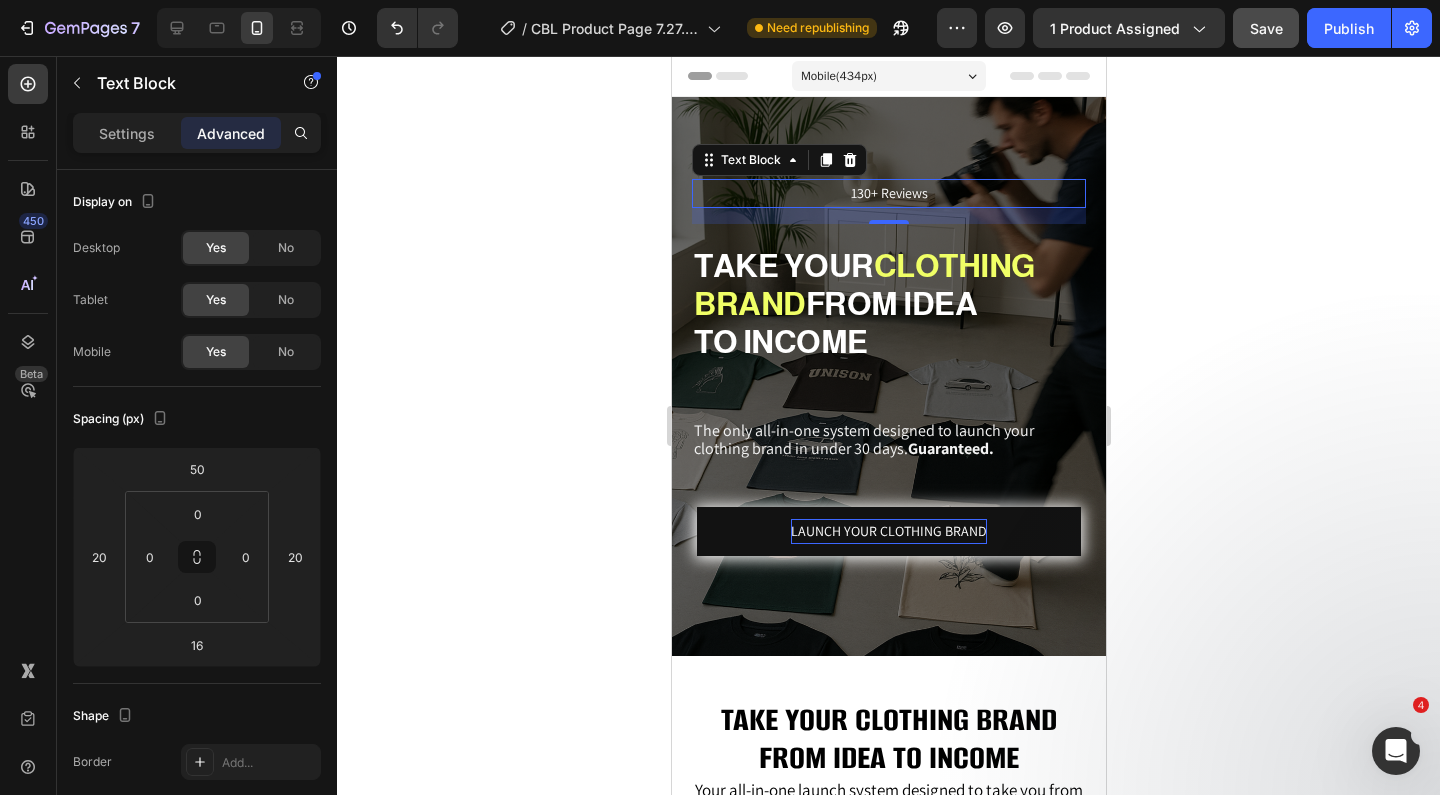 click on "7   /  CBL Product Page 7.27.25 Need republishing Preview 1 product assigned  Save   Publish" 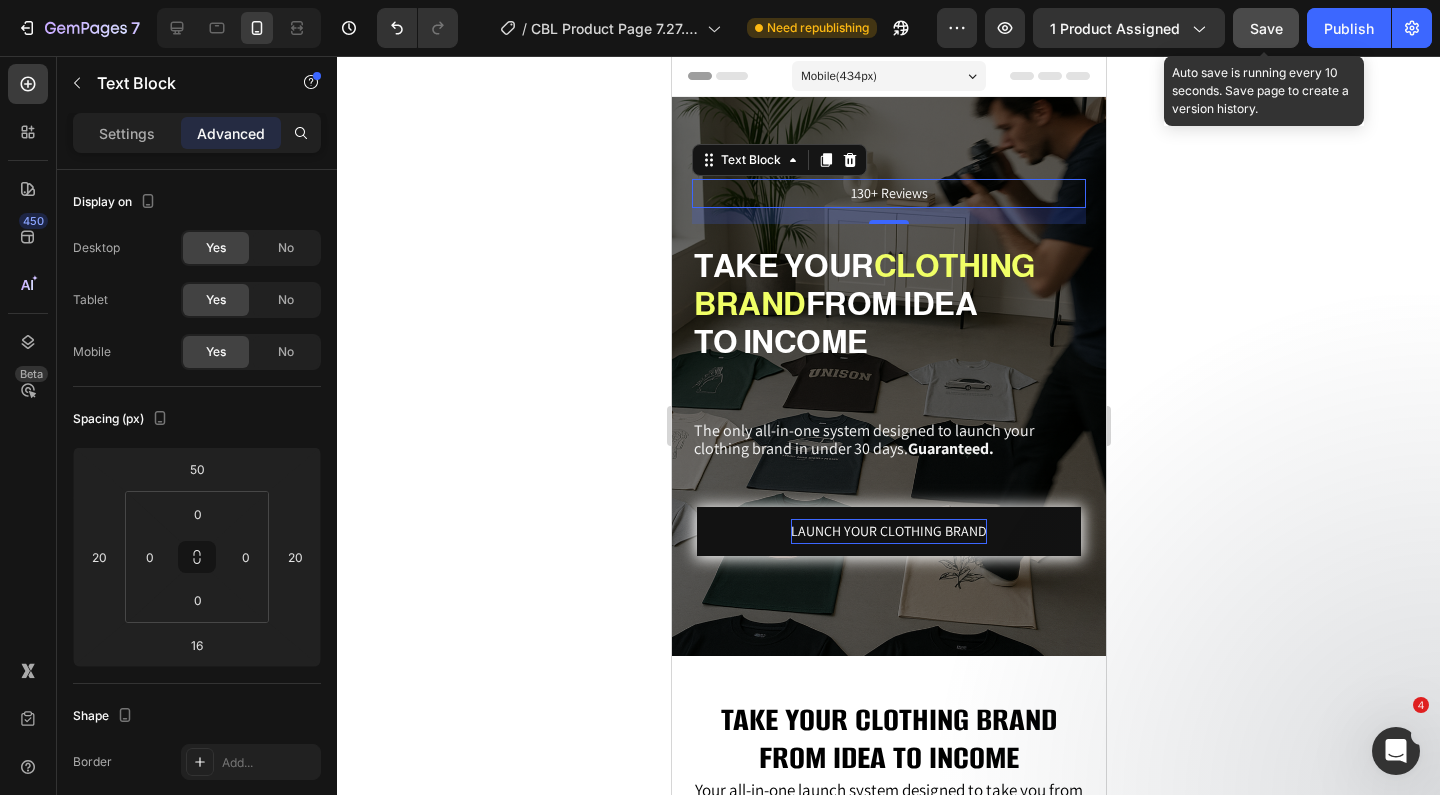 click on "Save" 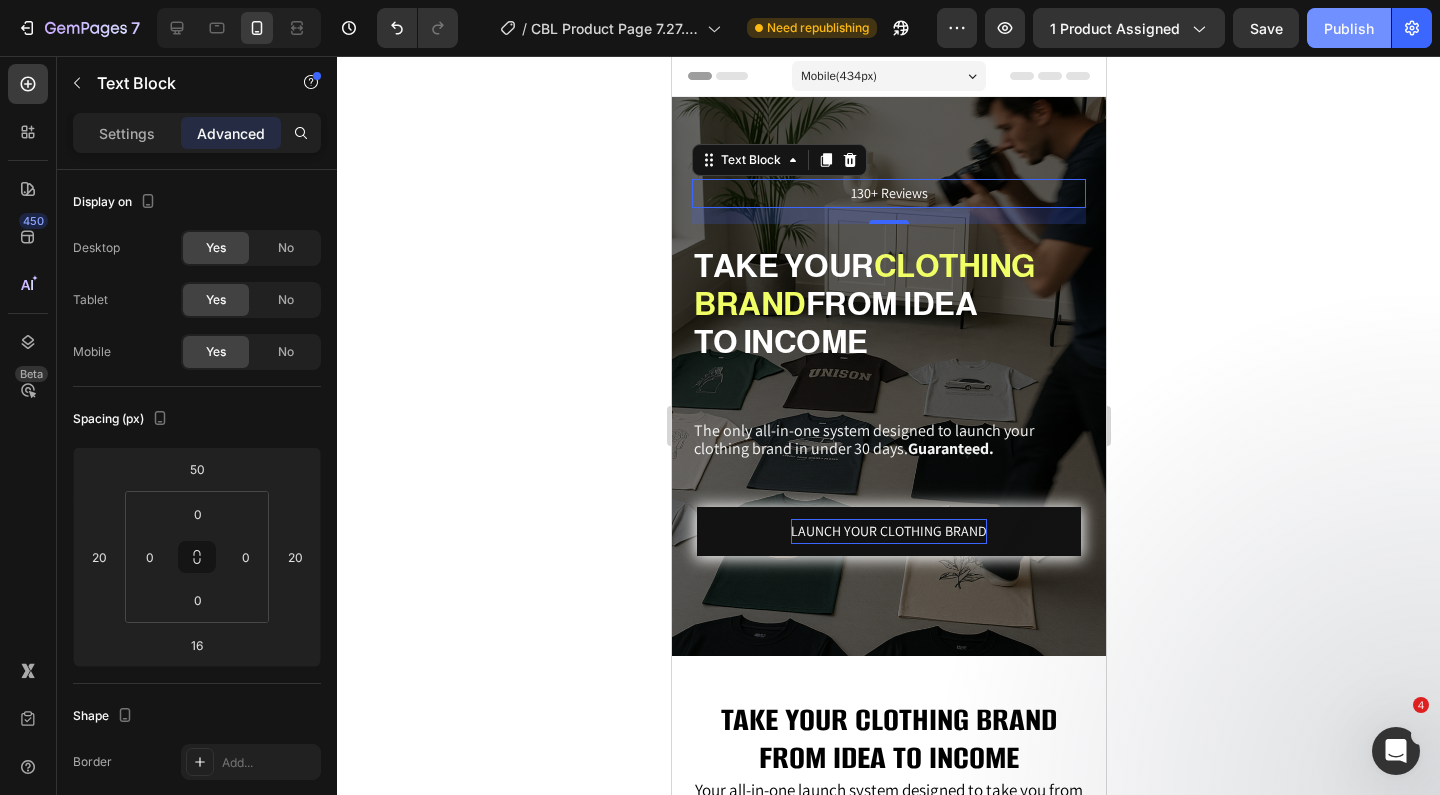 click on "Publish" at bounding box center (1349, 28) 